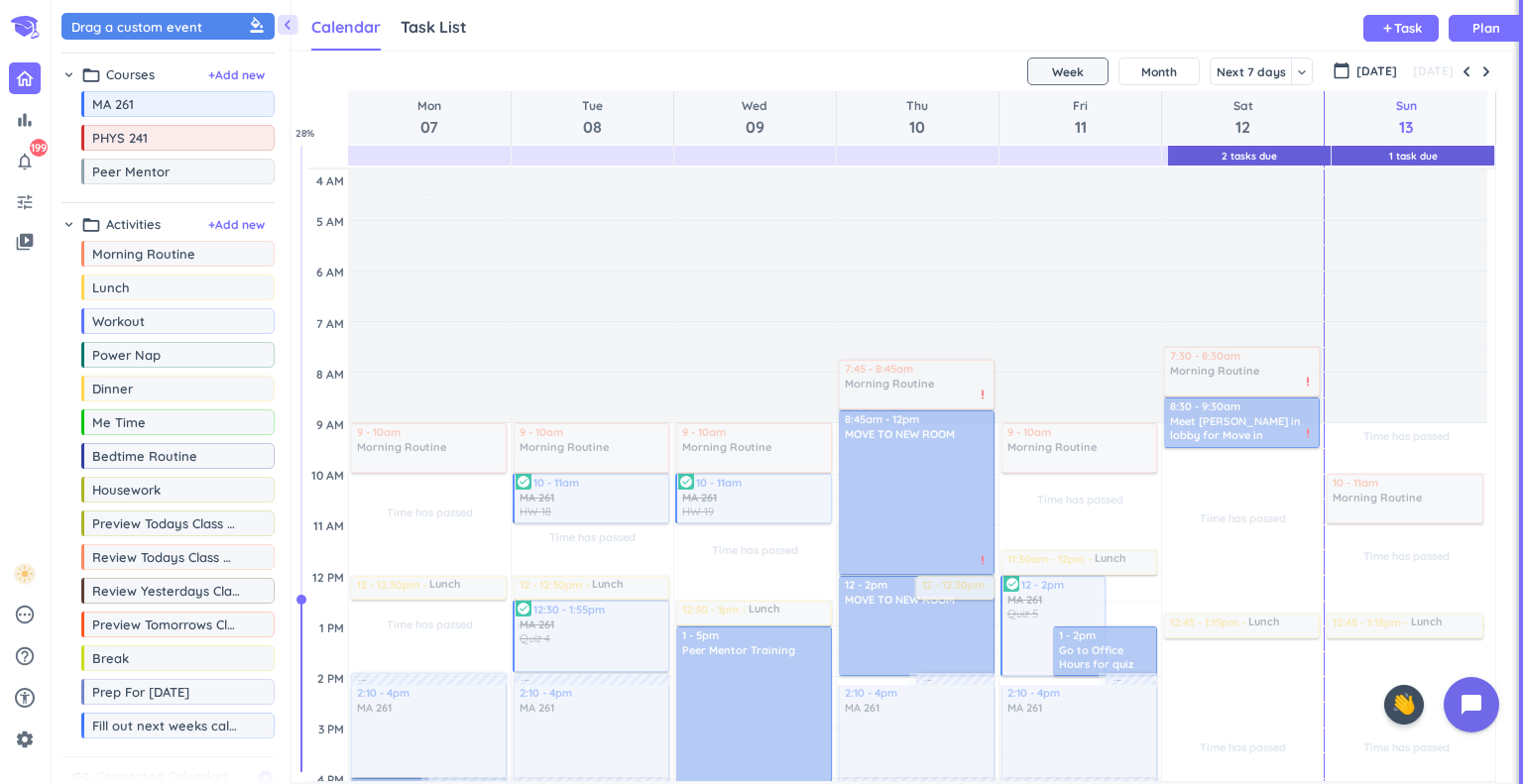 scroll, scrollTop: 0, scrollLeft: 0, axis: both 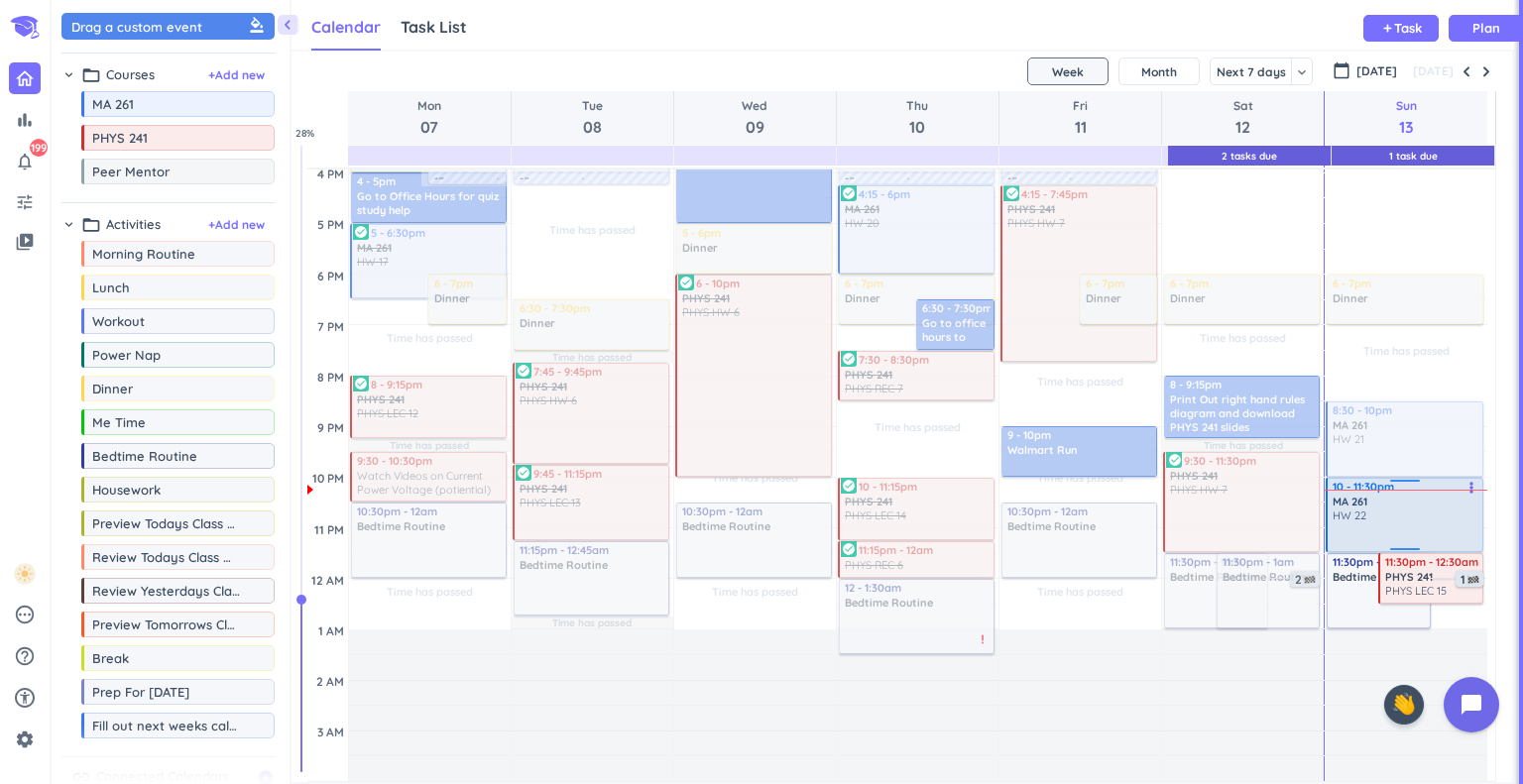 click on "more_vert" at bounding box center [1471, 488] 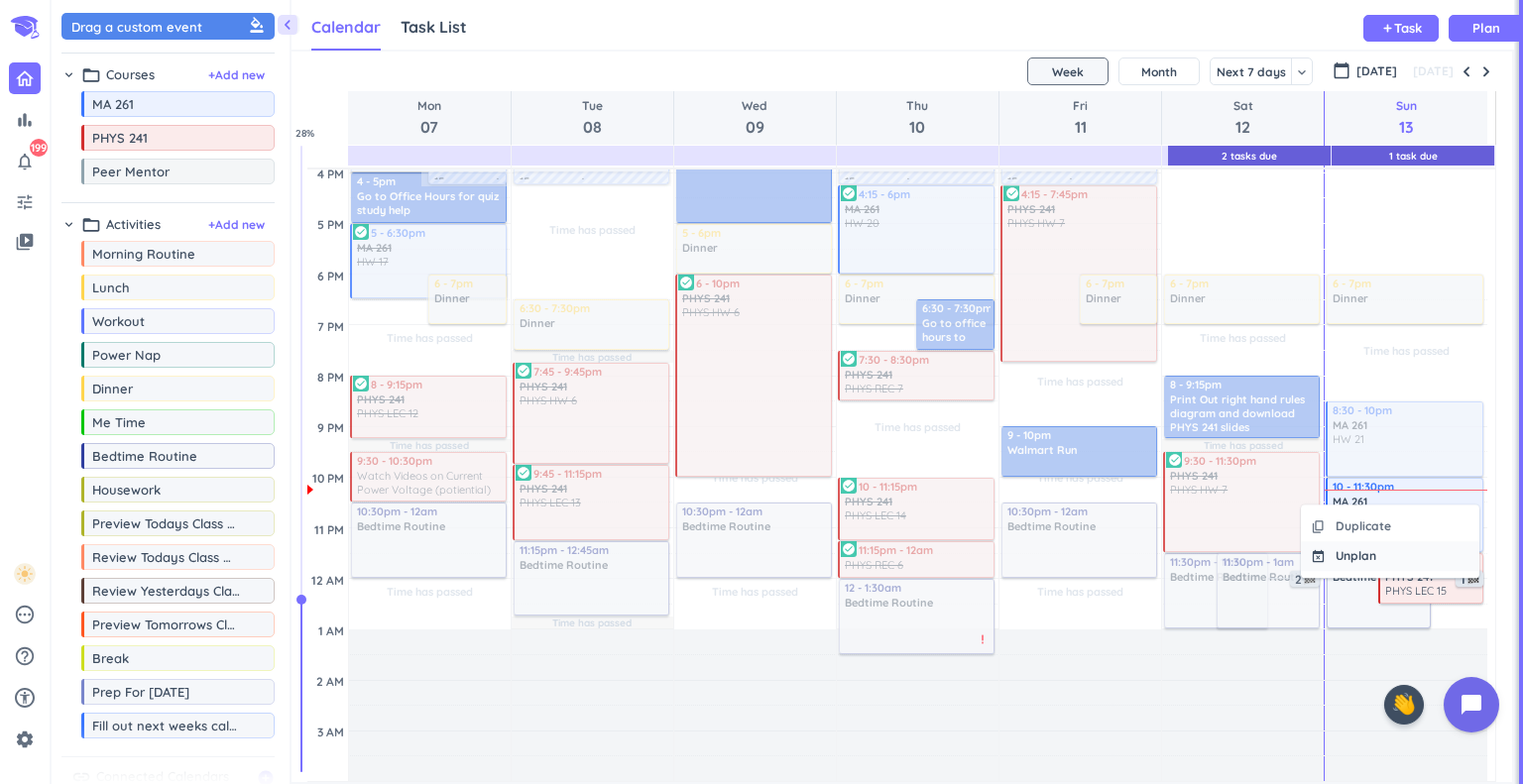 click on "Unplan" at bounding box center (1355, 556) 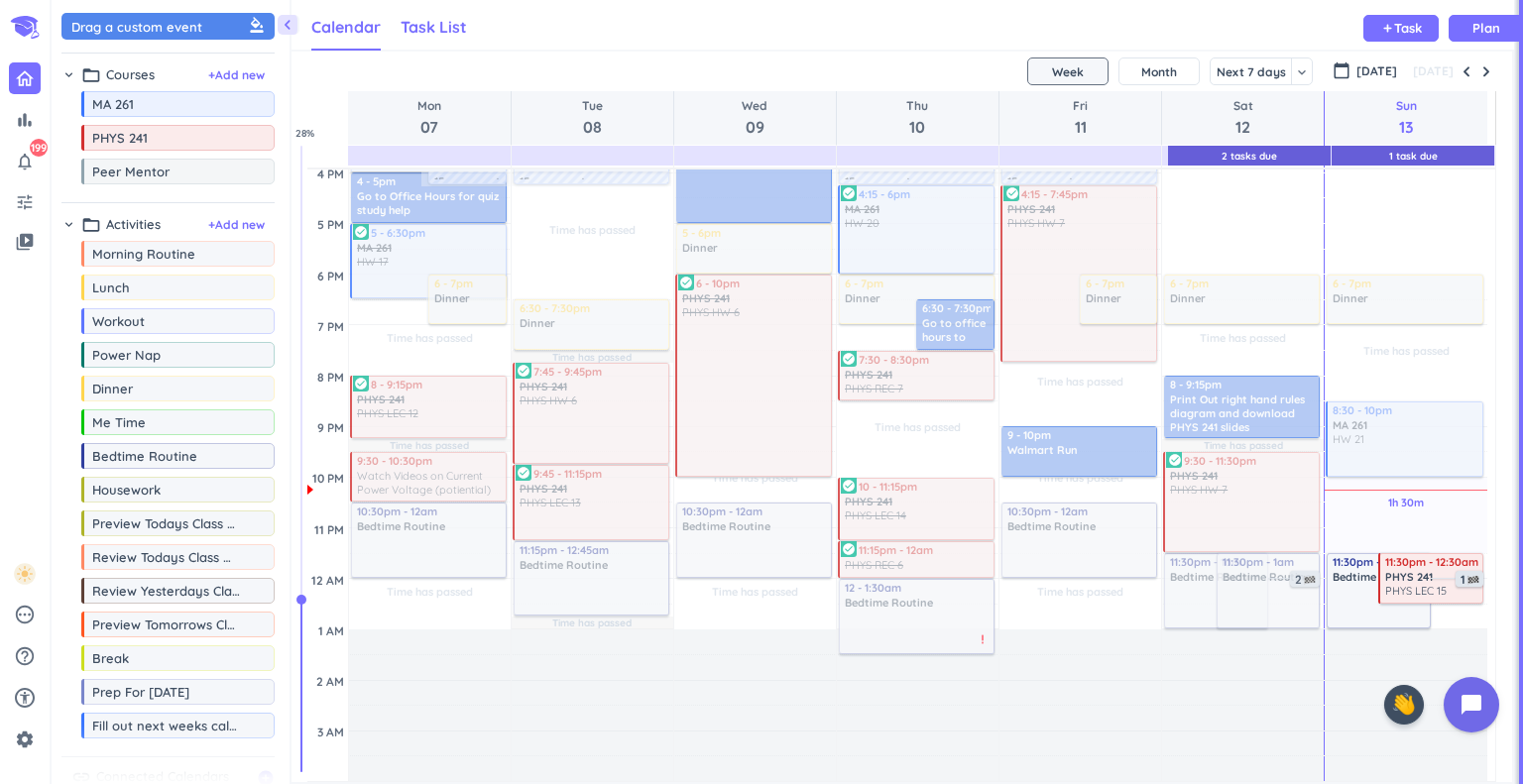 click on "Task List" at bounding box center [433, 28] 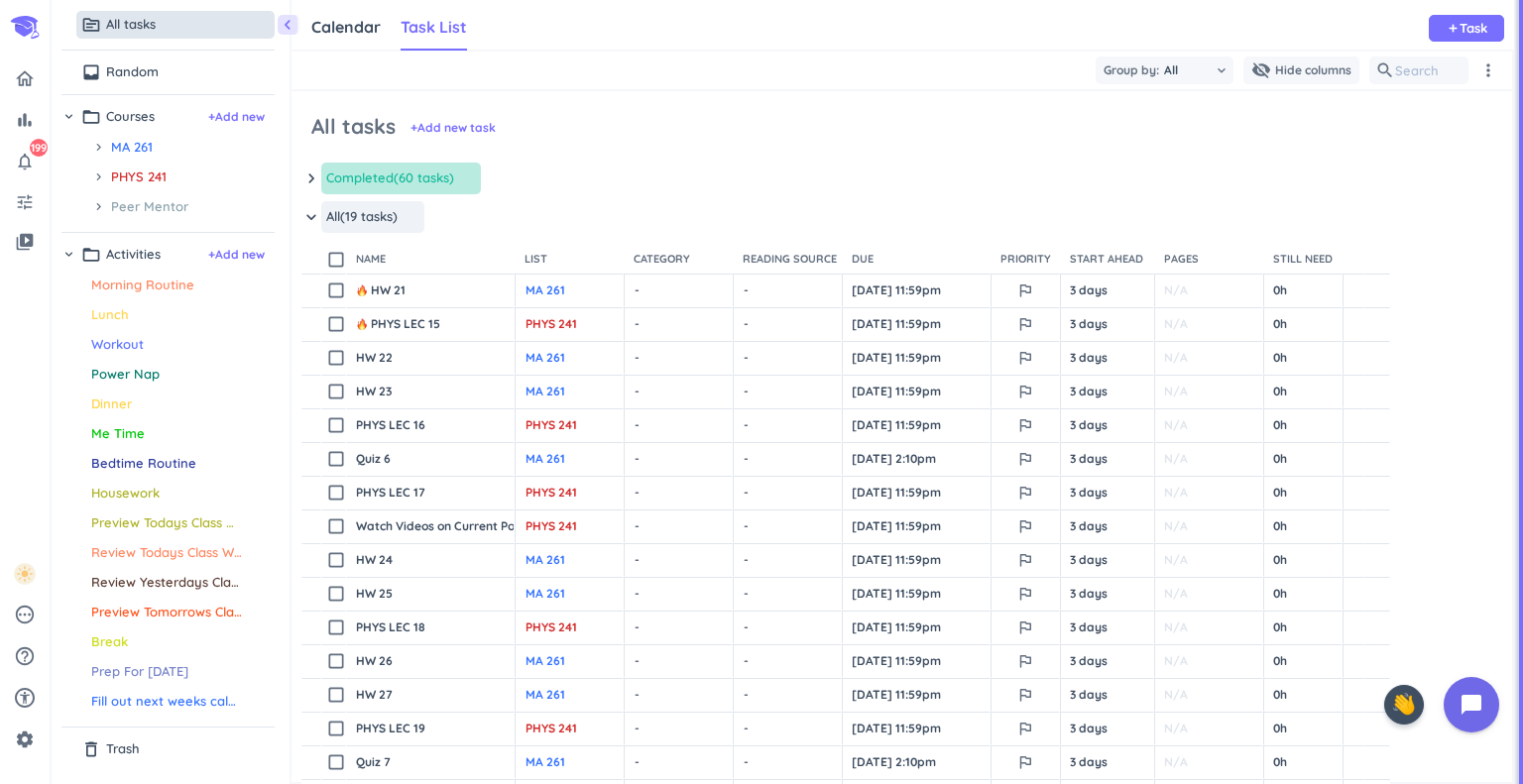 scroll, scrollTop: 9, scrollLeft: 8, axis: both 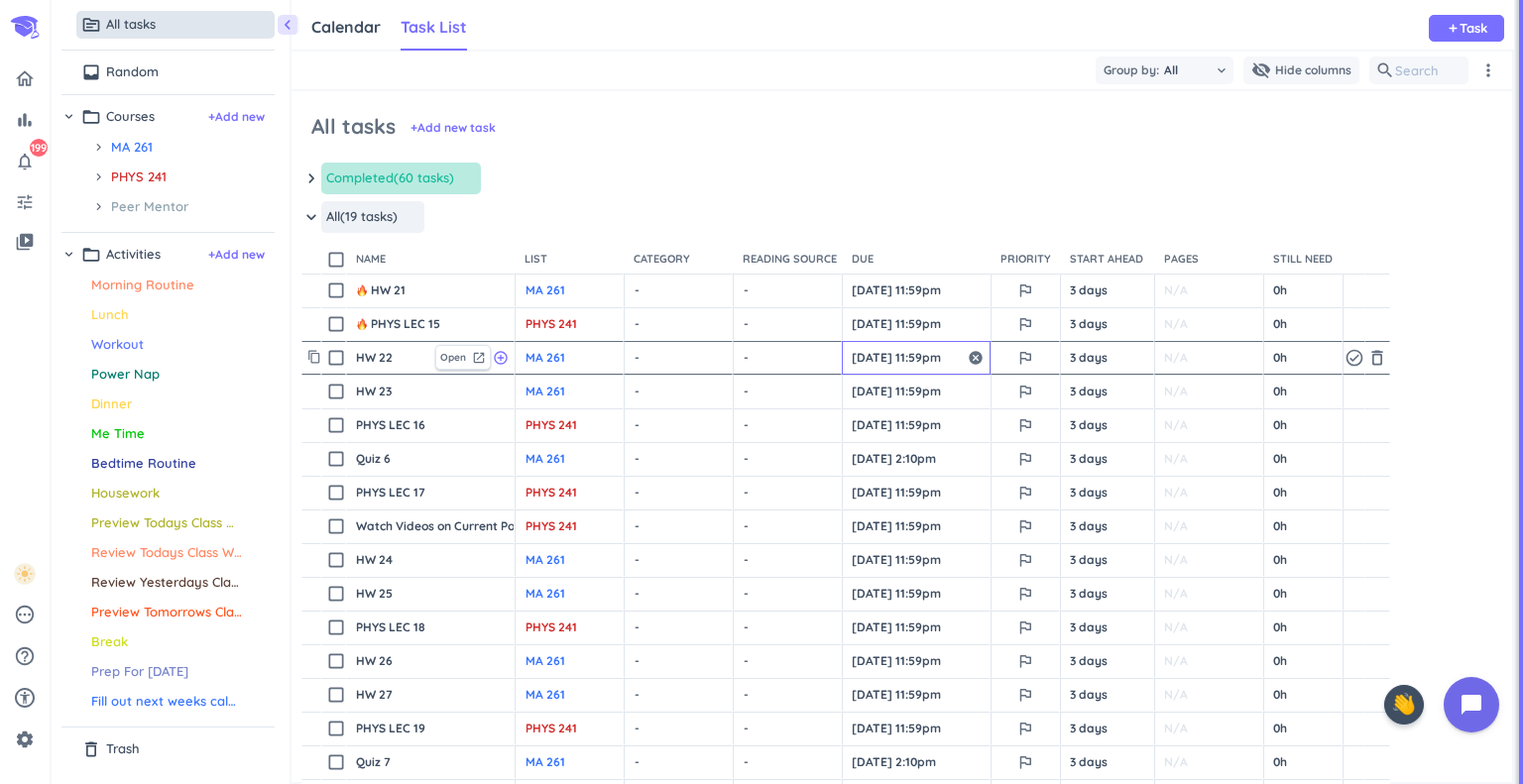 click on "[DATE] 11:59pm" at bounding box center [916, 358] 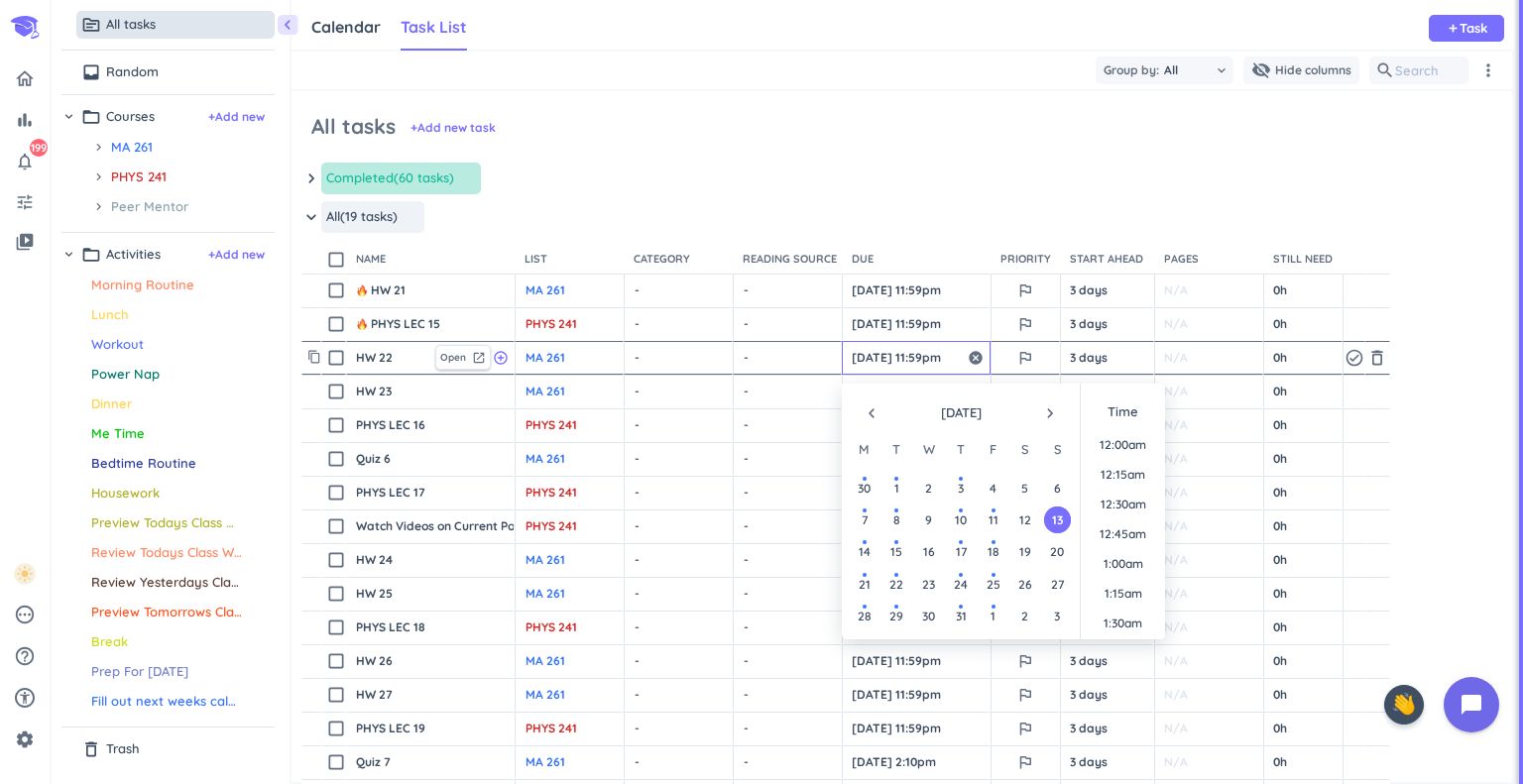 scroll, scrollTop: 2674, scrollLeft: 0, axis: vertical 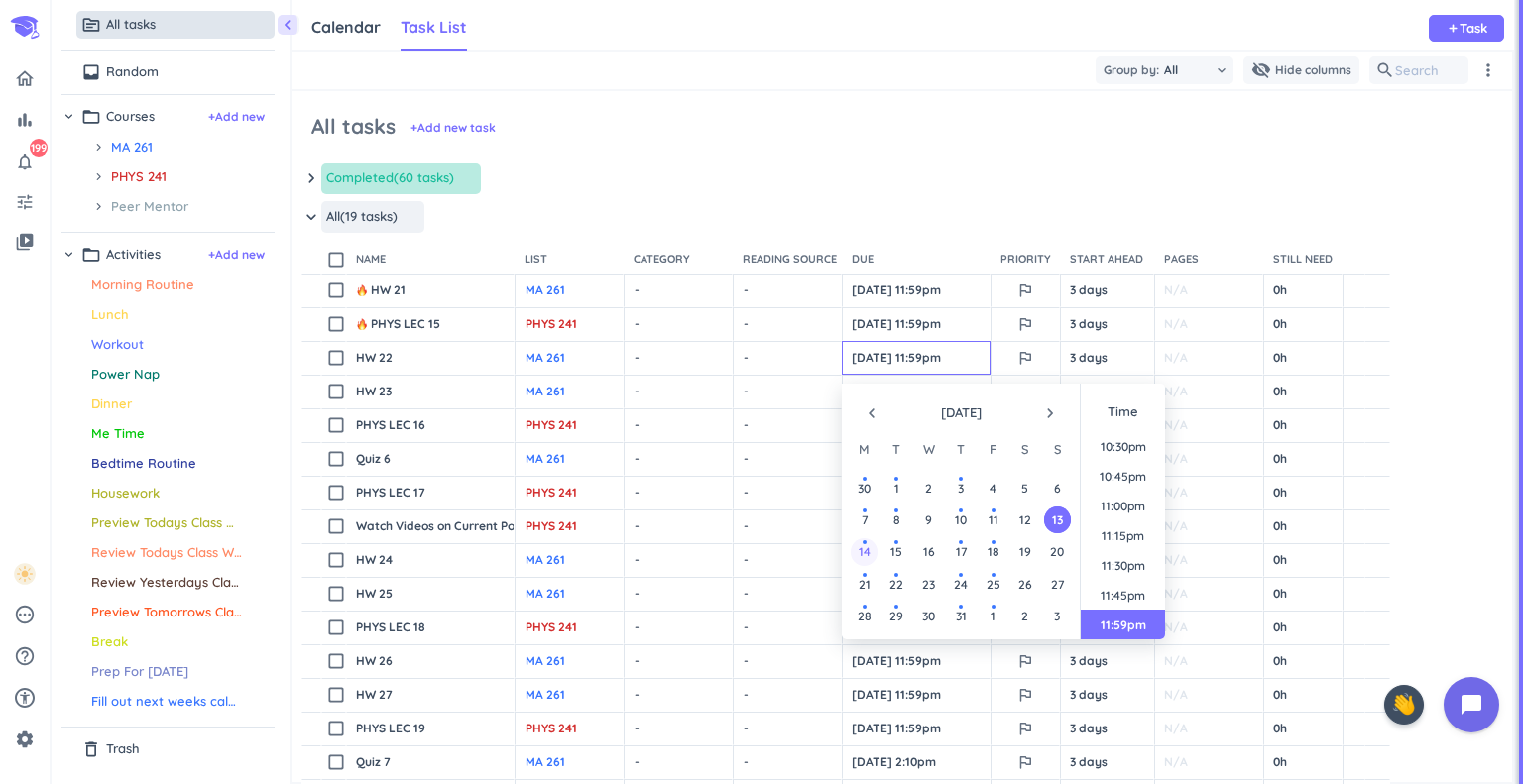 click on "14" at bounding box center [864, 551] 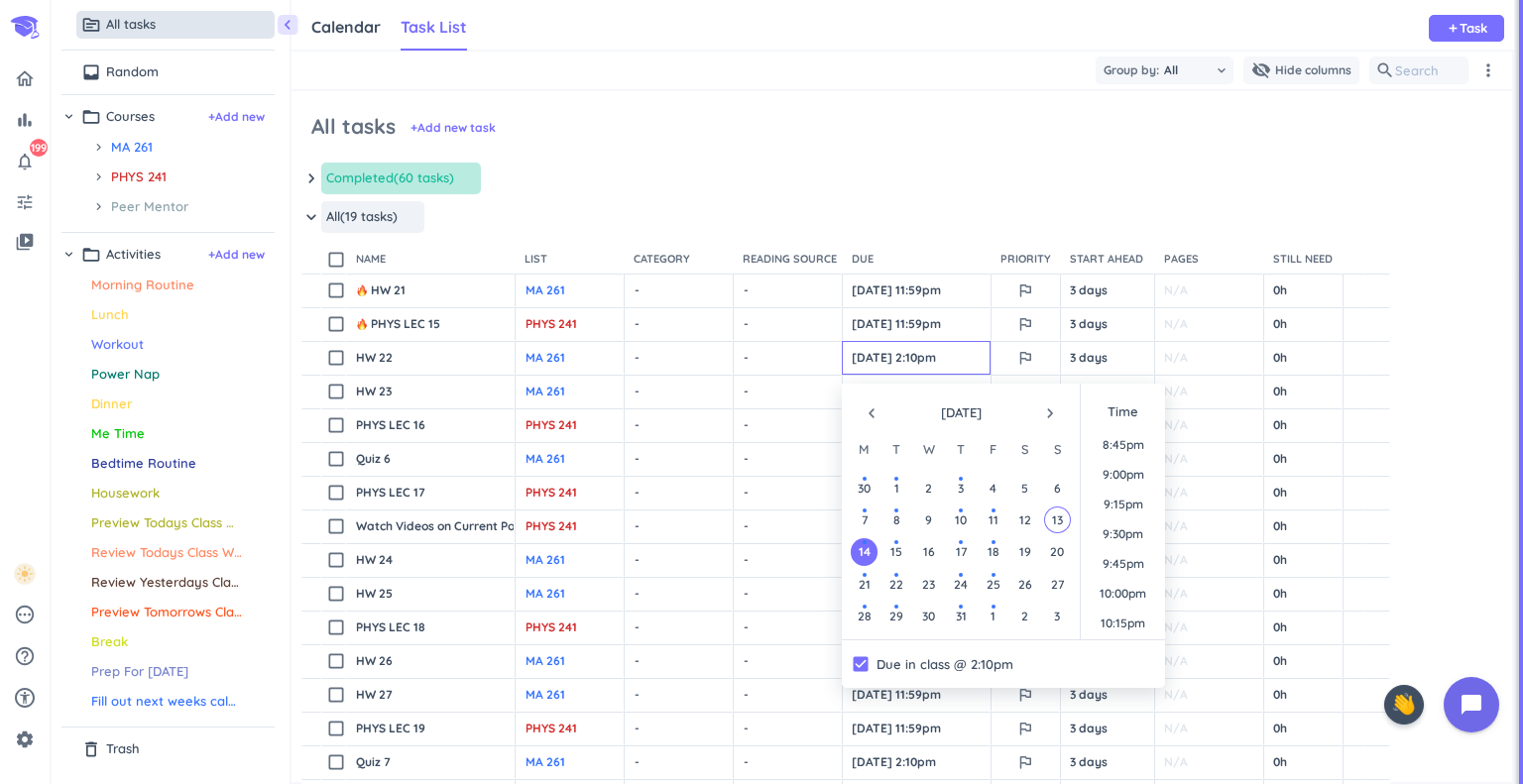 scroll, scrollTop: 2674, scrollLeft: 0, axis: vertical 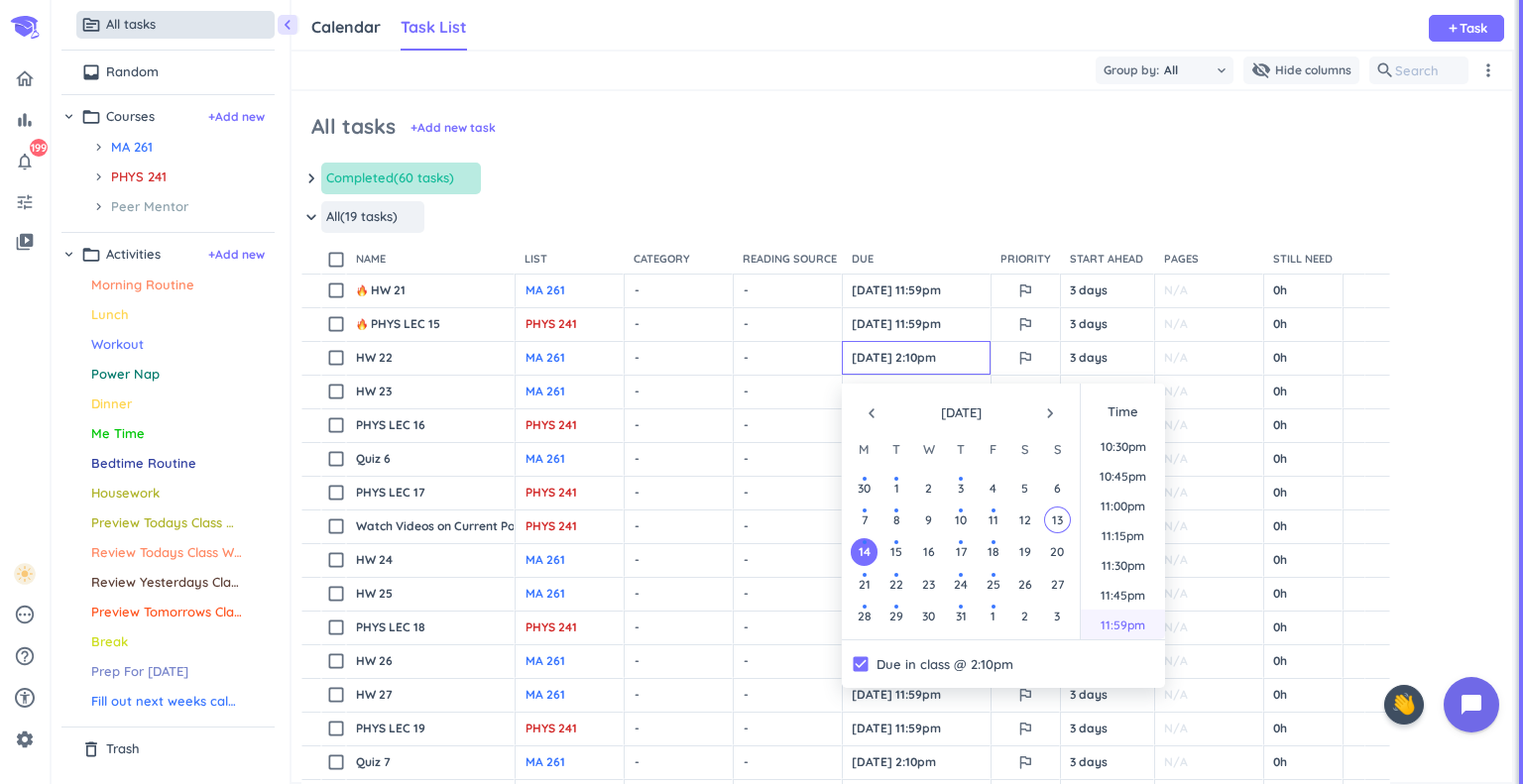 click on "11:59pm" at bounding box center [1122, 624] 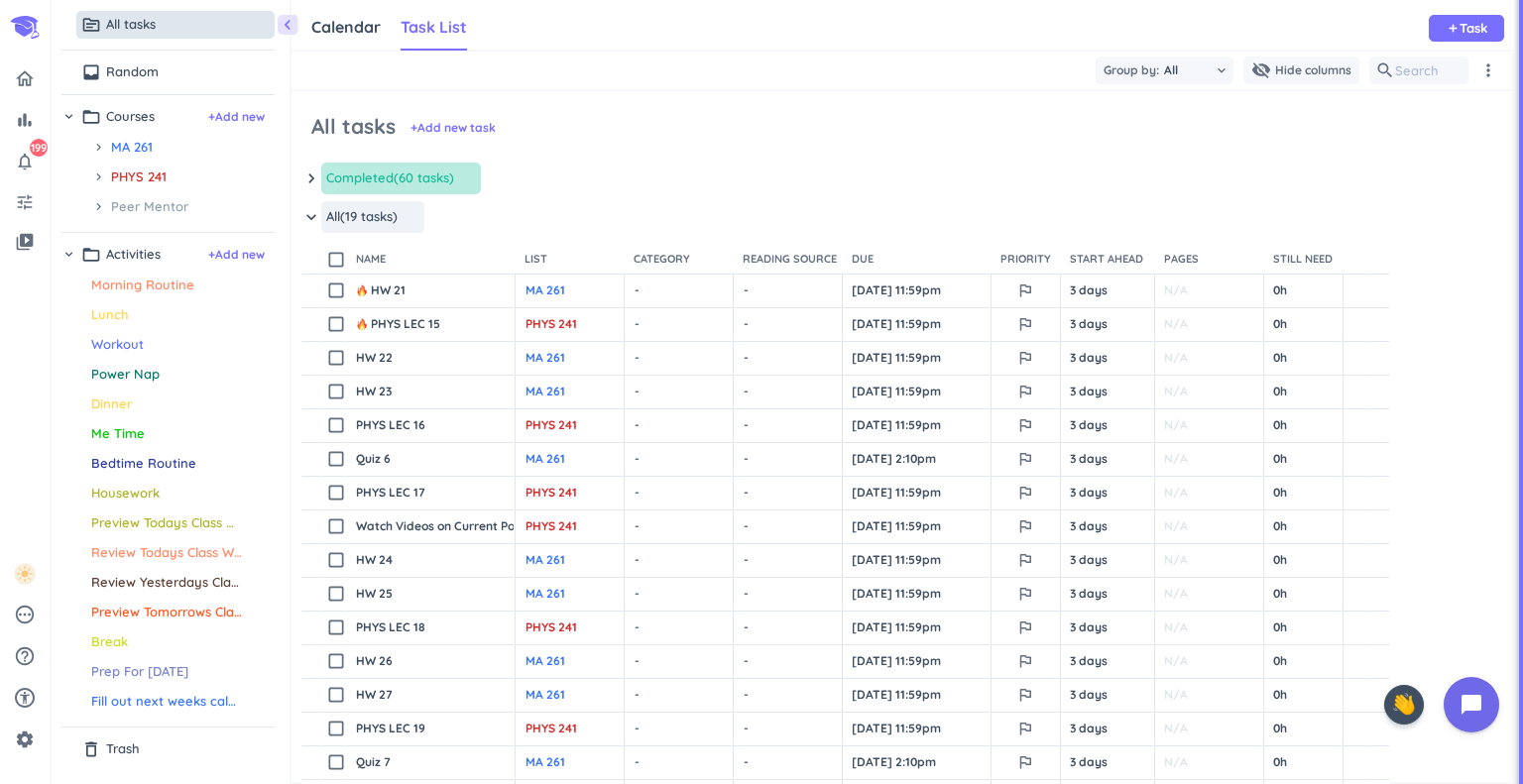 click on "Calendar Task List" at bounding box center (389, 28) 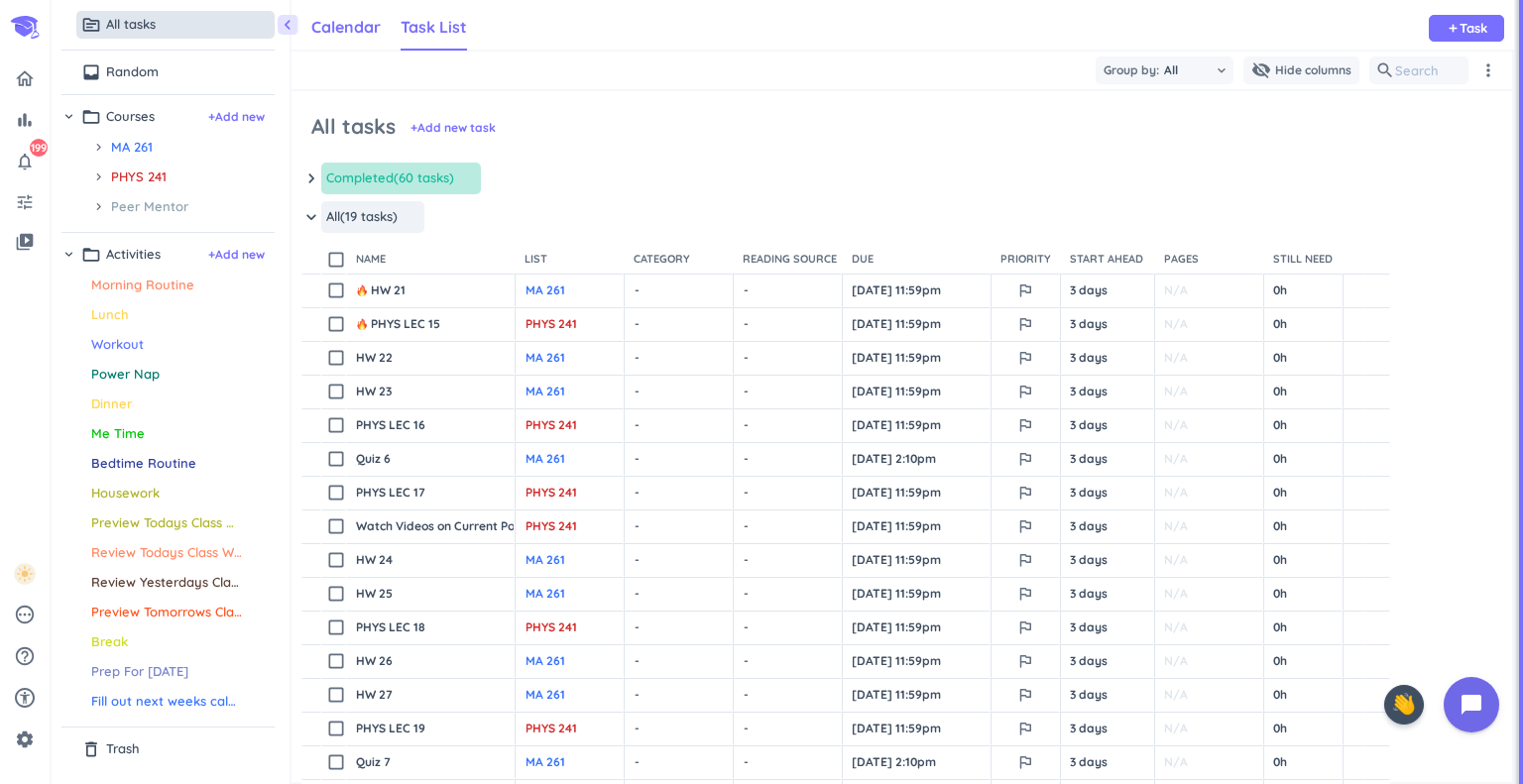 click on "Calendar" at bounding box center (346, 27) 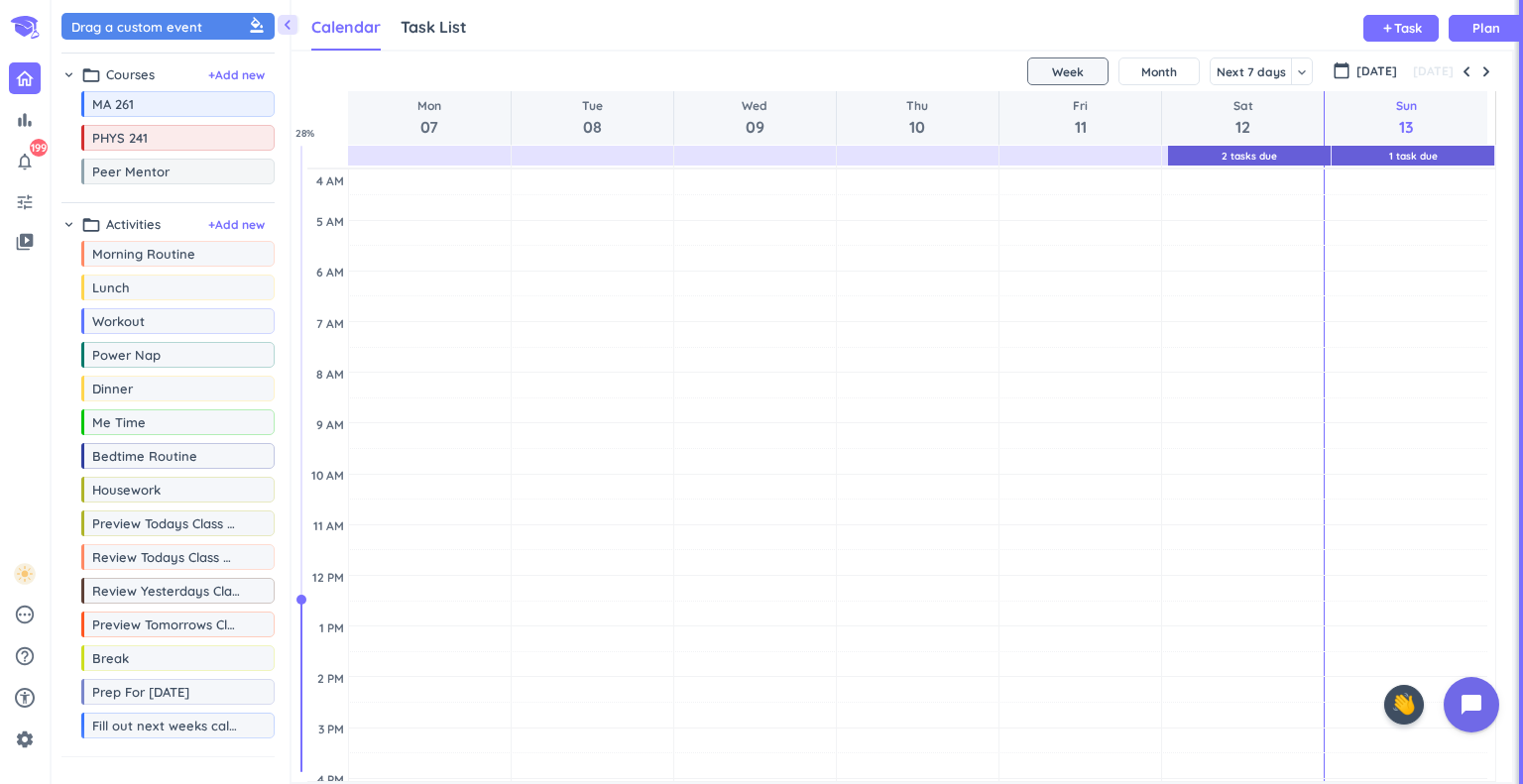 scroll, scrollTop: 9, scrollLeft: 8, axis: both 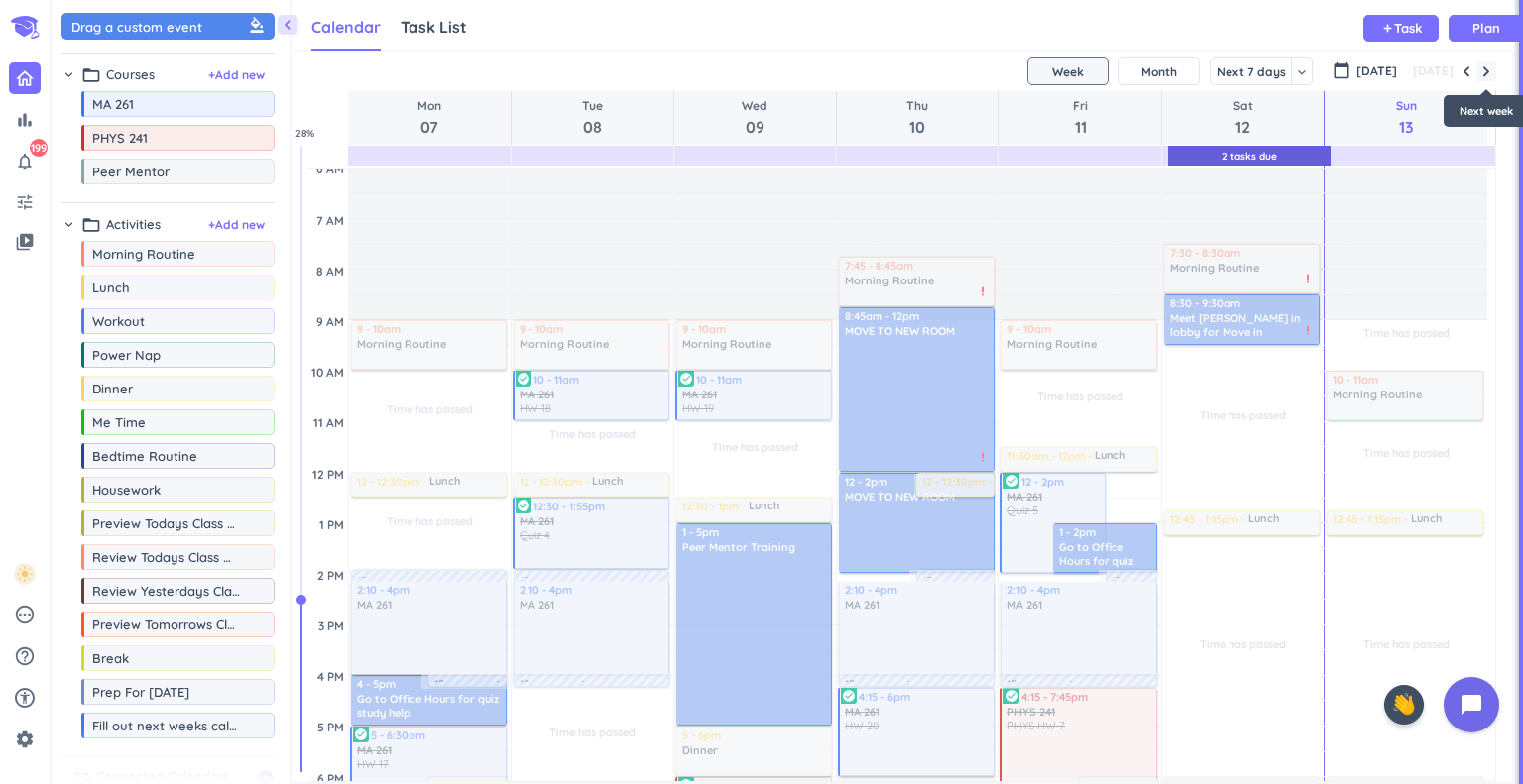 click at bounding box center (1486, 71) 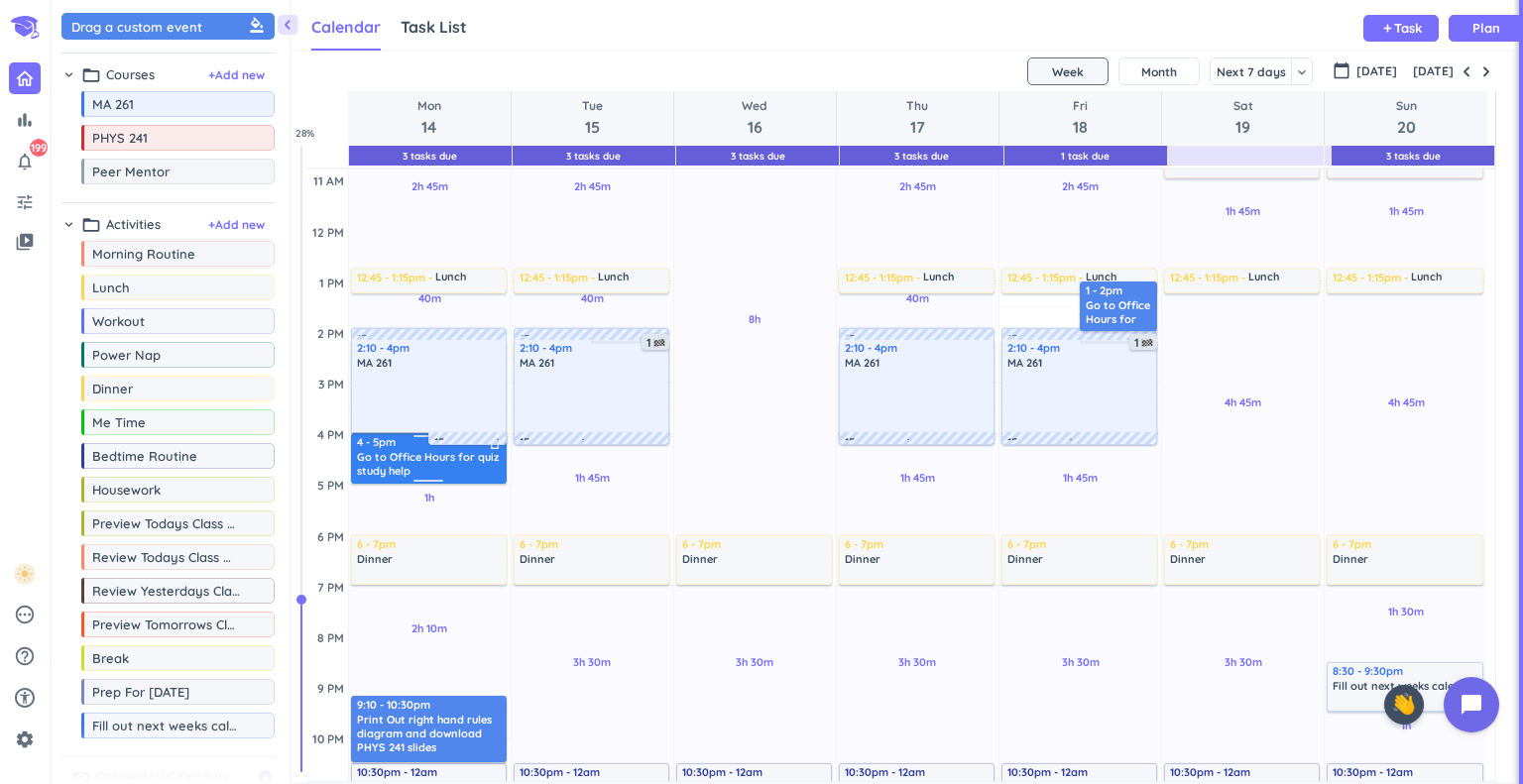 scroll, scrollTop: 344, scrollLeft: 0, axis: vertical 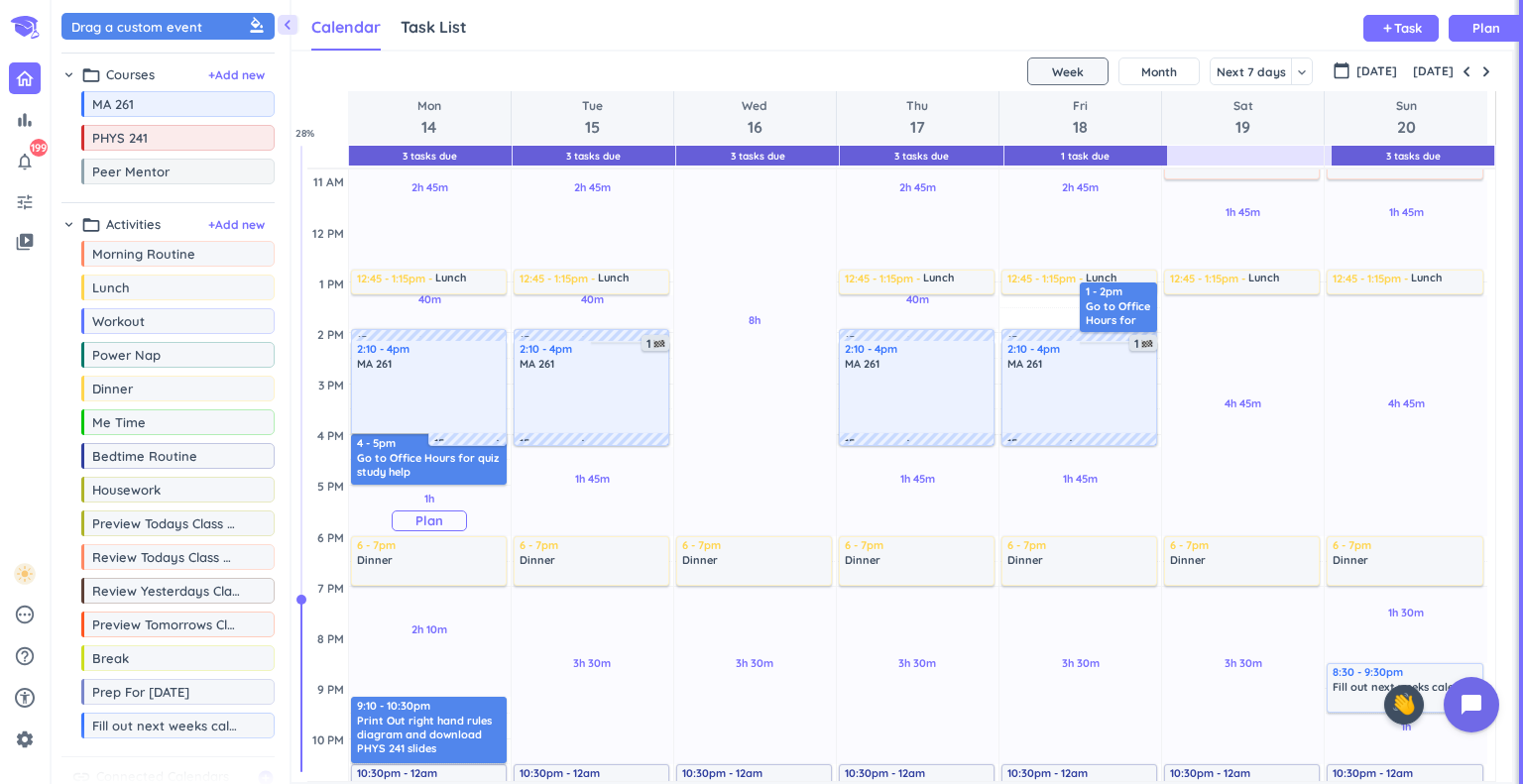 click on "Plan" at bounding box center (429, 520) 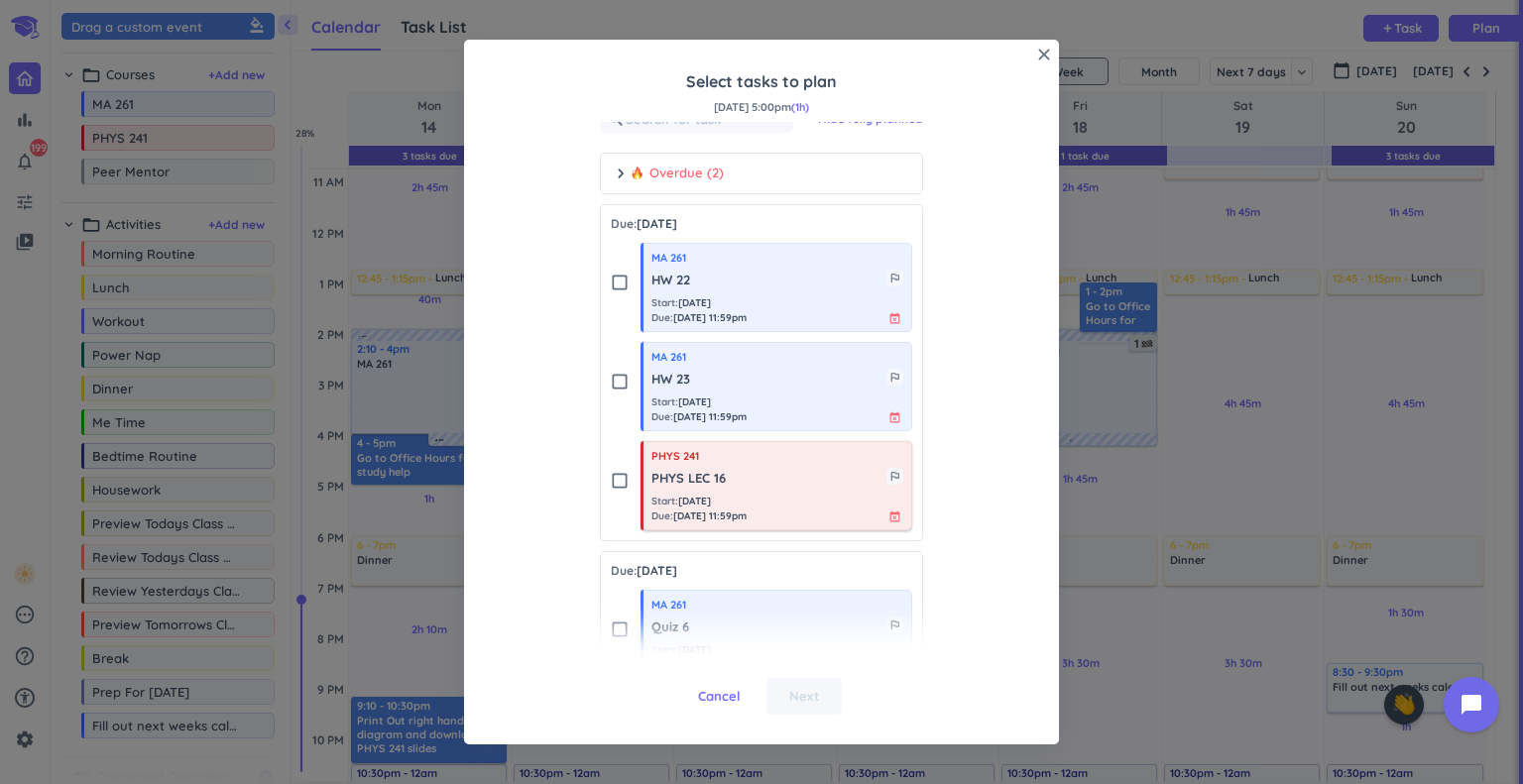 scroll, scrollTop: 132, scrollLeft: 0, axis: vertical 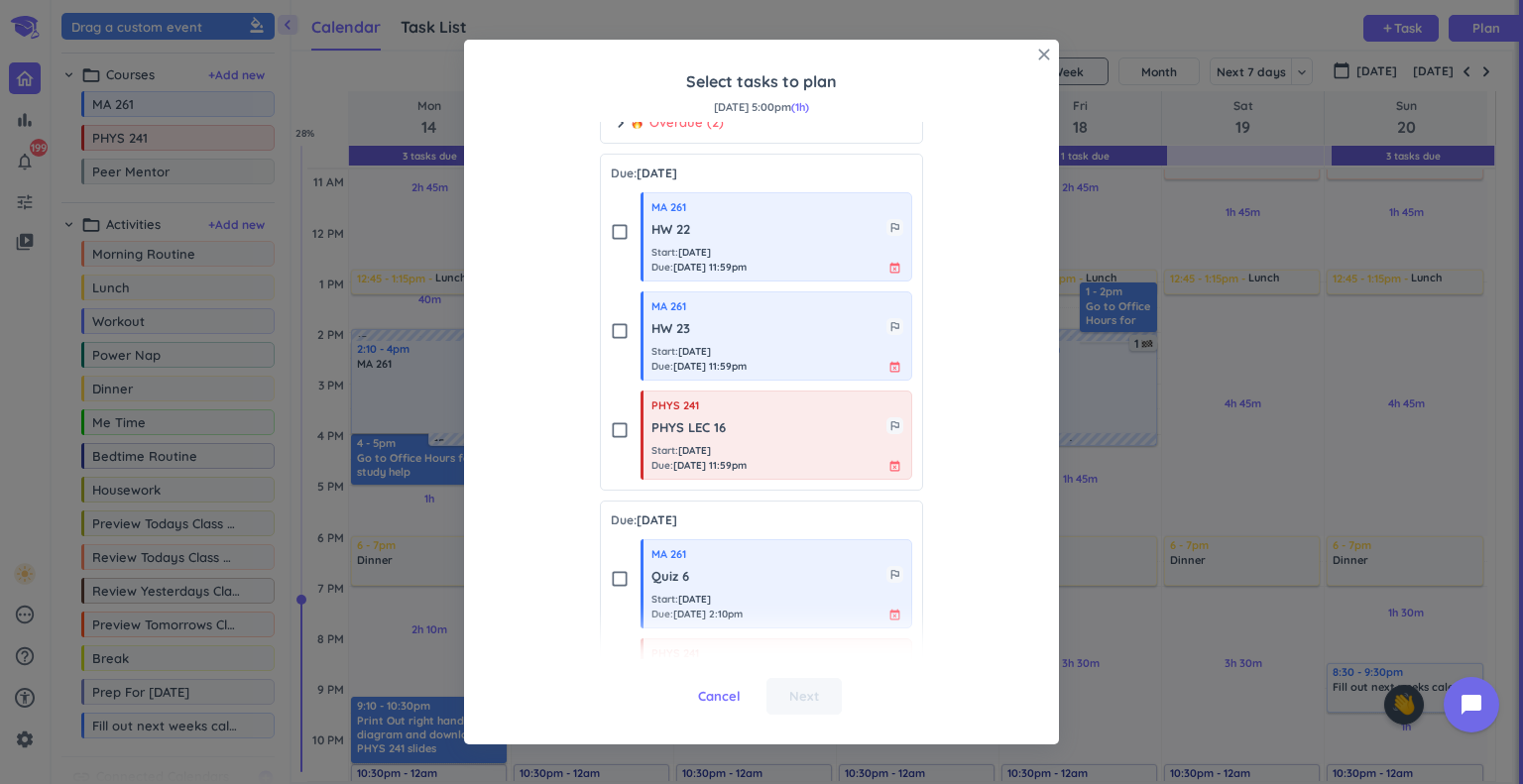 click on "close" at bounding box center [1044, 55] 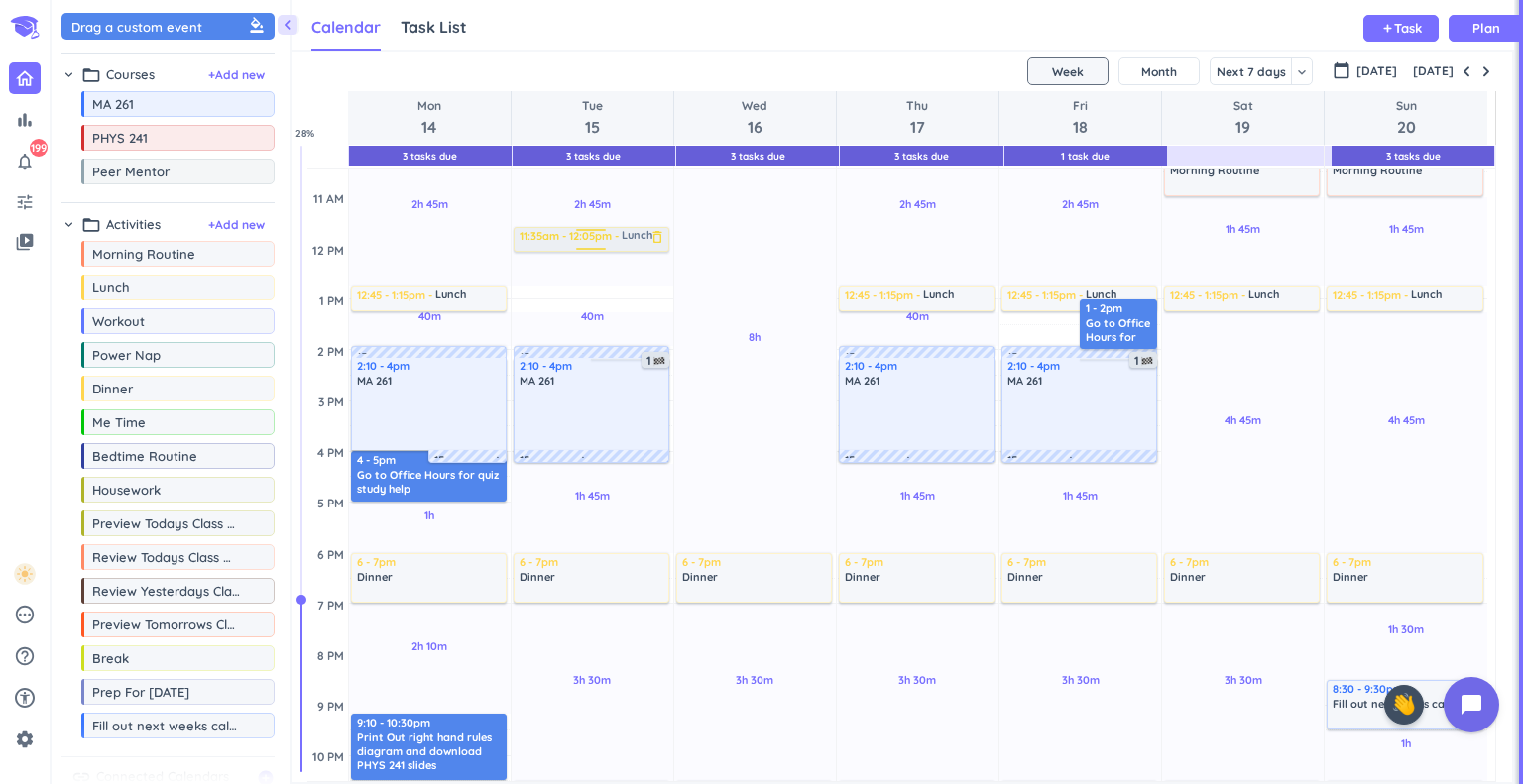 scroll, scrollTop: 326, scrollLeft: 0, axis: vertical 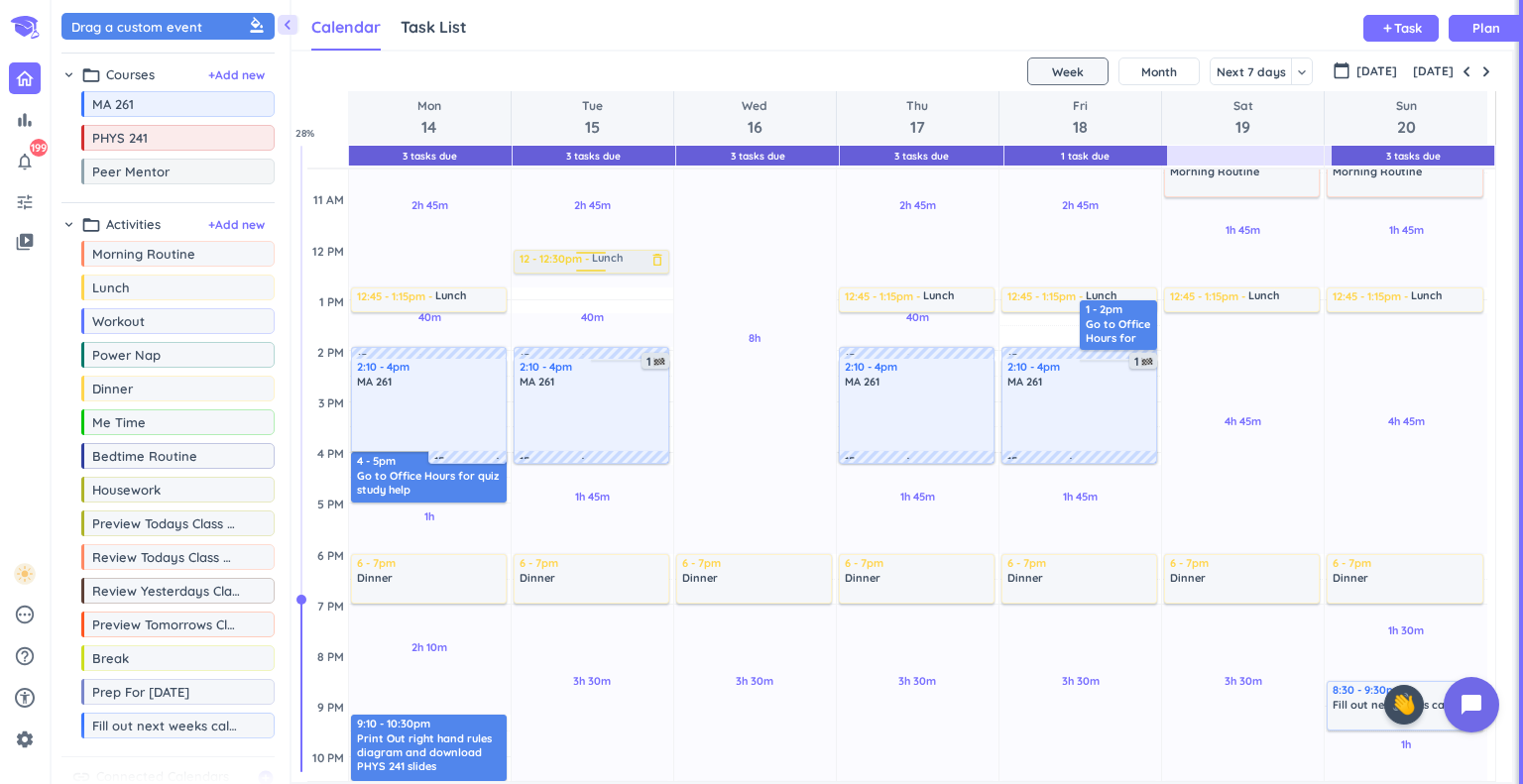 drag, startPoint x: 551, startPoint y: 282, endPoint x: 557, endPoint y: 259, distance: 23.769729 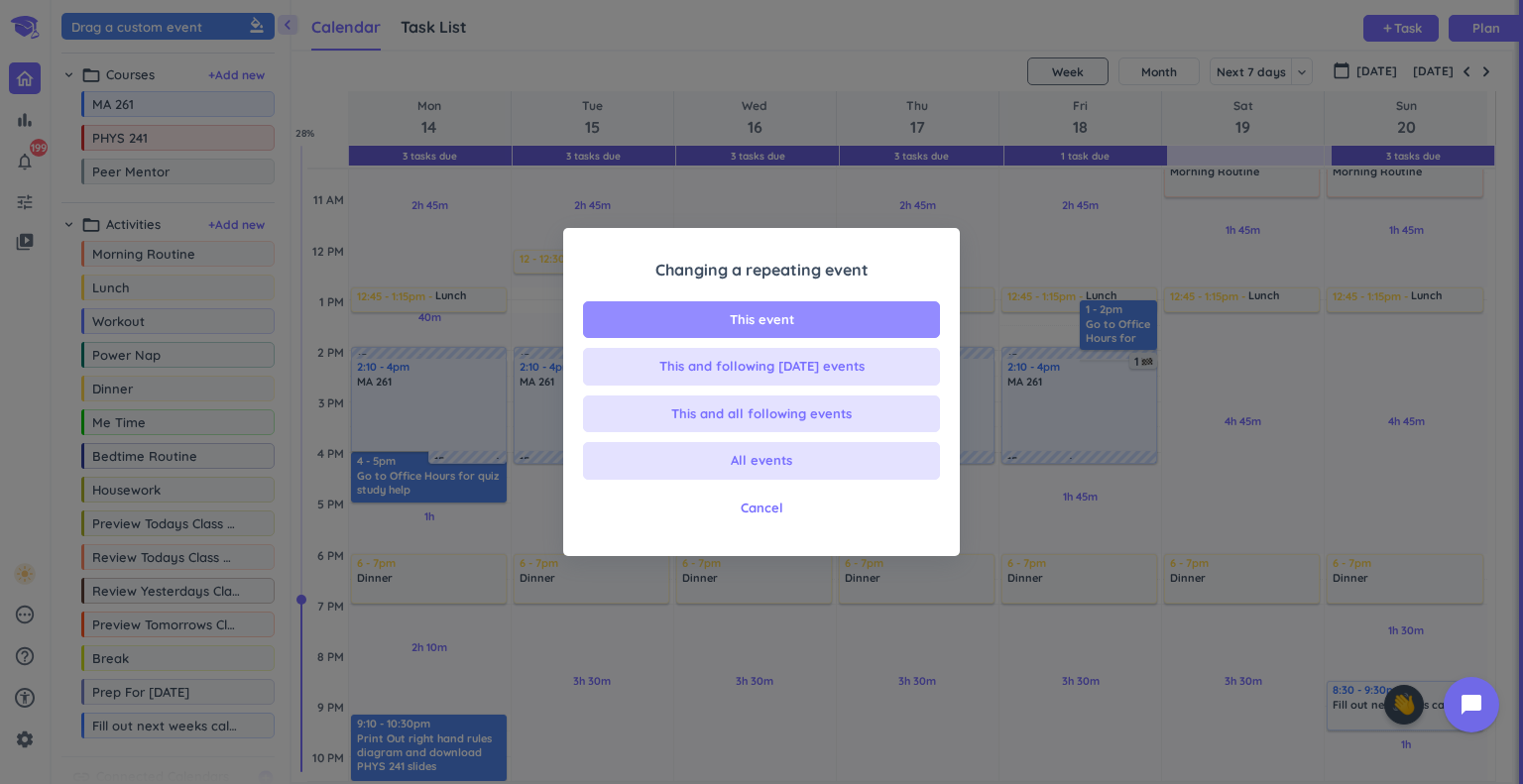 click on "This event" at bounding box center [762, 320] 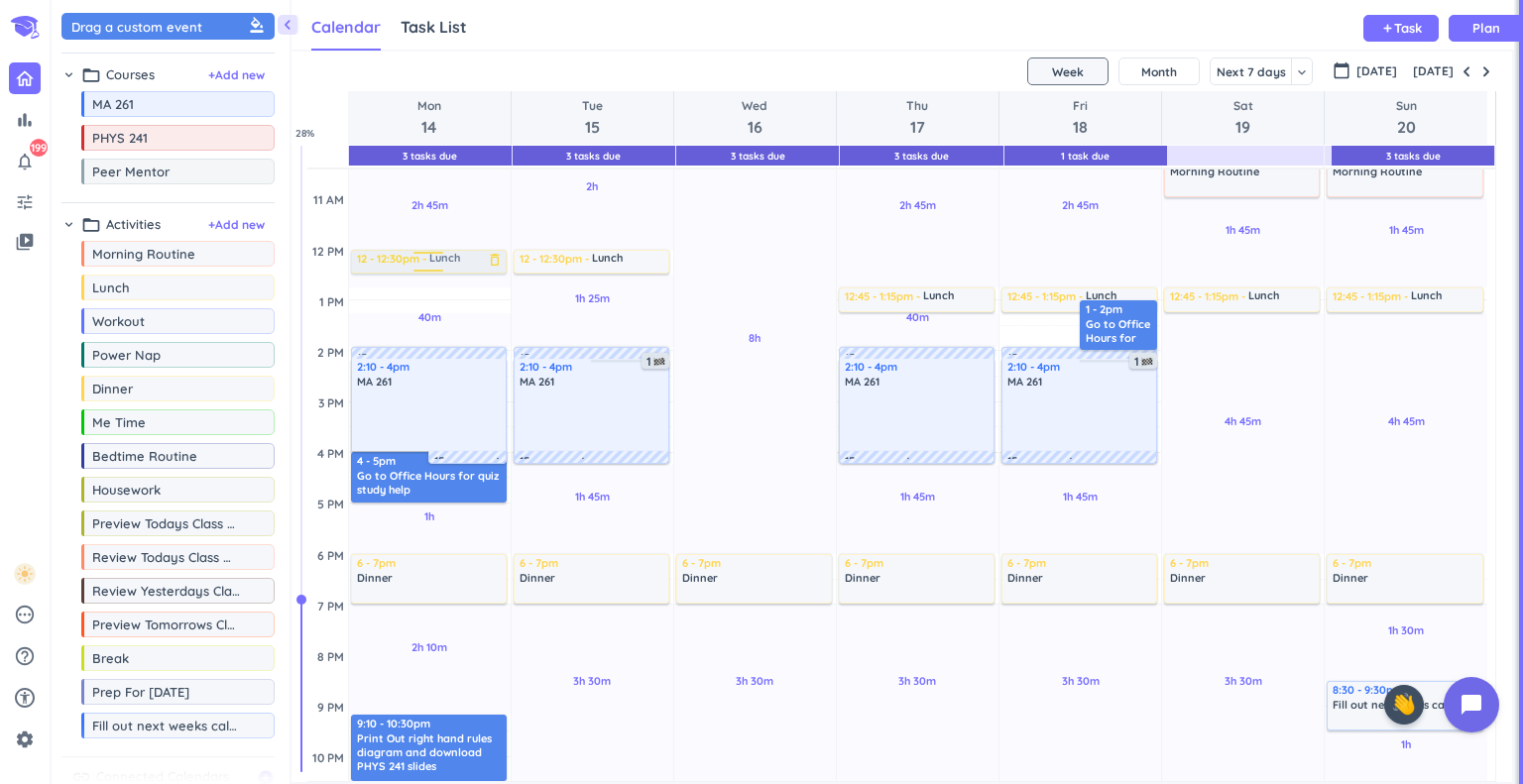 drag, startPoint x: 370, startPoint y: 305, endPoint x: 425, endPoint y: 270, distance: 65.192024 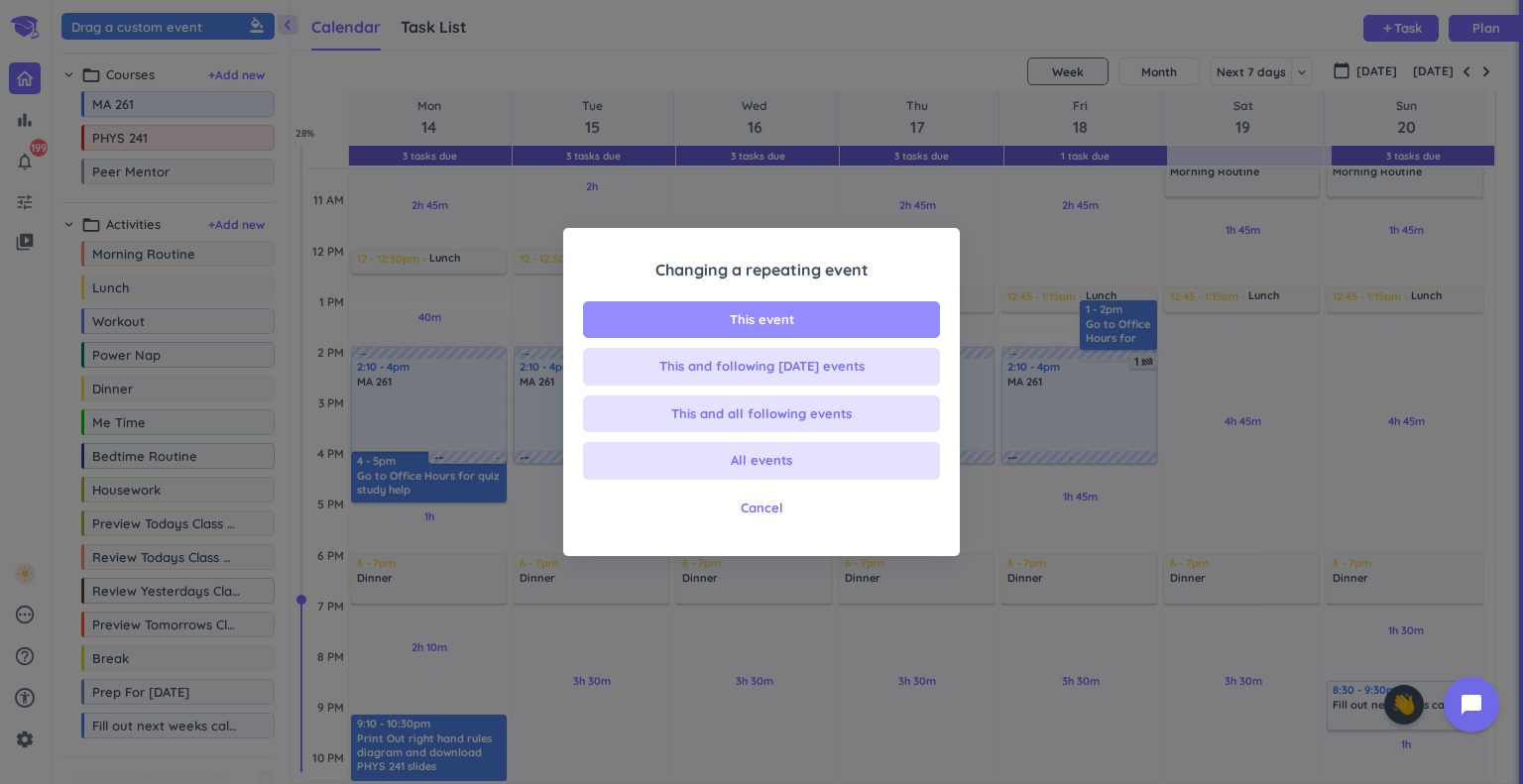 click on "This event" at bounding box center (762, 320) 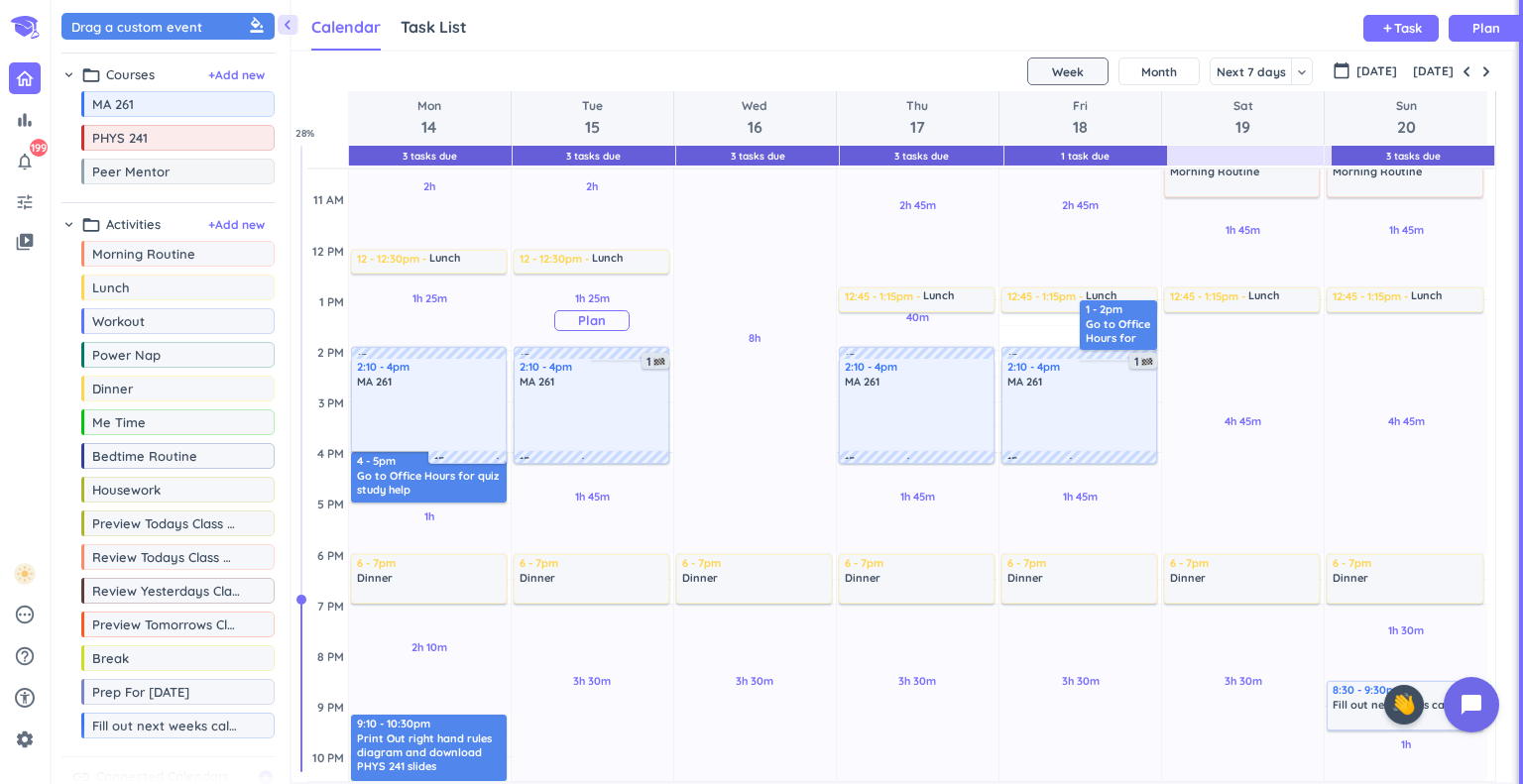click on "Plan" at bounding box center [592, 320] 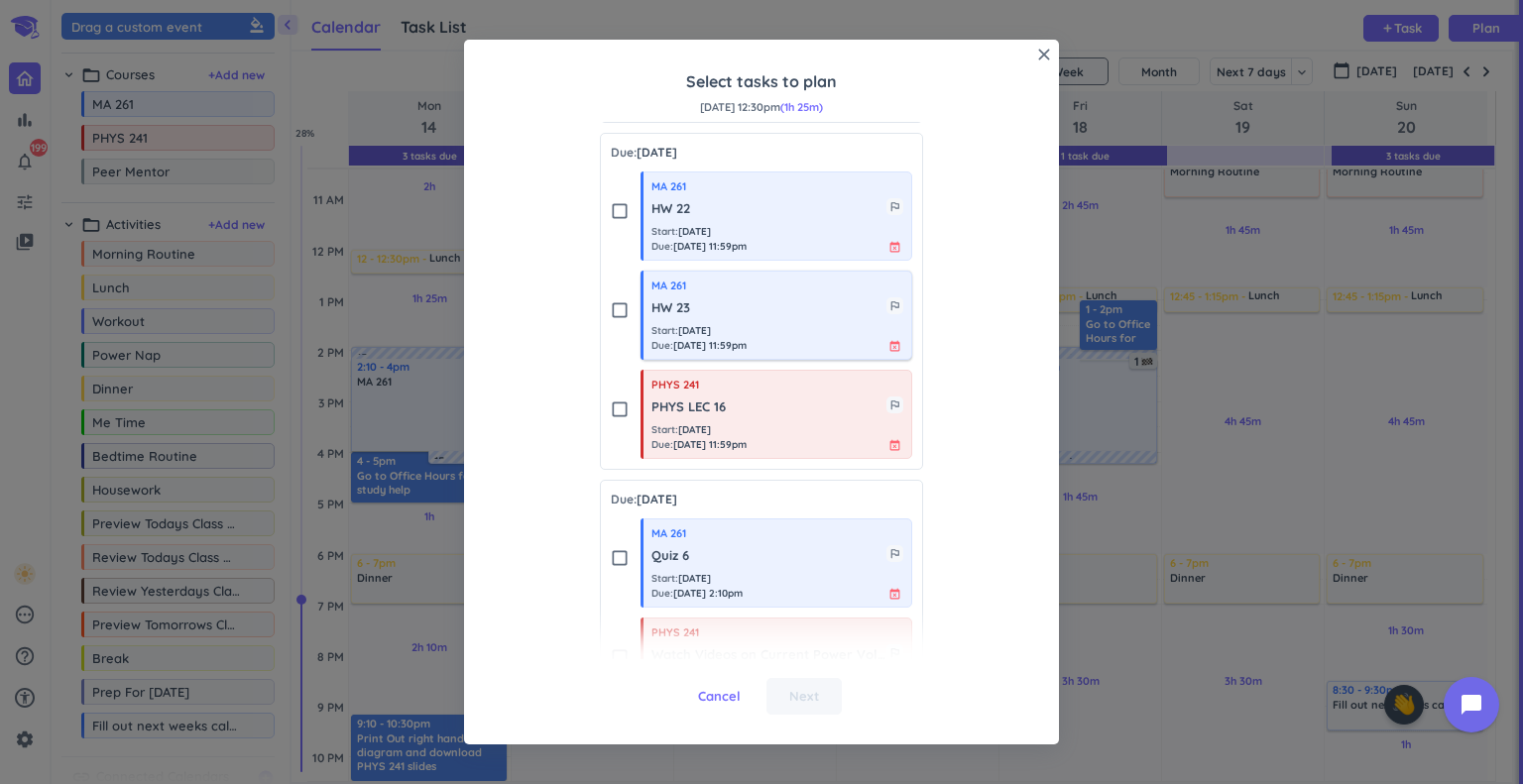 scroll, scrollTop: 232, scrollLeft: 0, axis: vertical 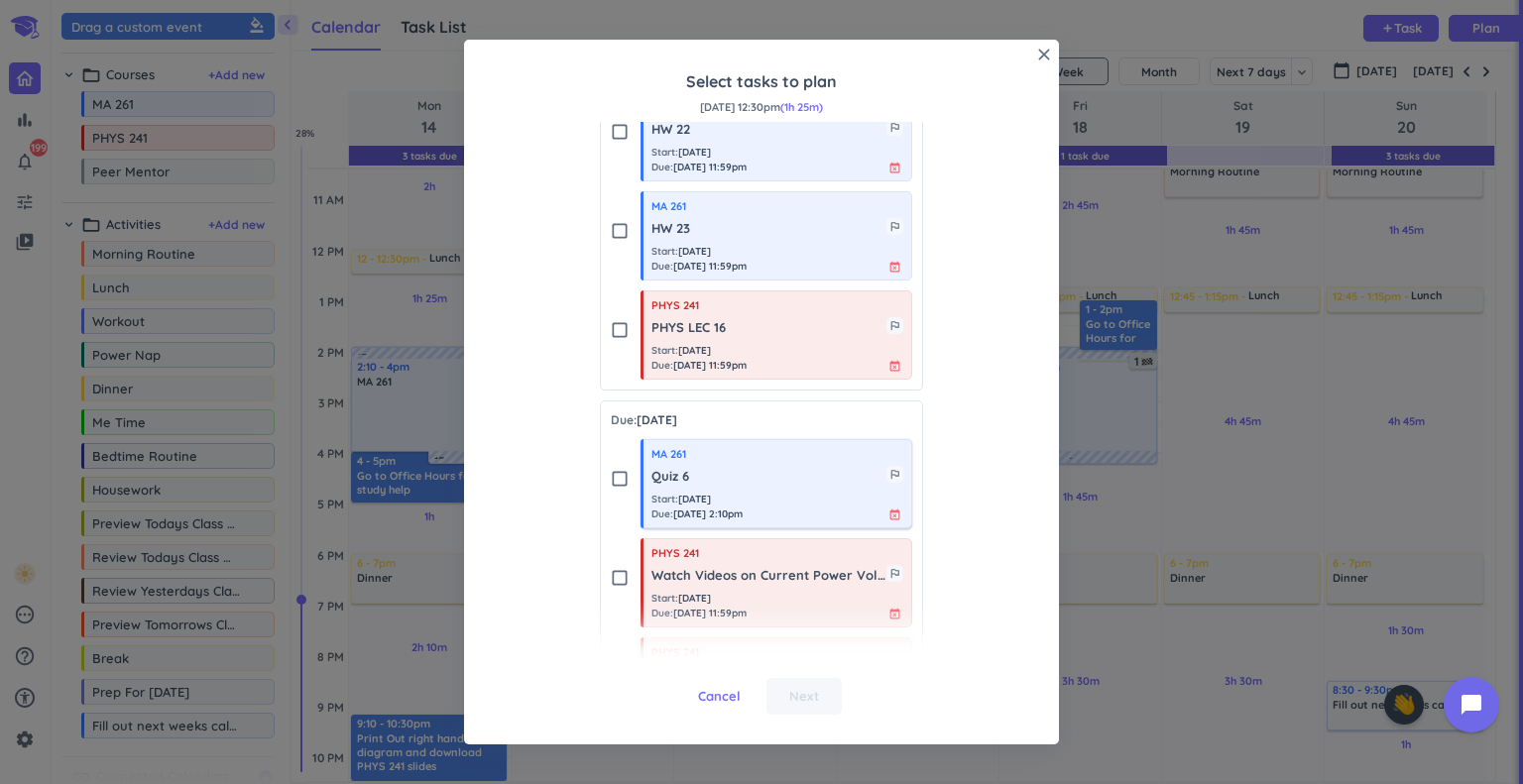 click on "Quiz 6" at bounding box center (768, 477) 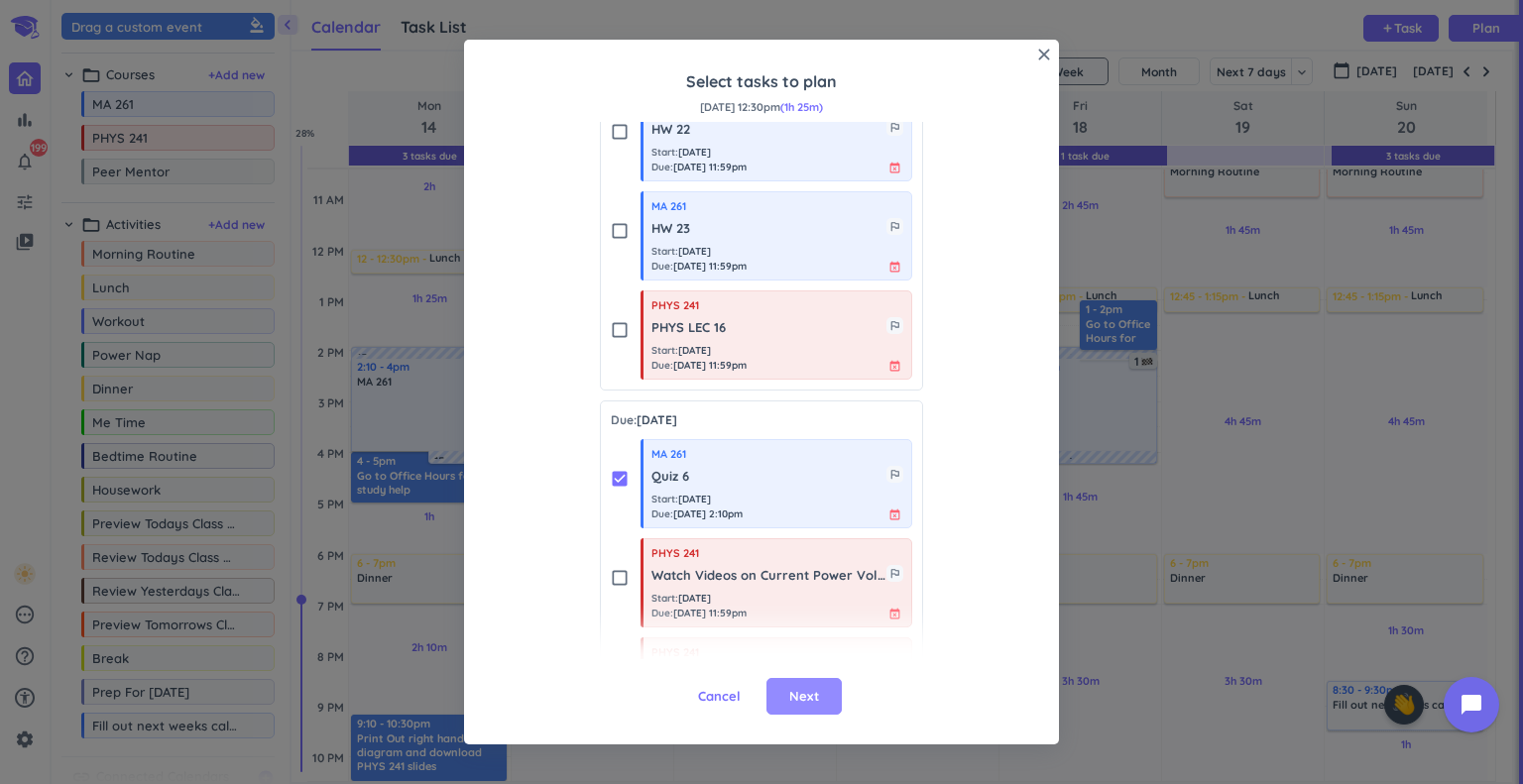 click on "Next" at bounding box center [804, 697] 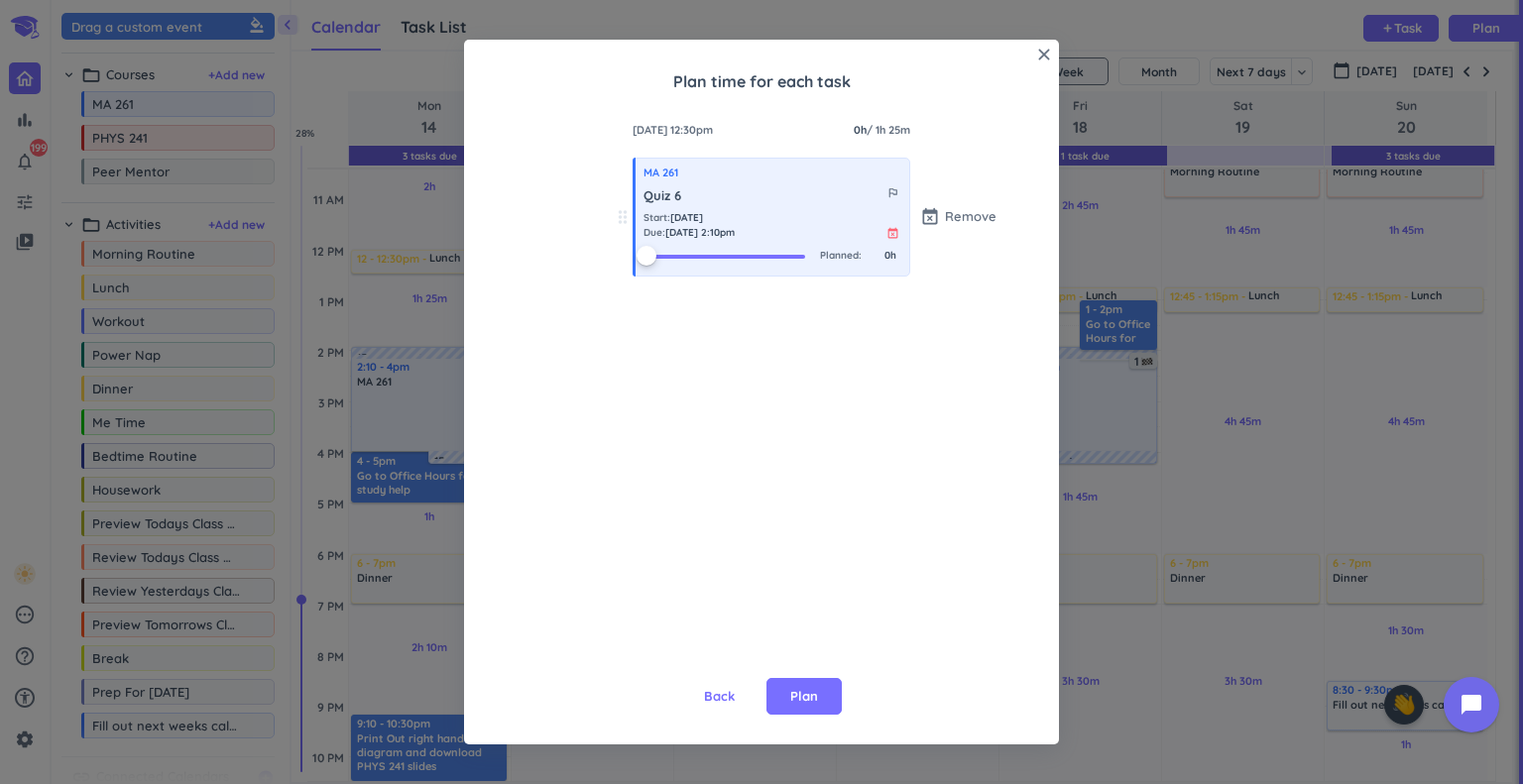scroll, scrollTop: 0, scrollLeft: 0, axis: both 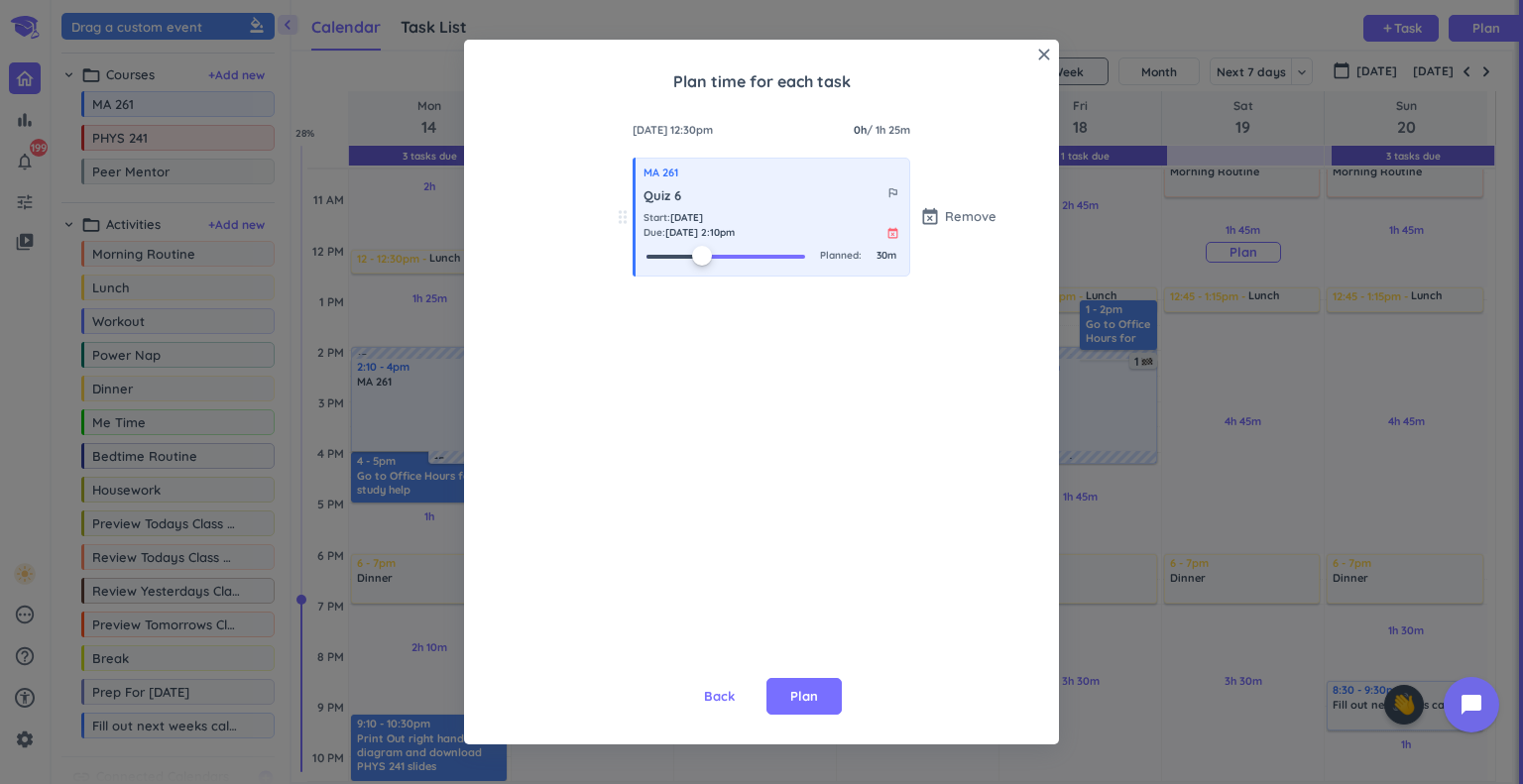 drag, startPoint x: 644, startPoint y: 251, endPoint x: 1198, endPoint y: 283, distance: 554.923 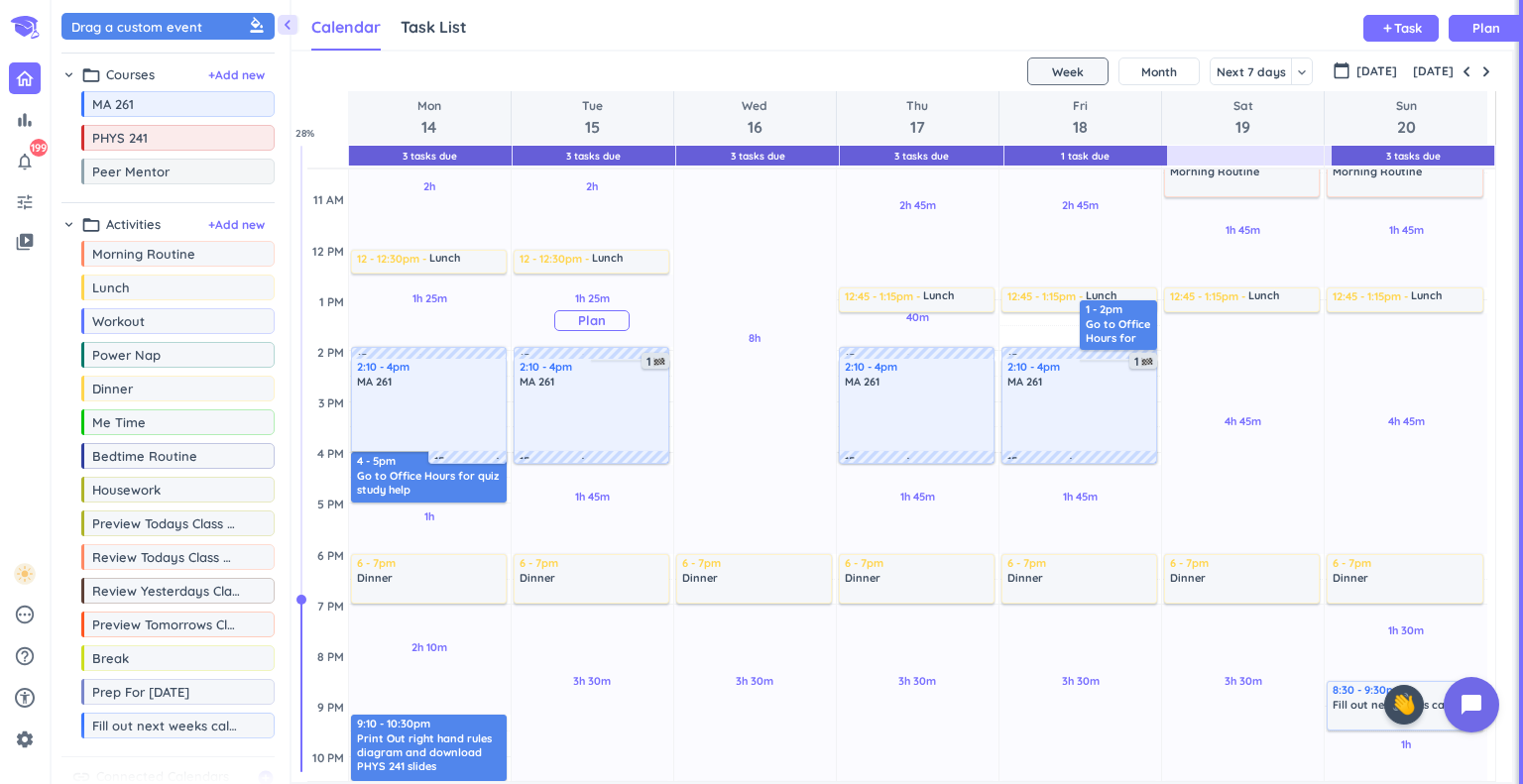 click on "Plan" at bounding box center [592, 320] 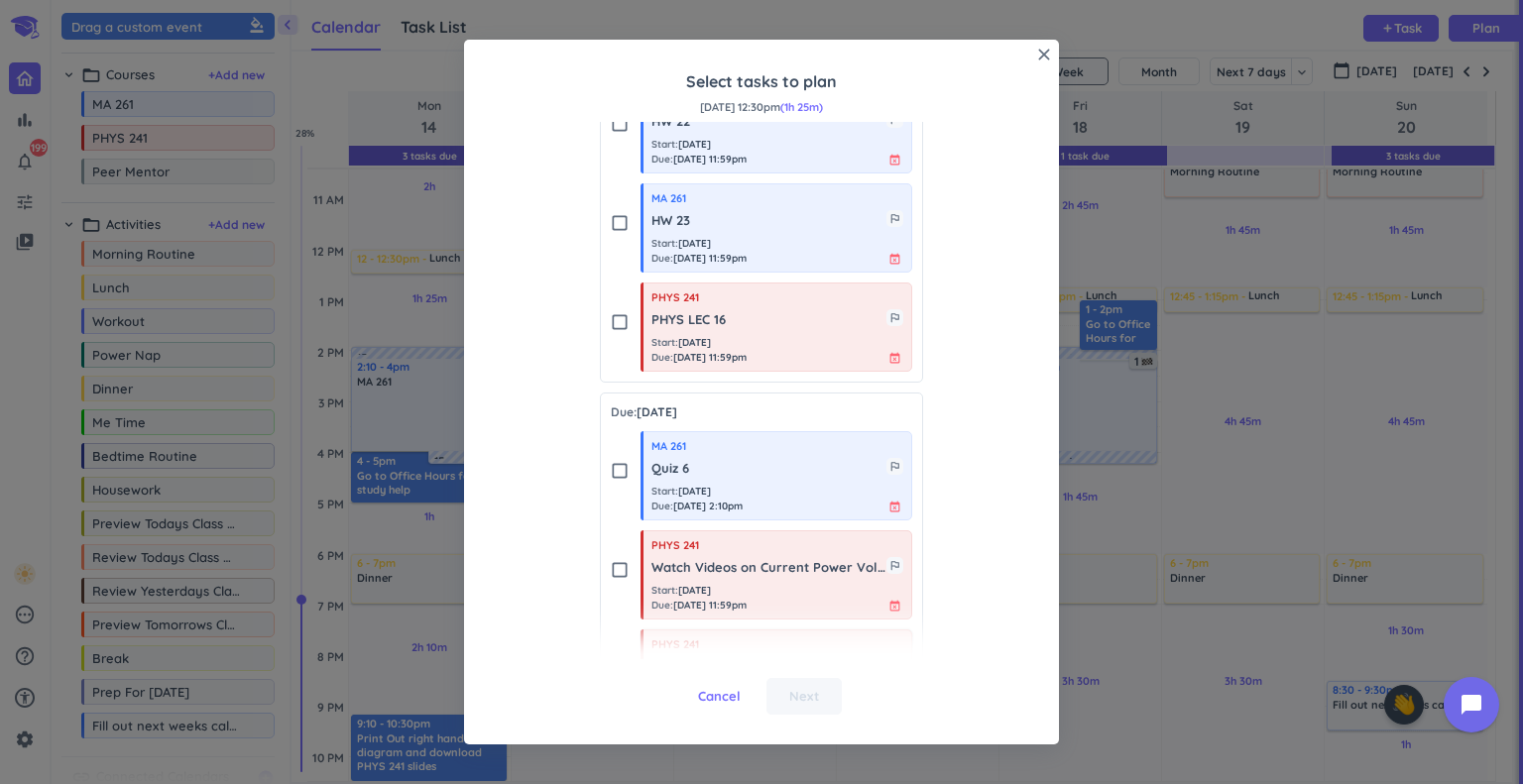 scroll, scrollTop: 297, scrollLeft: 0, axis: vertical 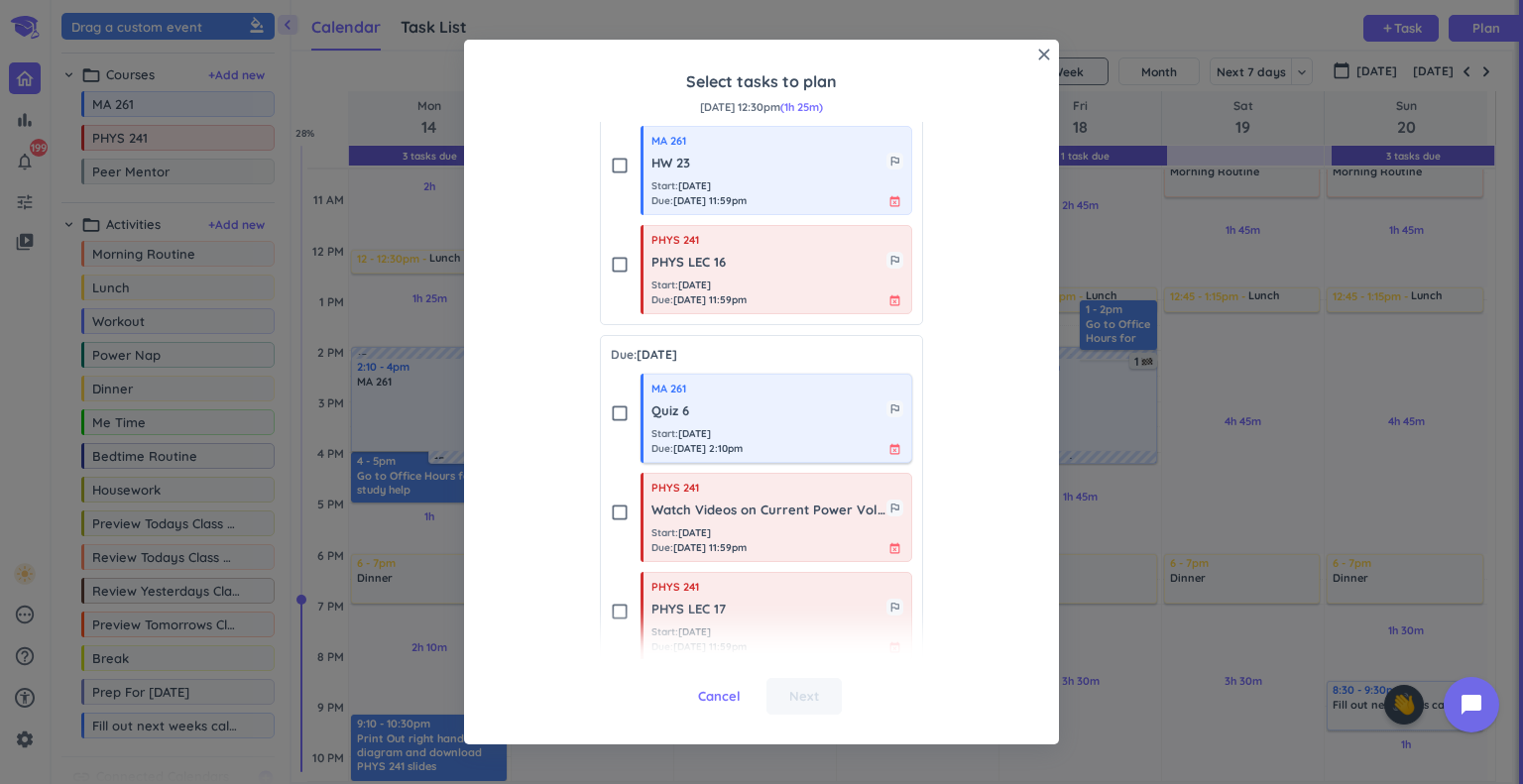 click on "MA 261 Quiz 6 outlined_flag Start :  [DATE] Due :  [DATE] 2:10pm event_busy" at bounding box center (776, 418) 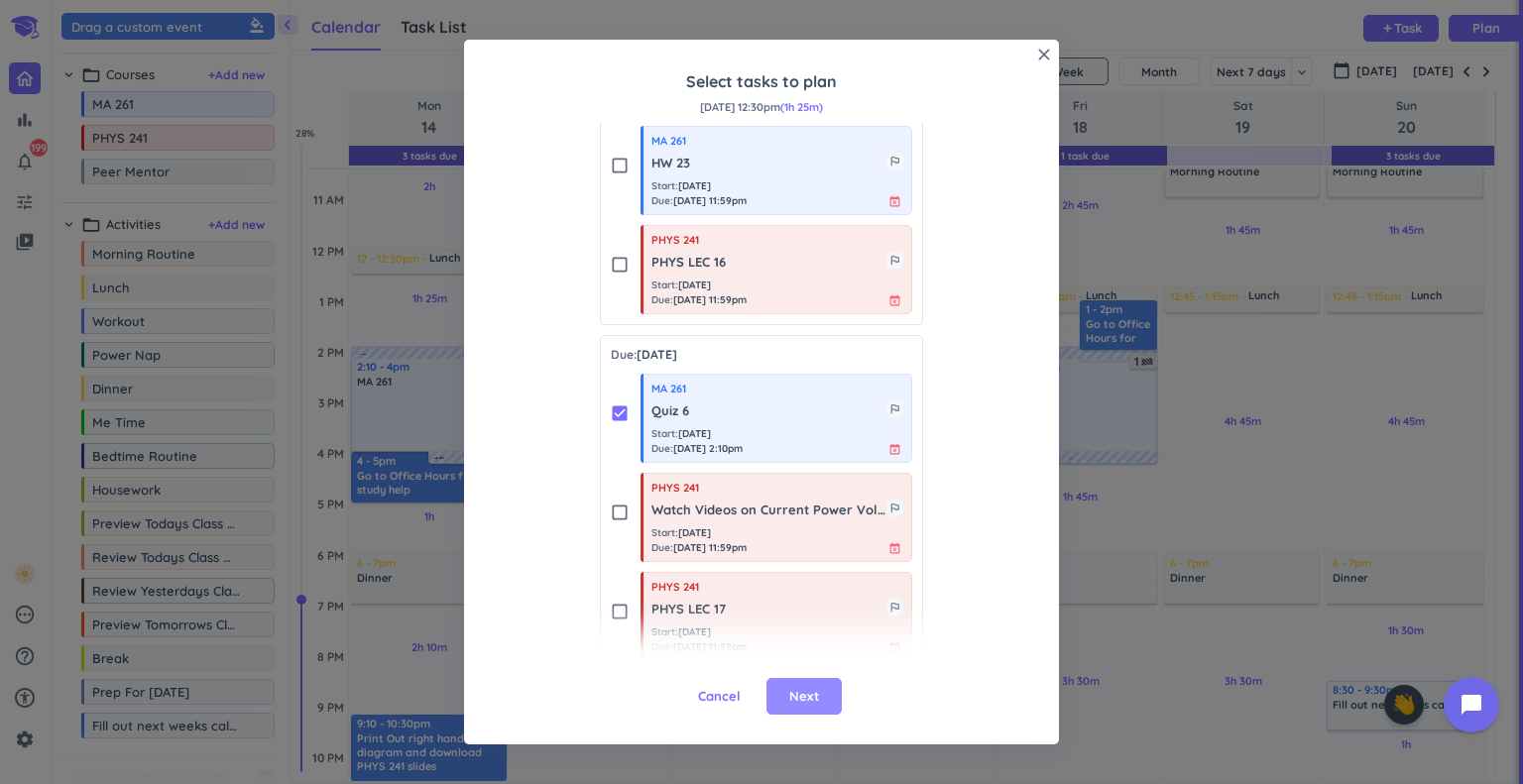 click on "Next" at bounding box center (804, 697) 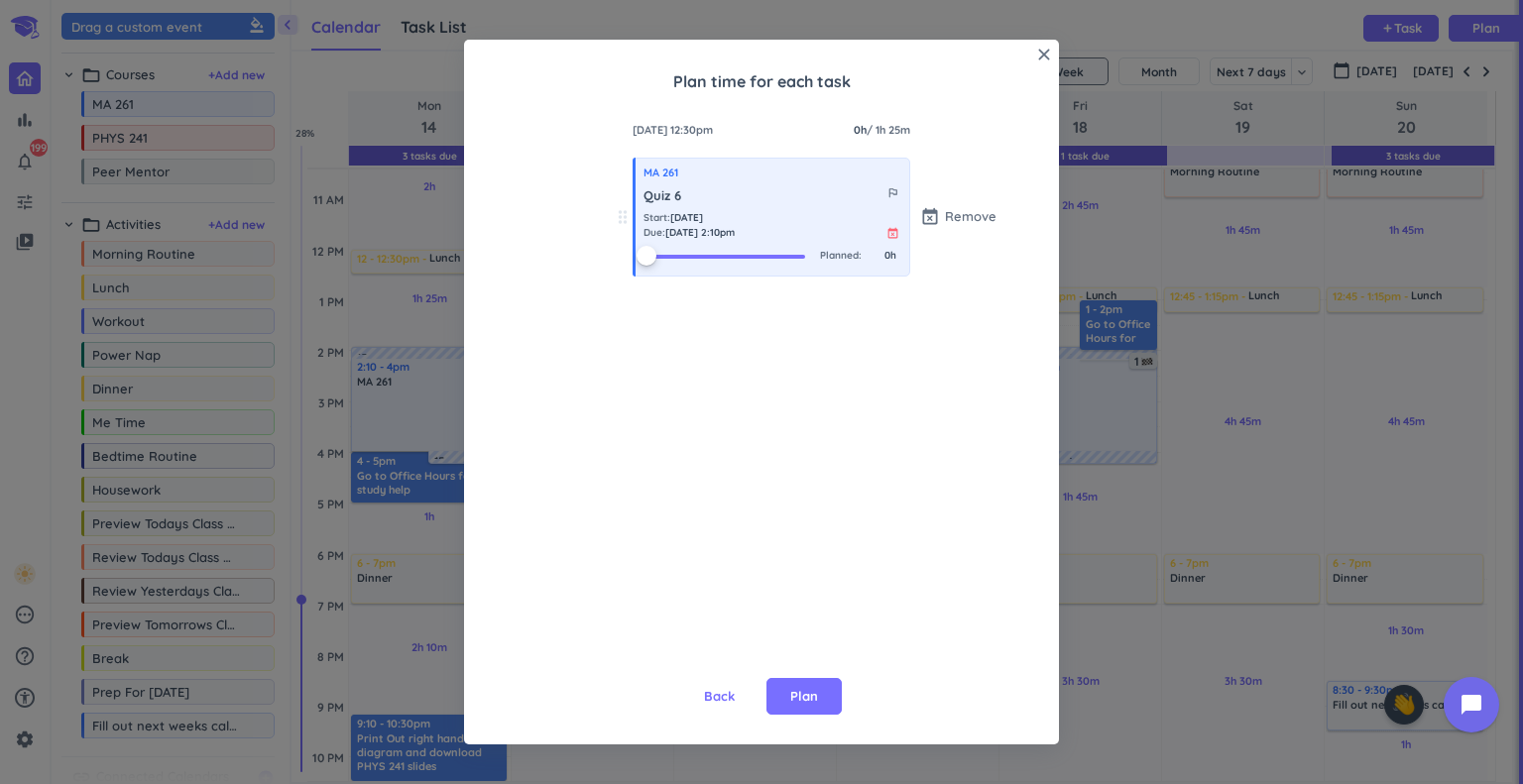 scroll, scrollTop: 0, scrollLeft: 0, axis: both 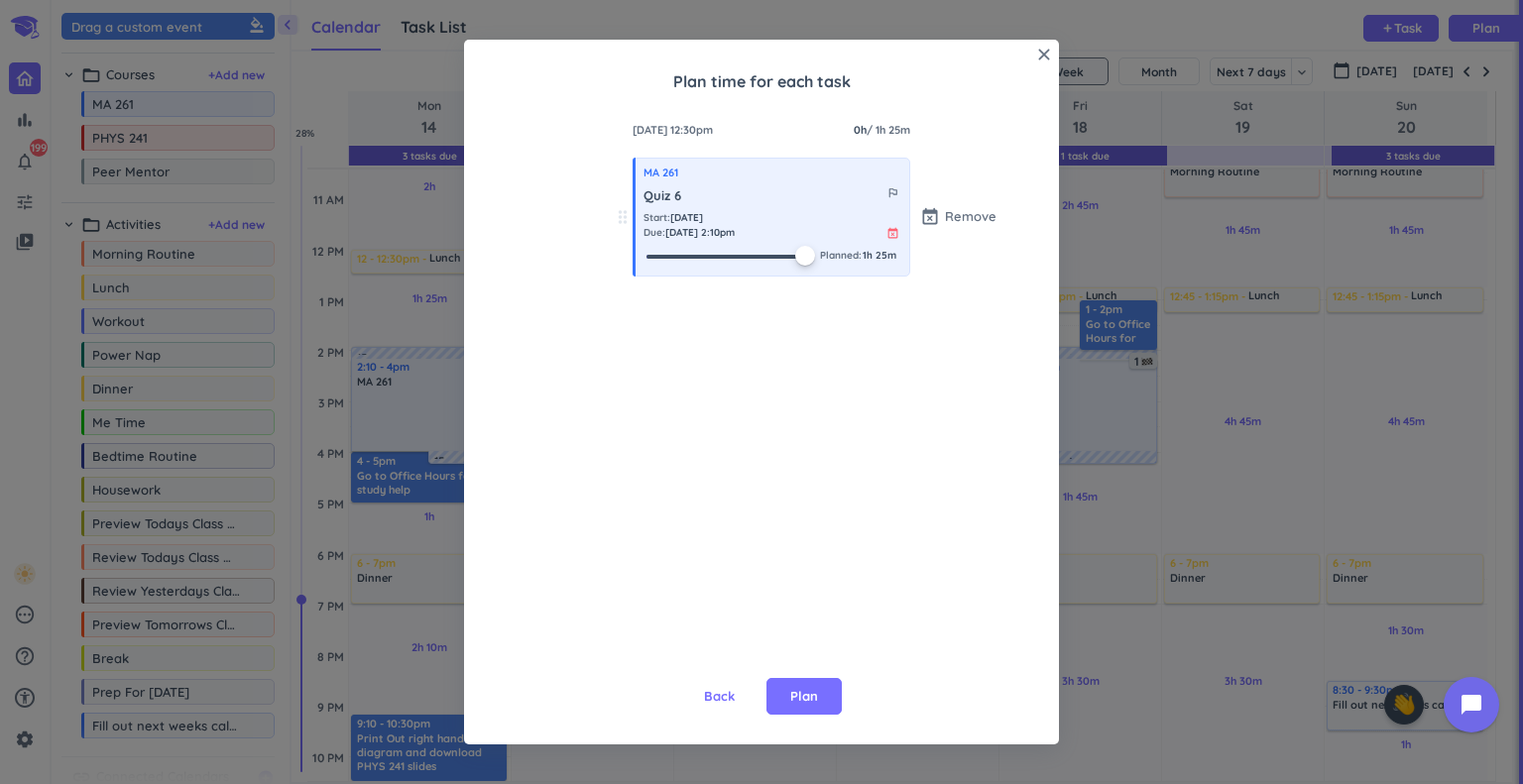 drag, startPoint x: 643, startPoint y: 249, endPoint x: 987, endPoint y: 294, distance: 346.9308 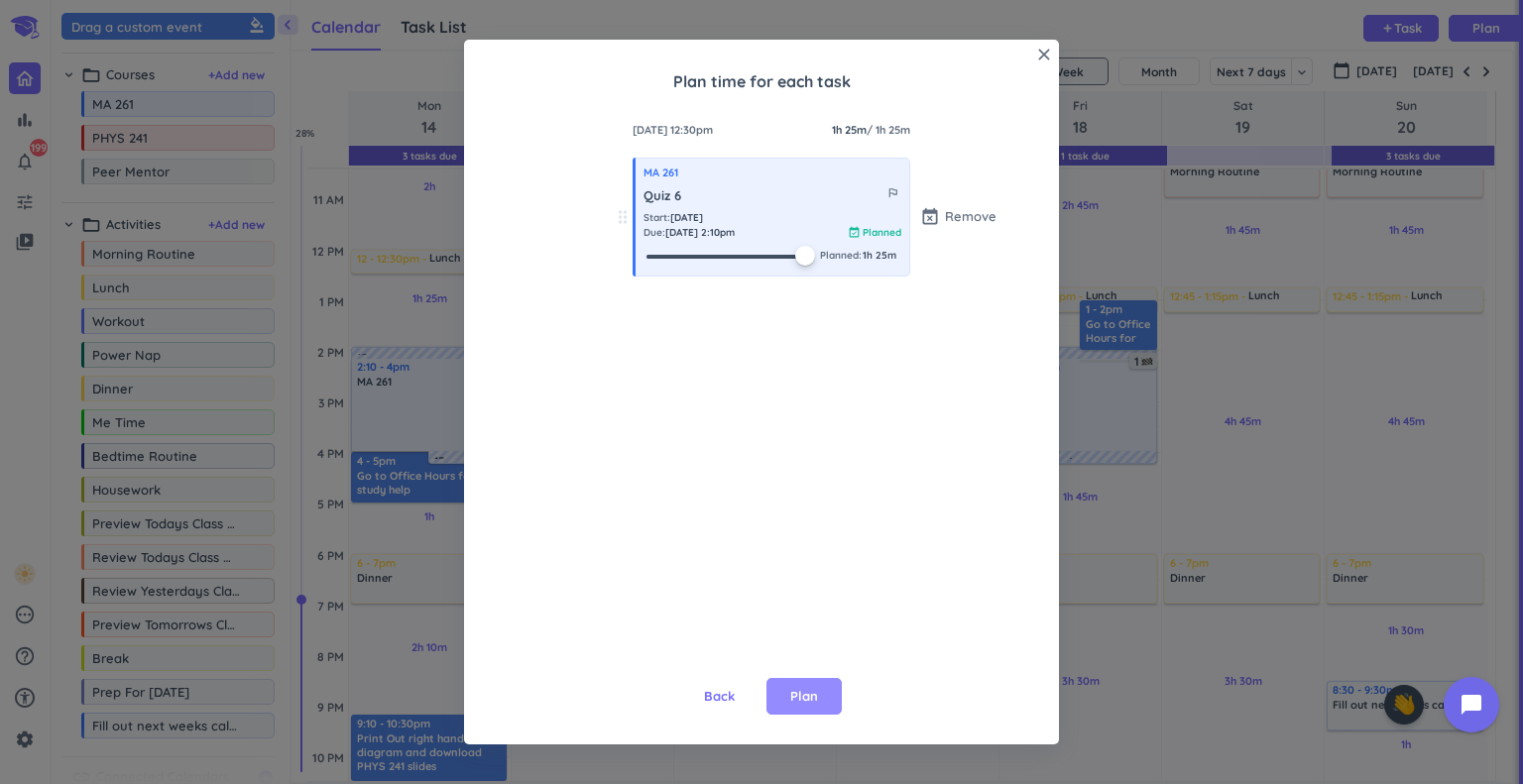 click on "Plan" at bounding box center [804, 697] 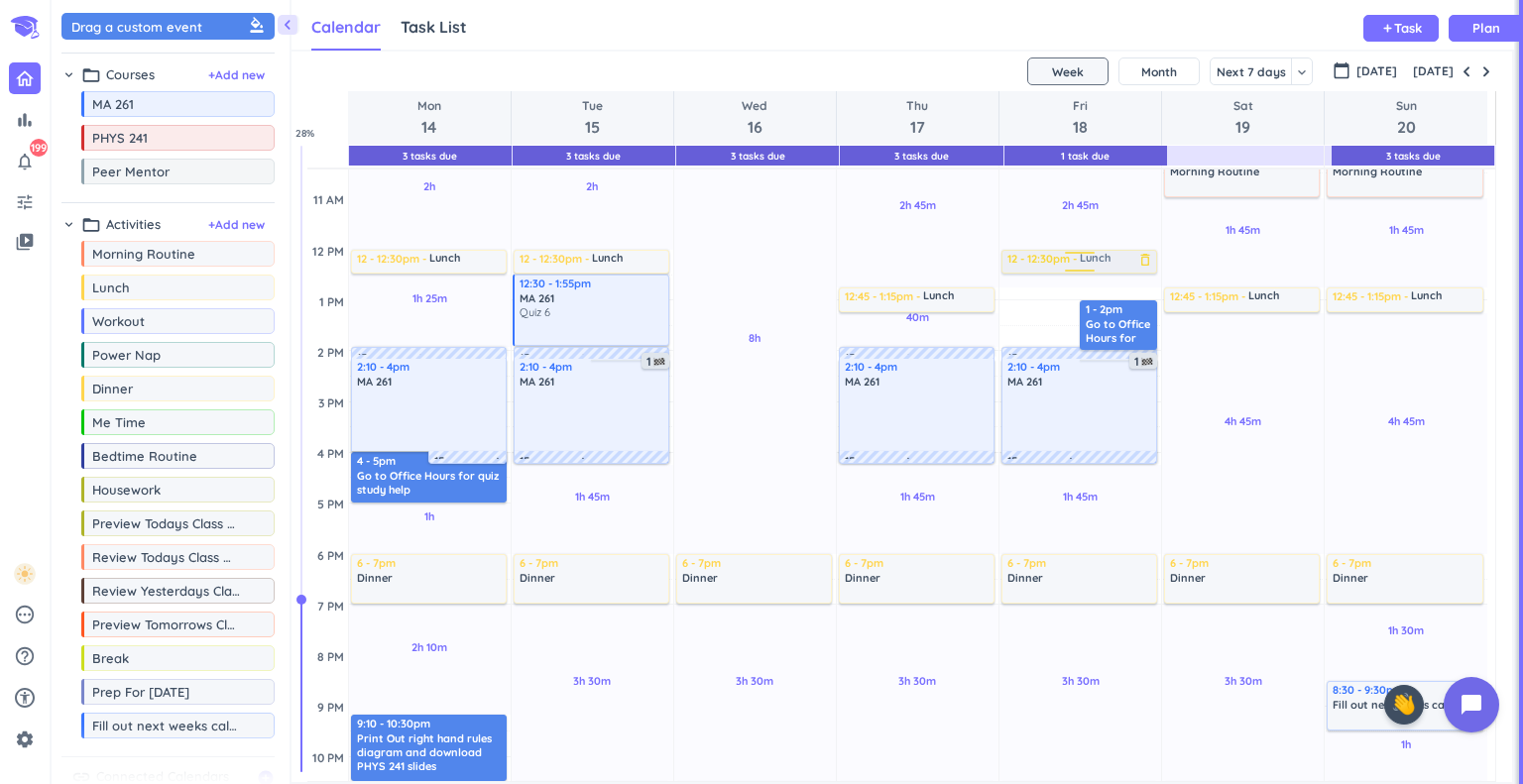 drag, startPoint x: 1028, startPoint y: 297, endPoint x: 1050, endPoint y: 262, distance: 41.340053 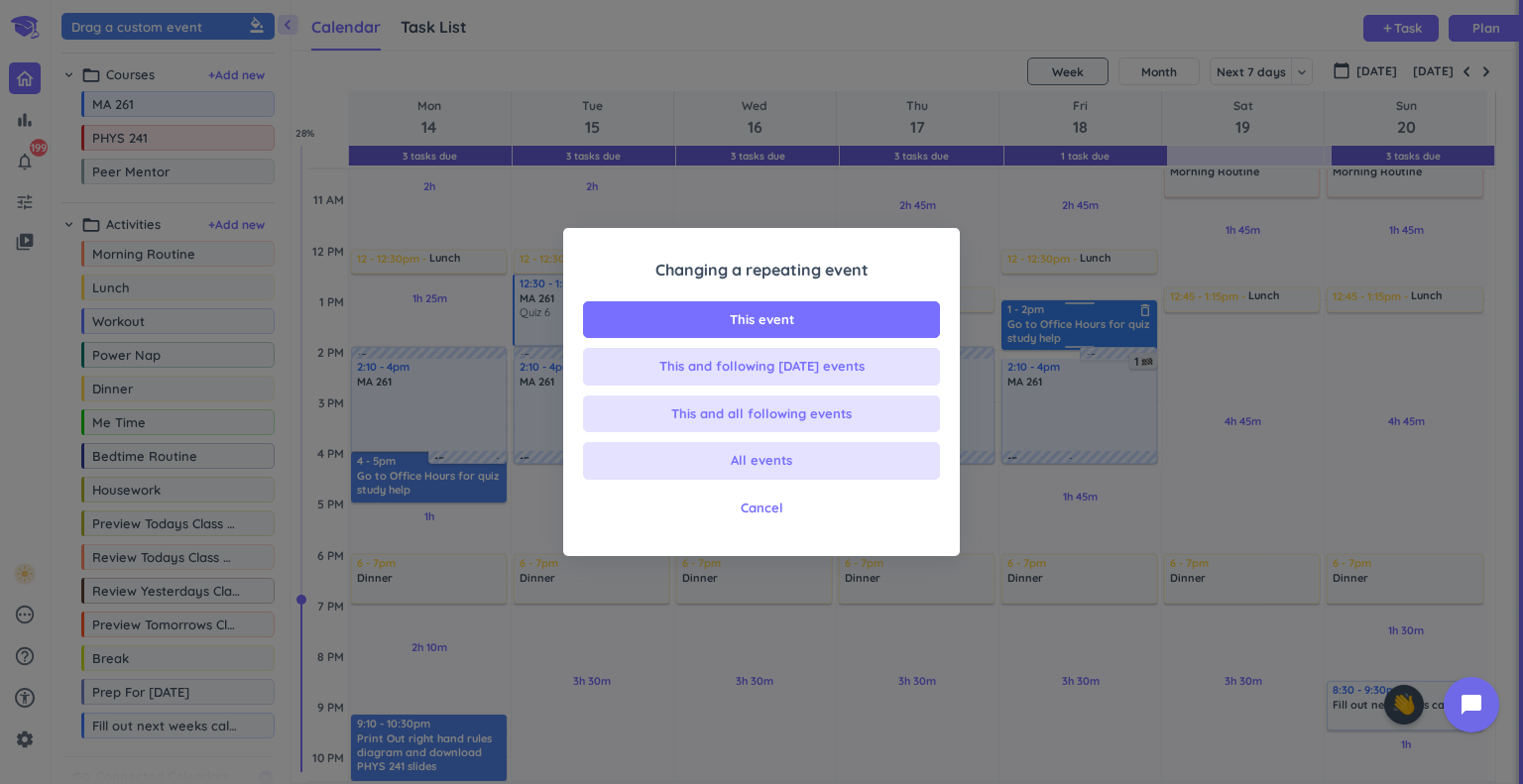 drag, startPoint x: 806, startPoint y: 316, endPoint x: 1053, endPoint y: 336, distance: 247.80839 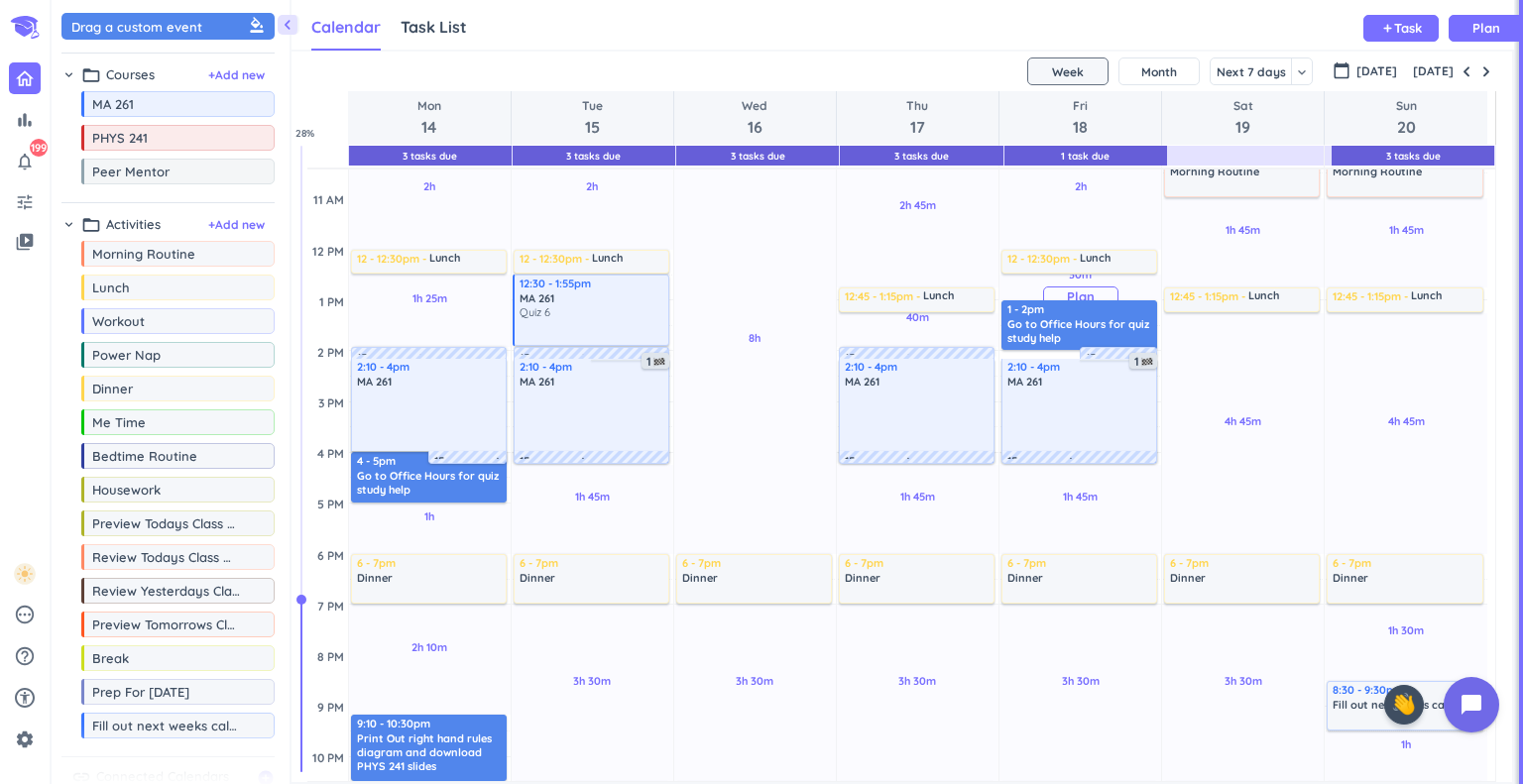 click on "Plan" at bounding box center (1081, 296) 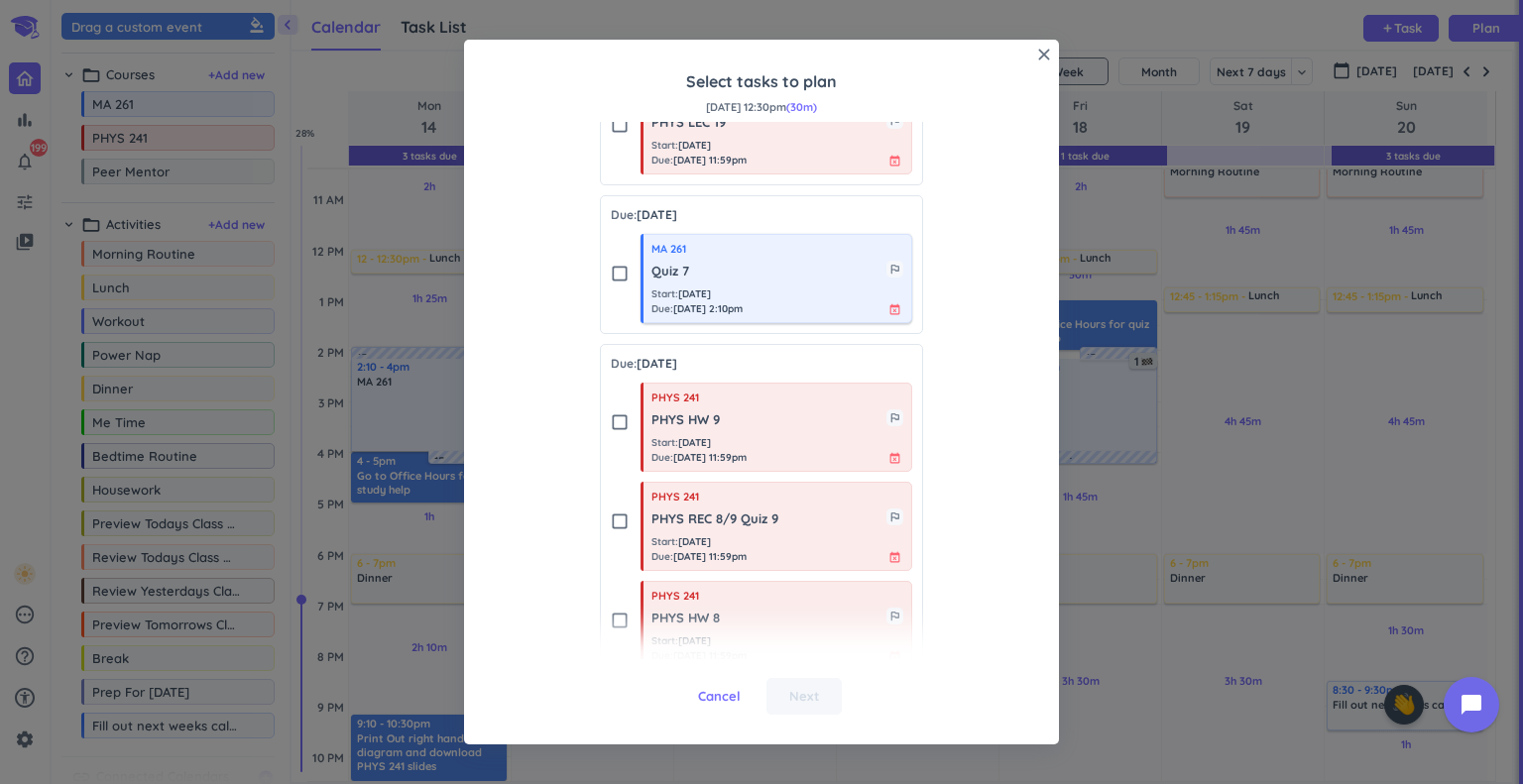 scroll, scrollTop: 1456, scrollLeft: 0, axis: vertical 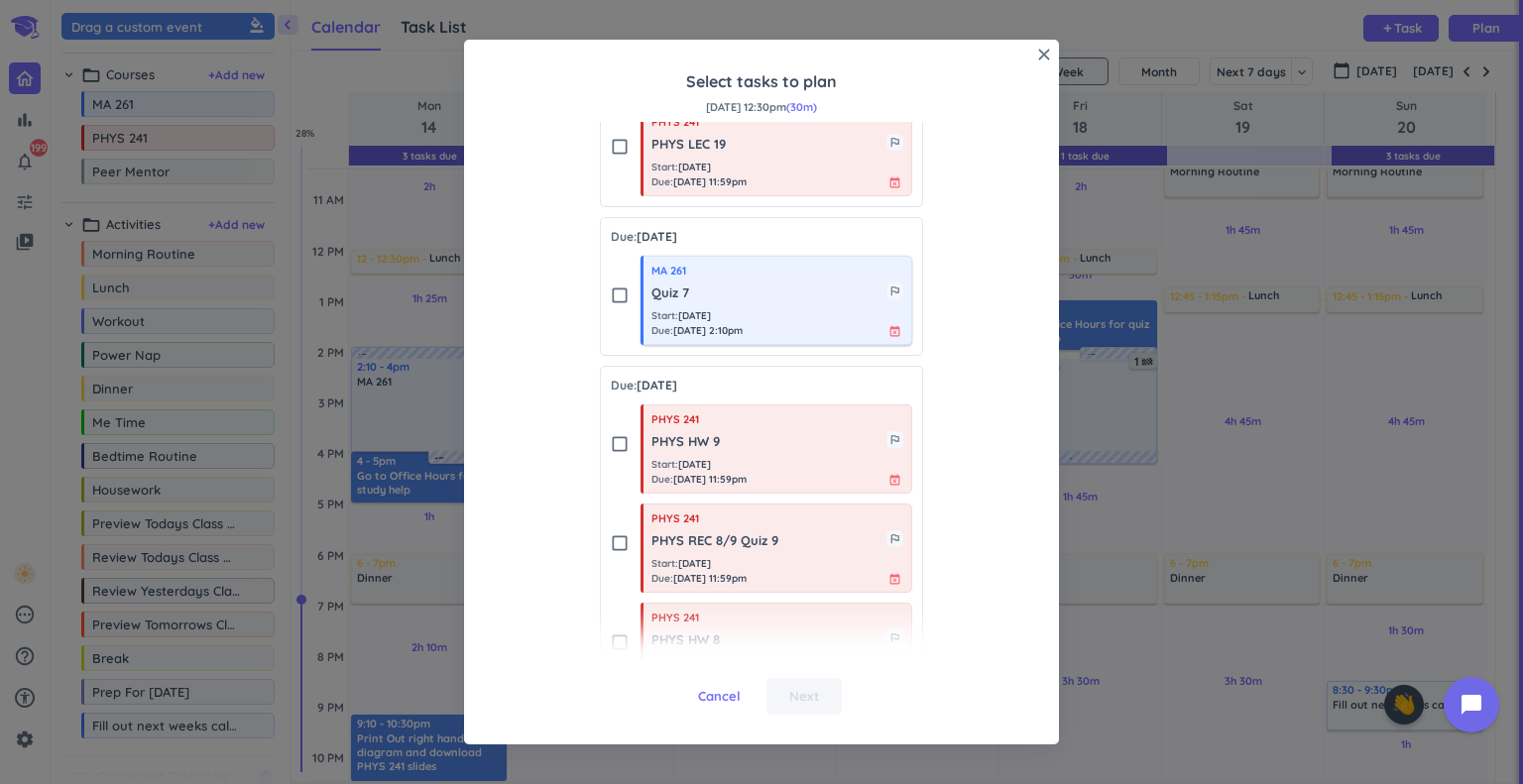 click on "Start :  [DATE] Due :  [DATE] 2:10pm event_busy" at bounding box center (777, 323) 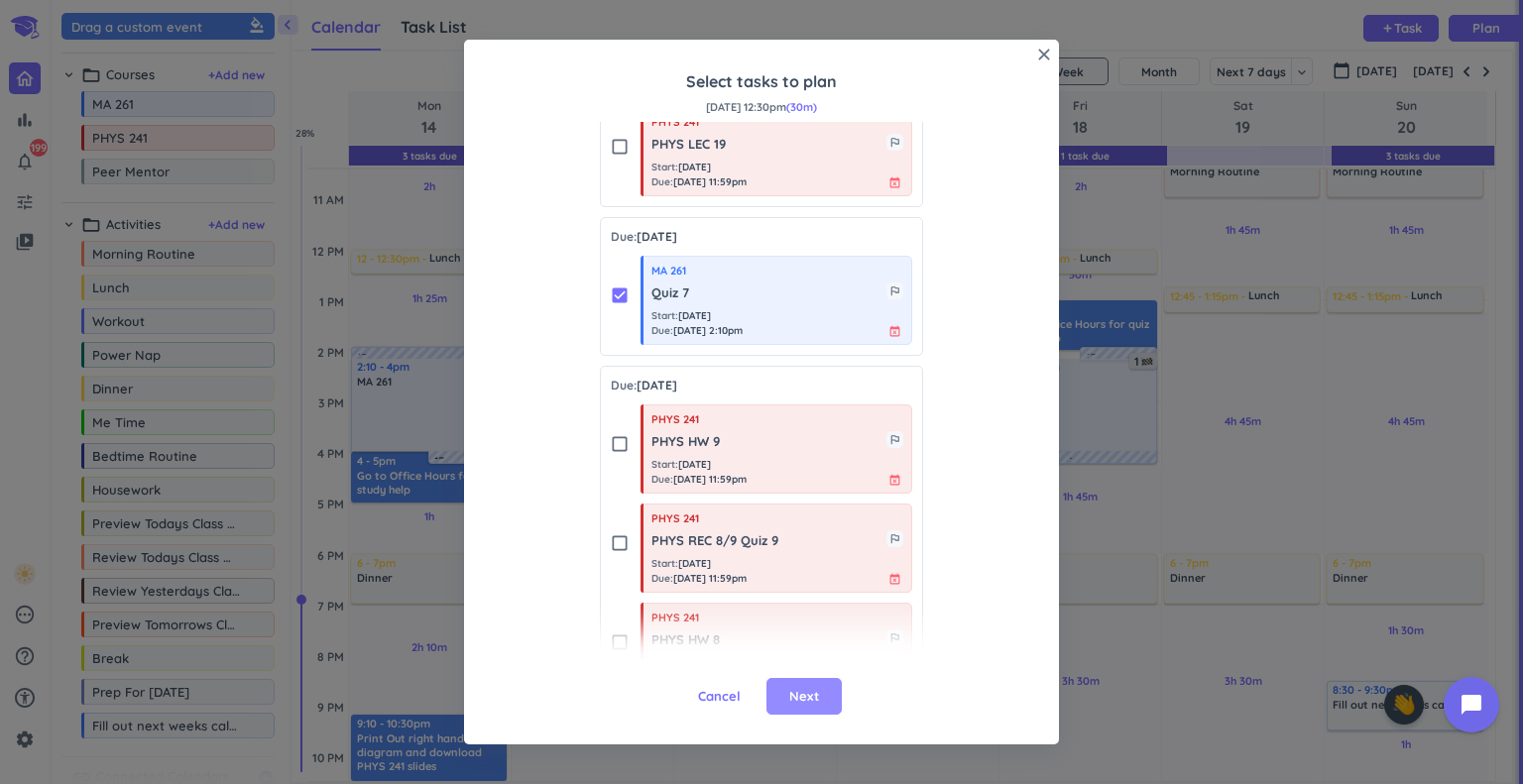 click on "Next" at bounding box center [804, 697] 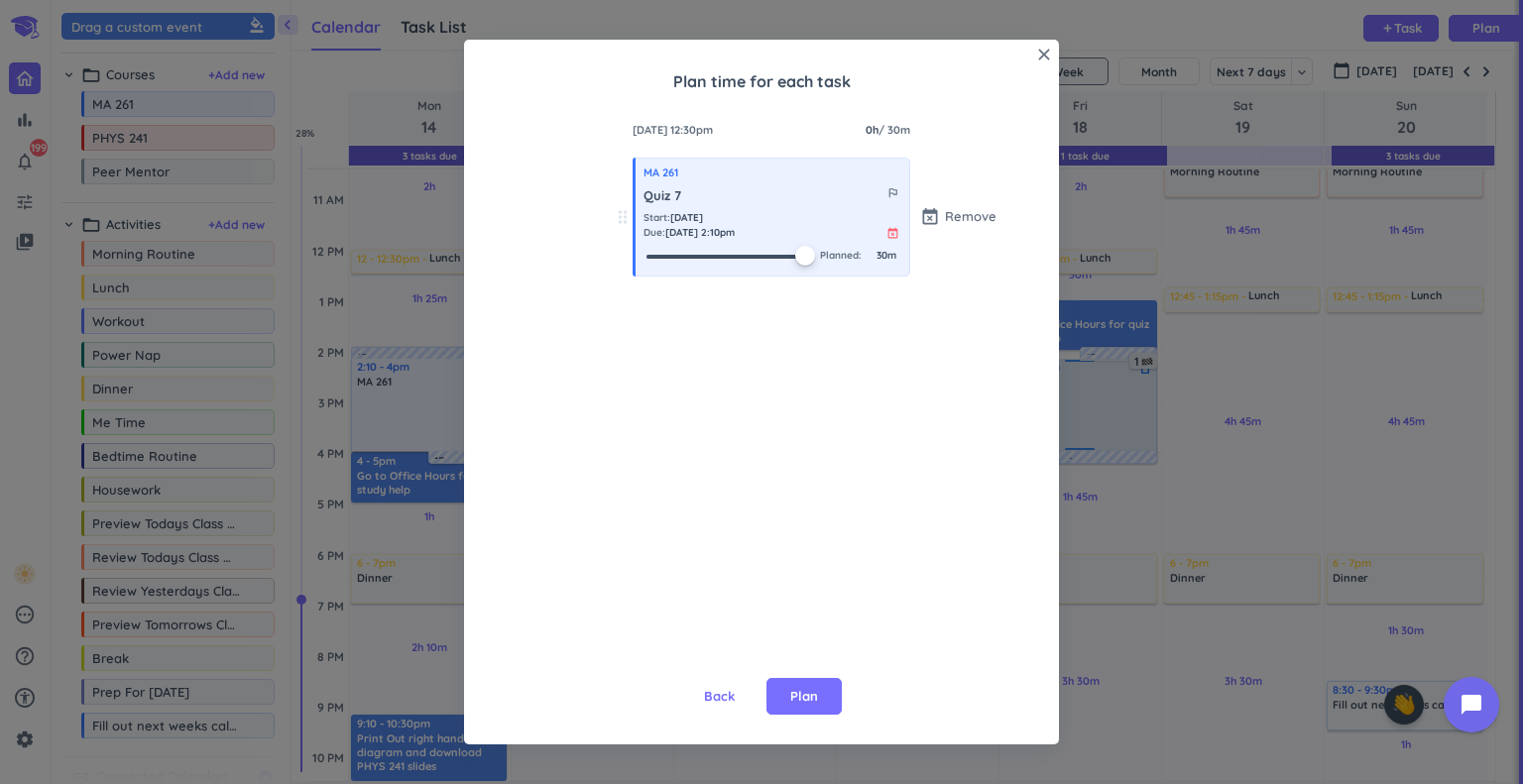 drag, startPoint x: 641, startPoint y: 248, endPoint x: 1110, endPoint y: 408, distance: 495.541 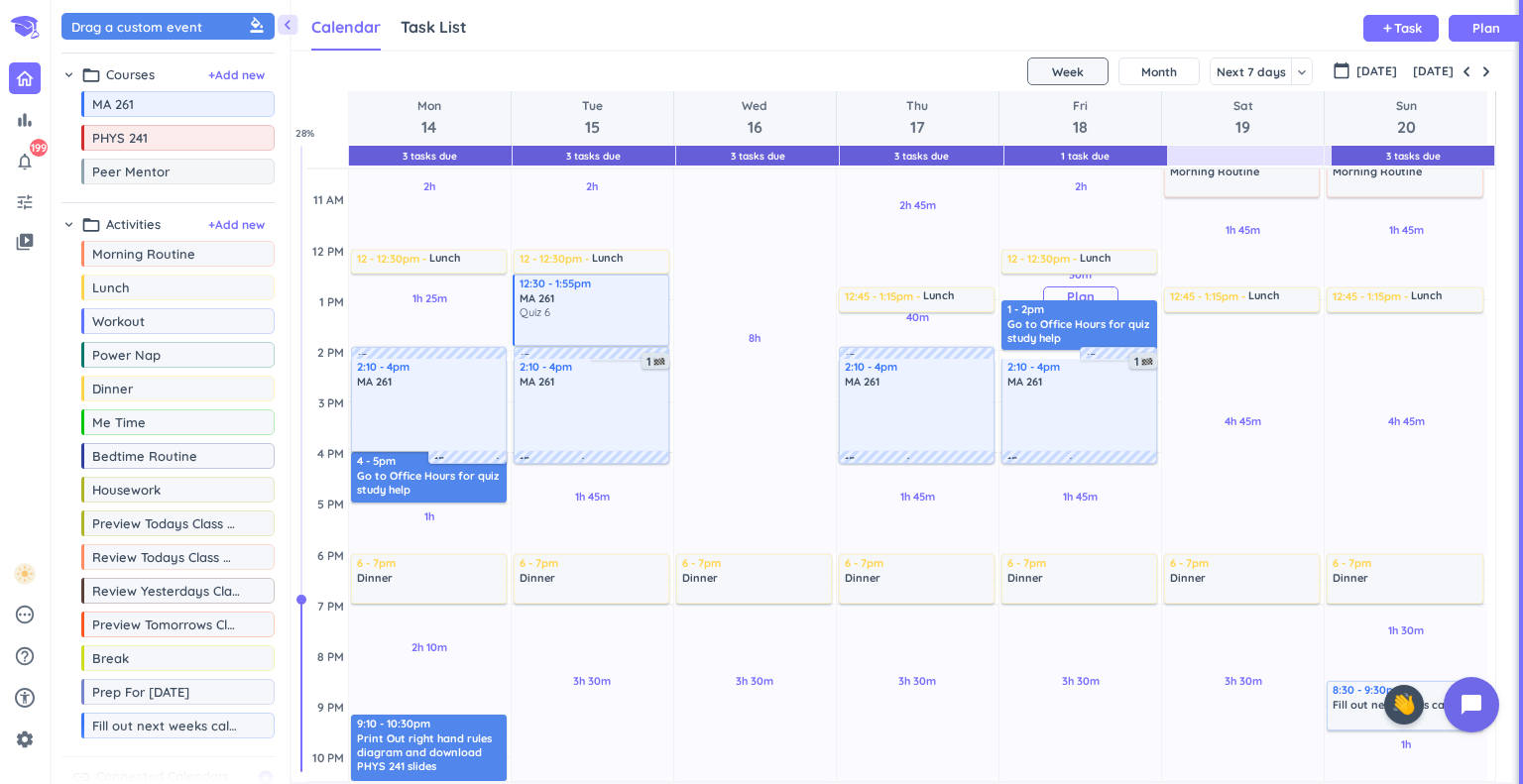 click on "Plan" at bounding box center (1081, 296) 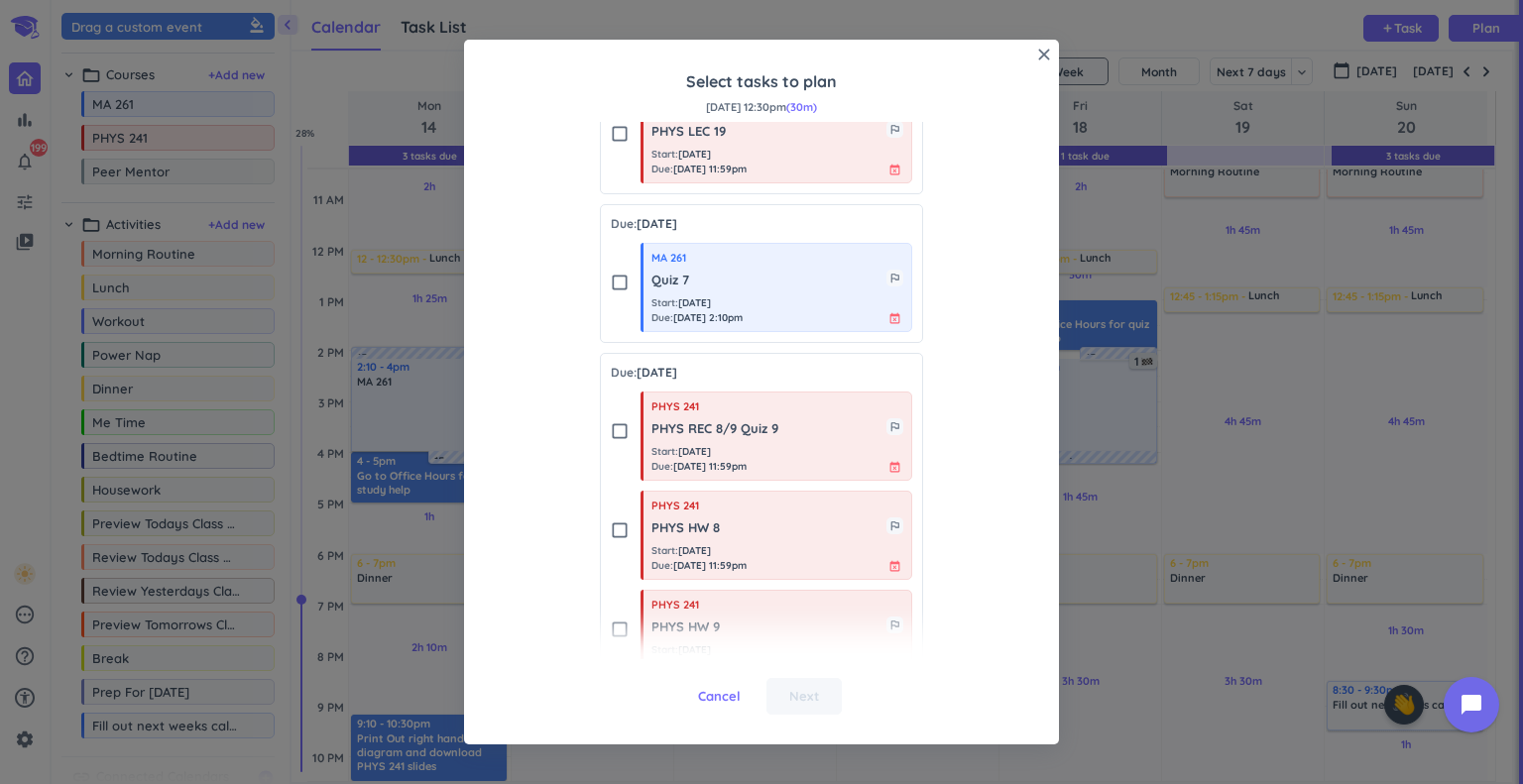 scroll, scrollTop: 1480, scrollLeft: 0, axis: vertical 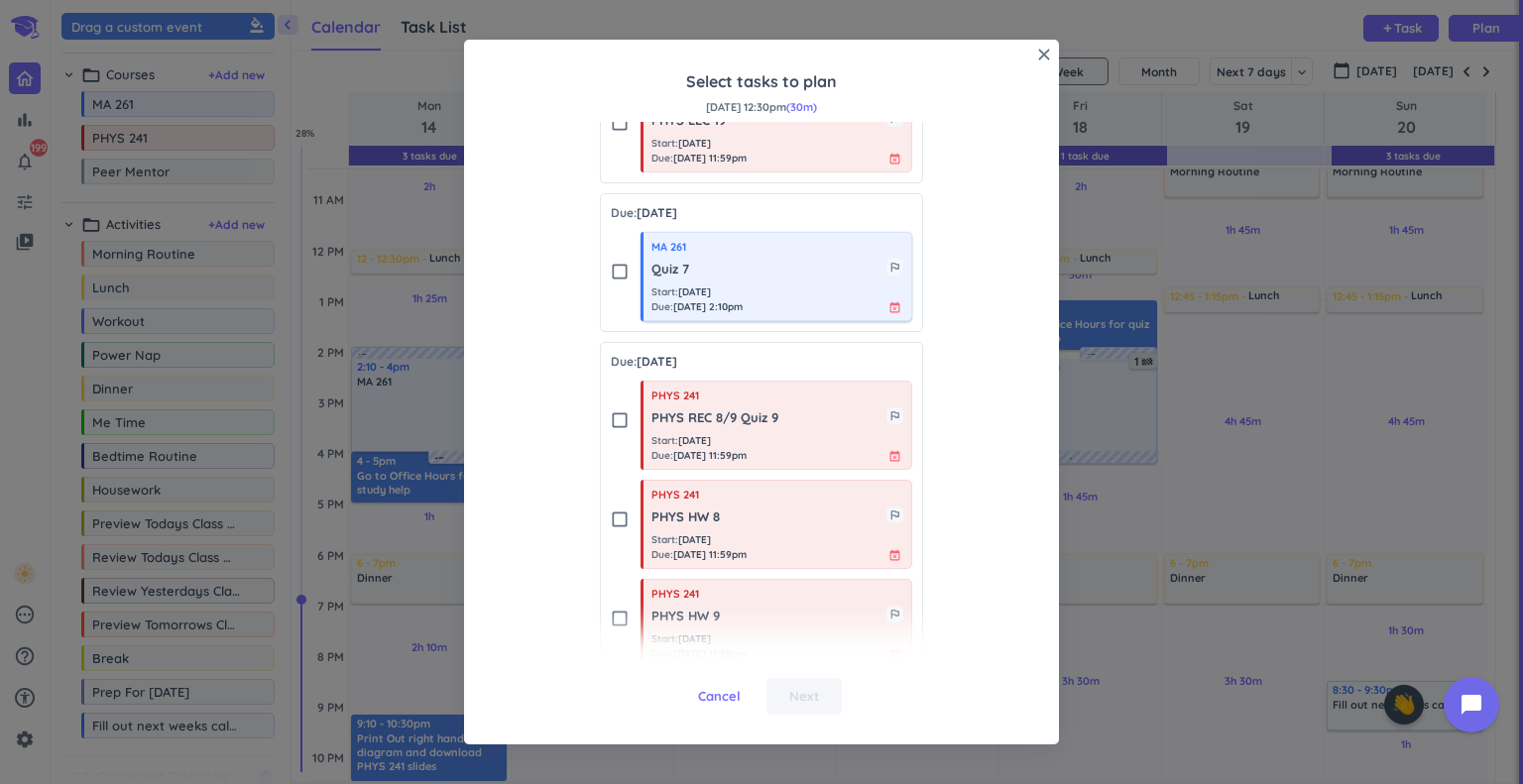 click on "Start :  [DATE]" at bounding box center [697, 291] 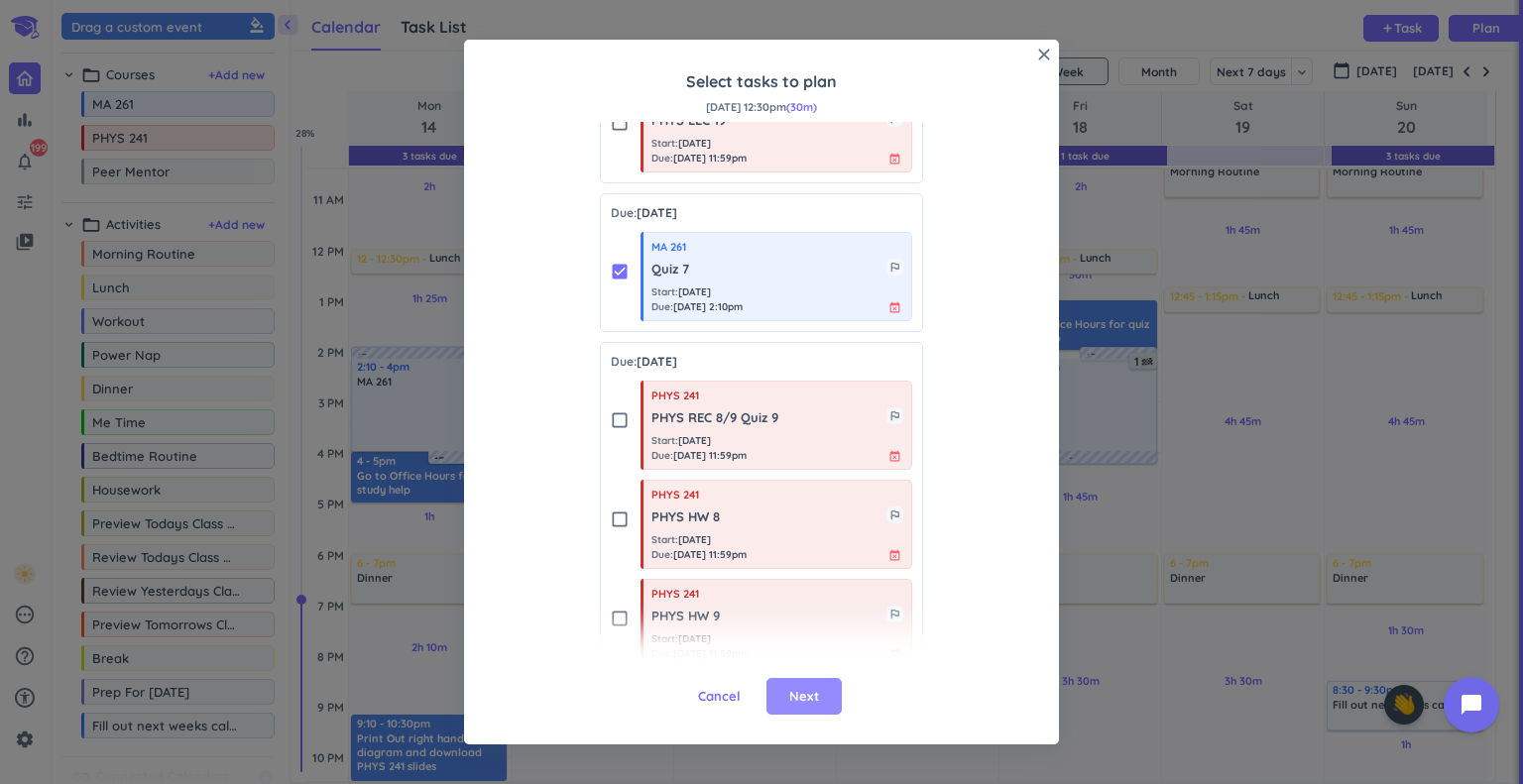 click on "Next" at bounding box center [804, 697] 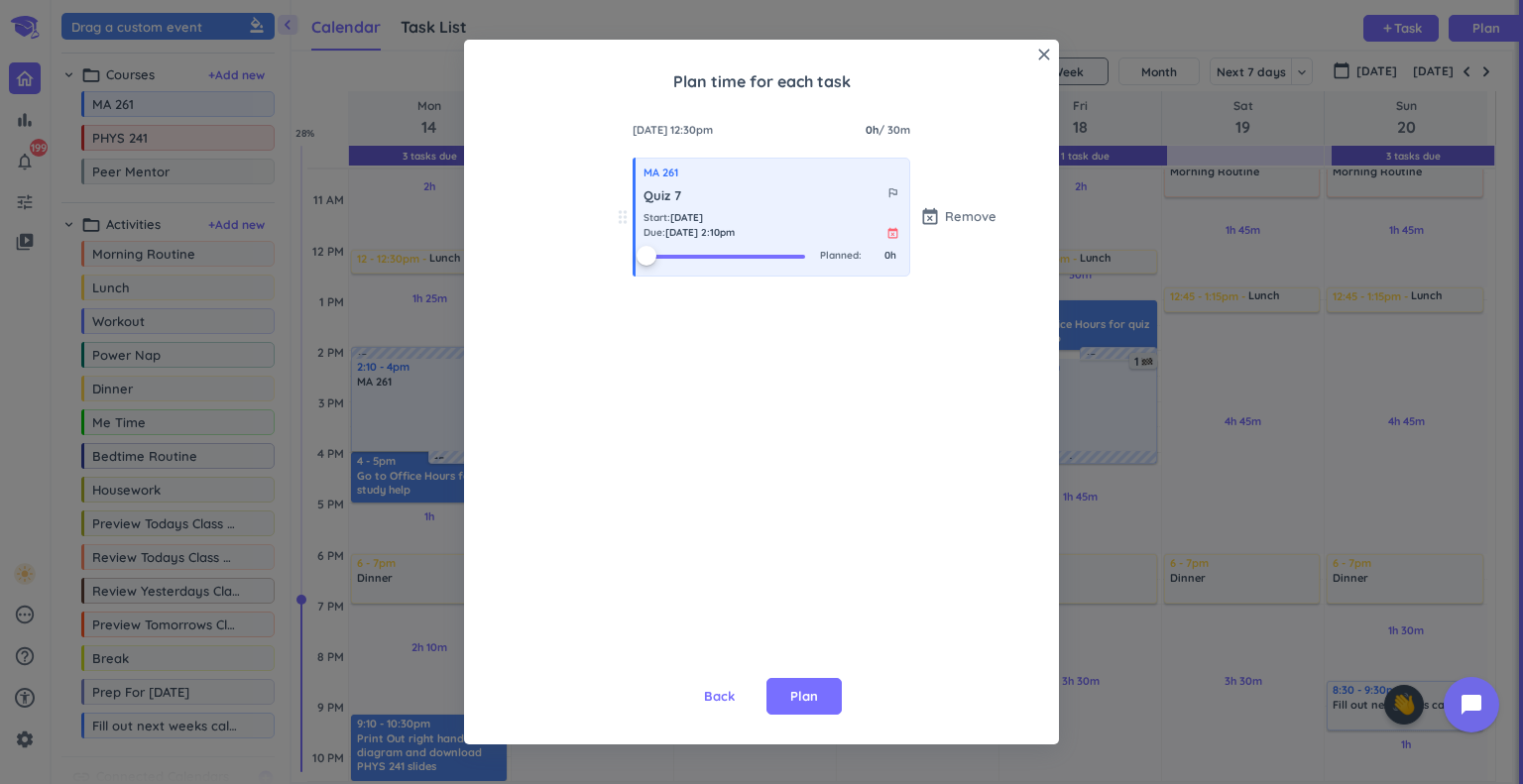 scroll, scrollTop: 0, scrollLeft: 0, axis: both 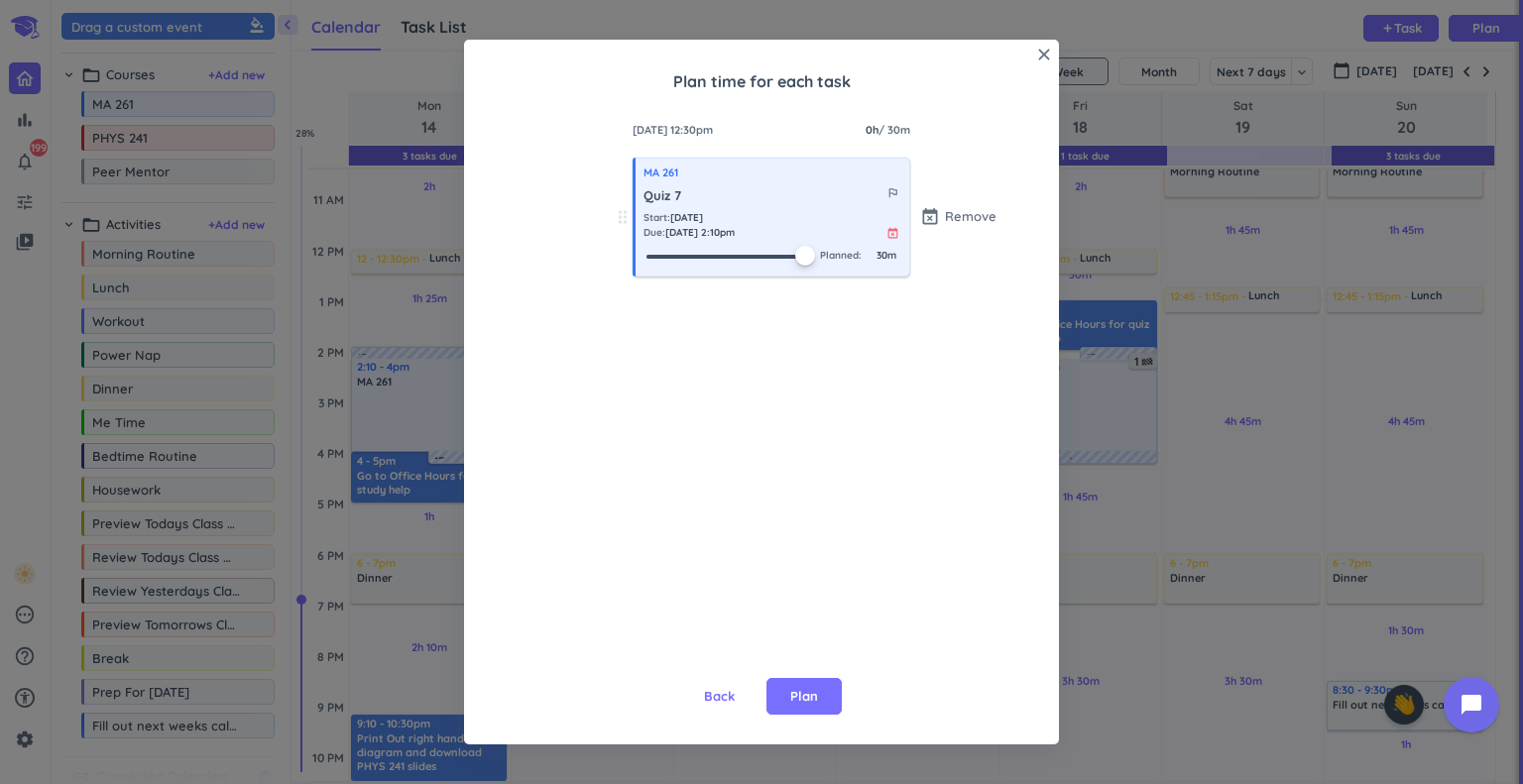 drag, startPoint x: 645, startPoint y: 256, endPoint x: 823, endPoint y: 273, distance: 178.80995 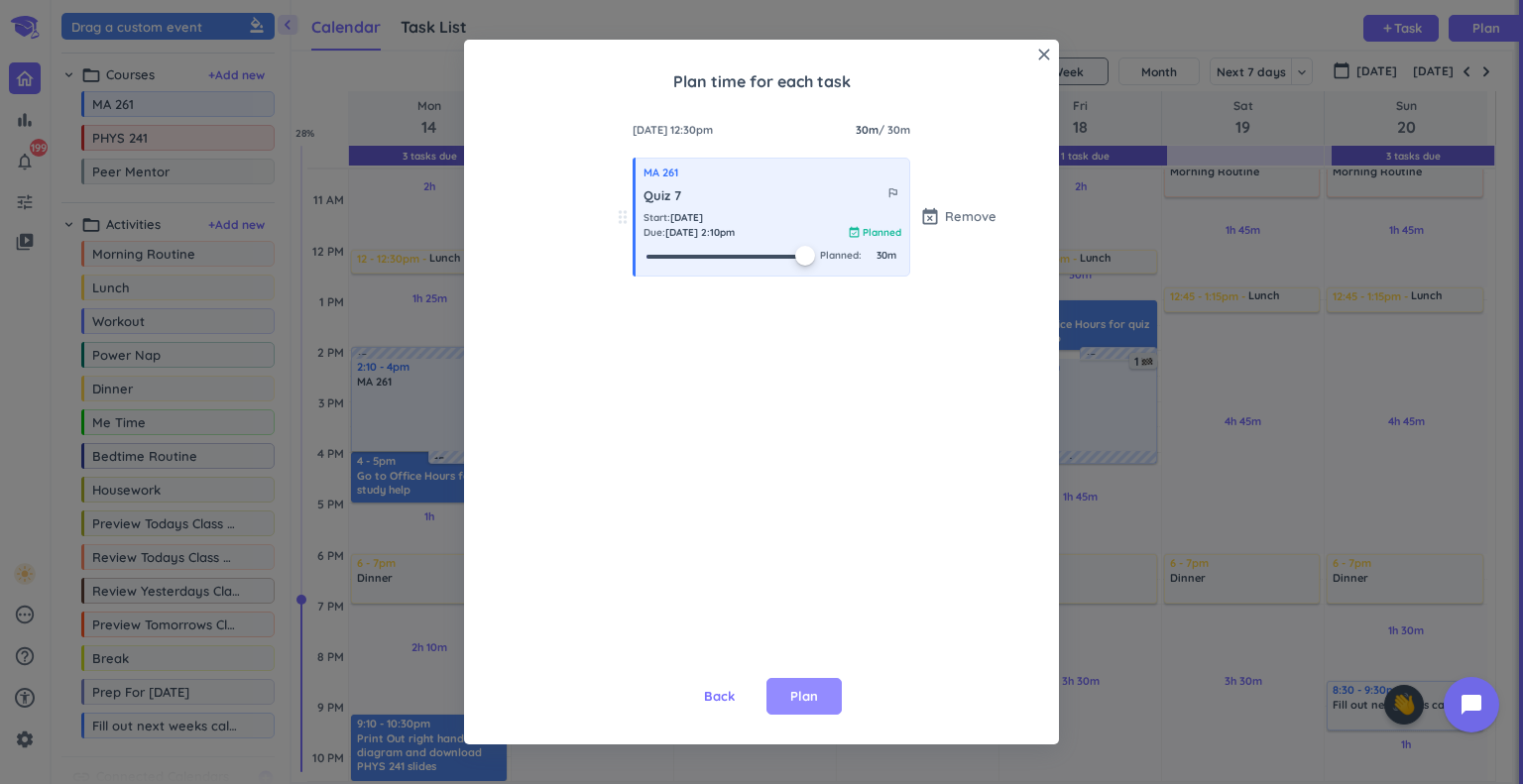 click on "Plan" at bounding box center [804, 697] 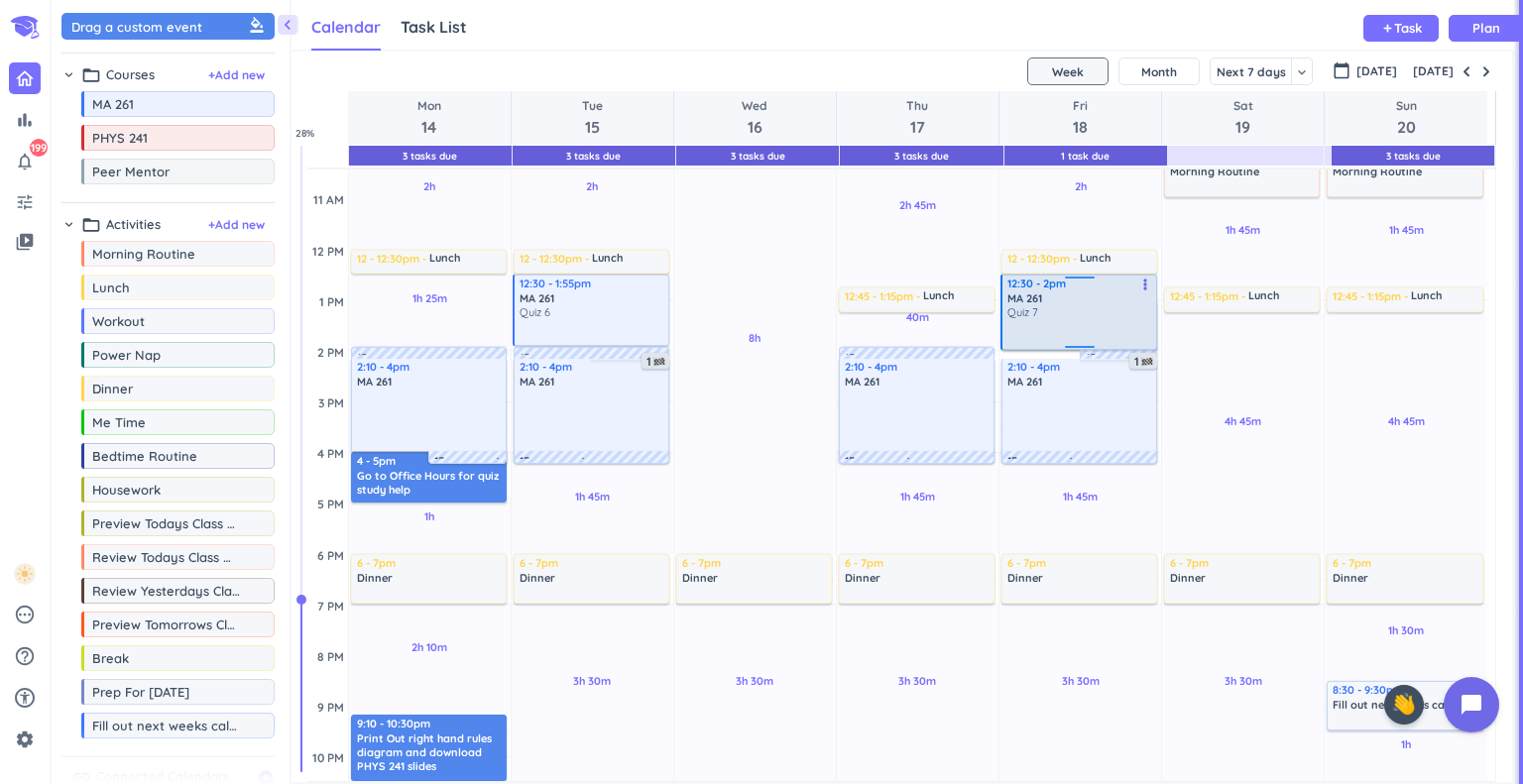 drag, startPoint x: 1073, startPoint y: 298, endPoint x: 1085, endPoint y: 347, distance: 50.447993 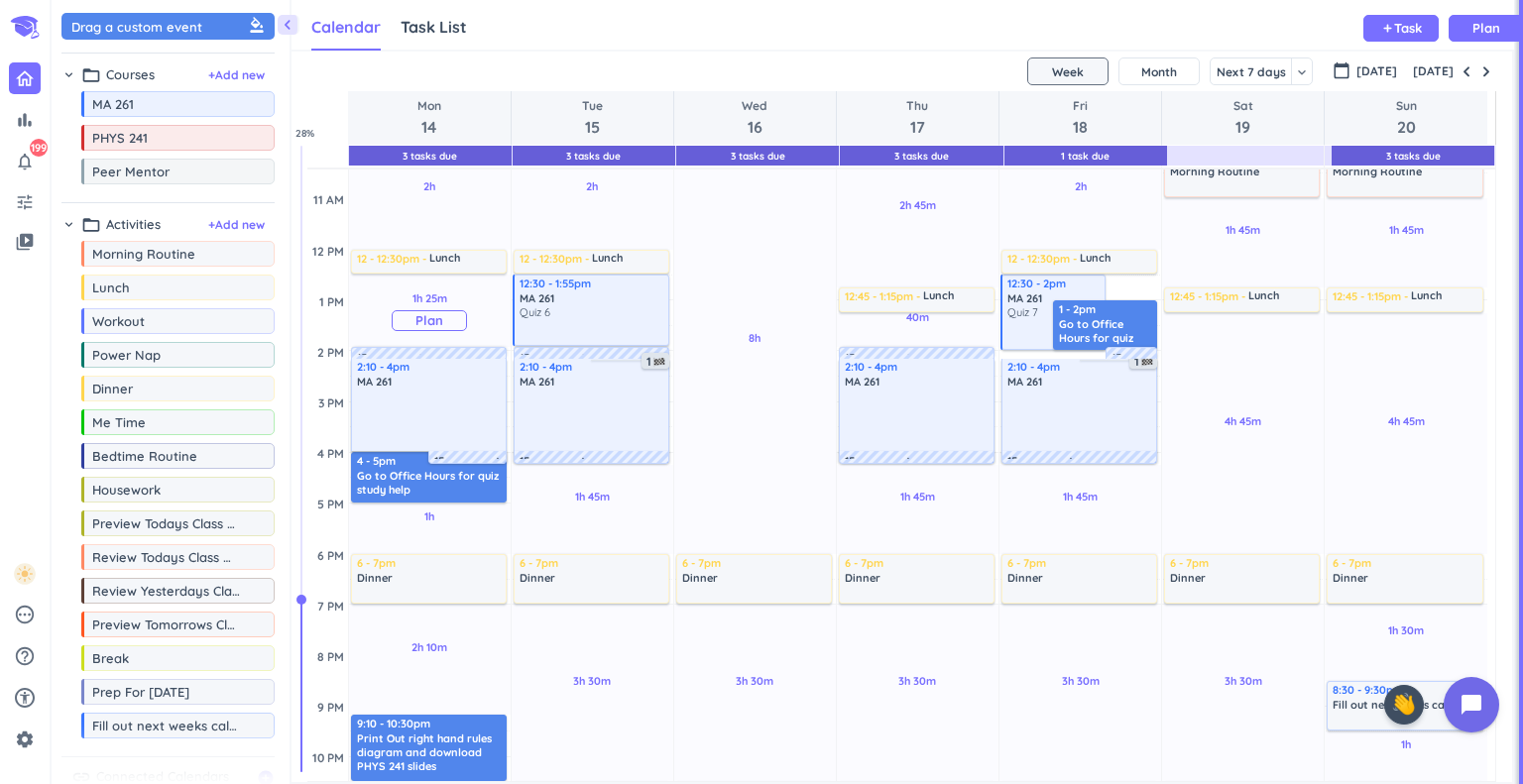 click on "Plan" at bounding box center (429, 320) 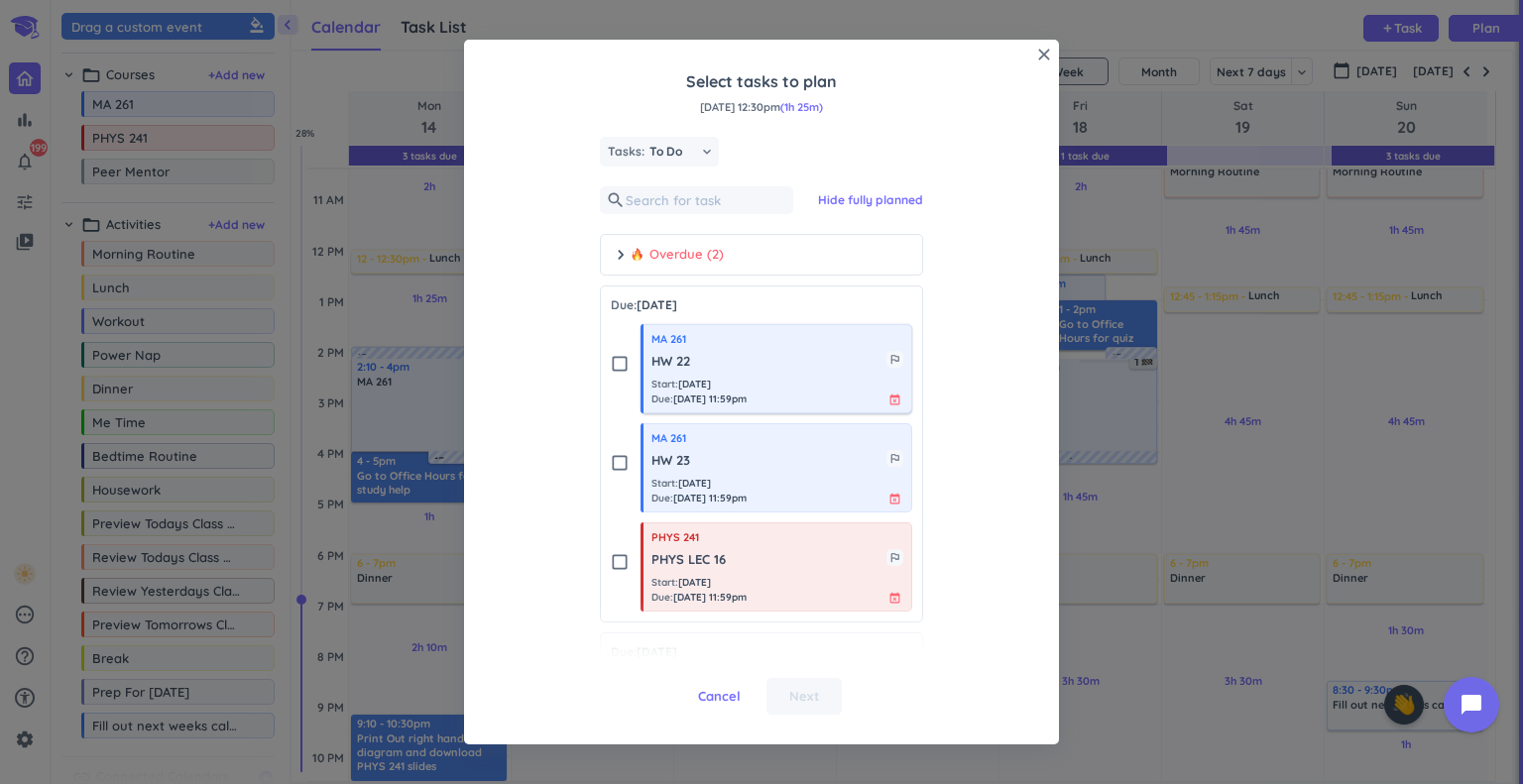 click on "MA 261 HW 22 outlined_flag Start :  [DATE] Due :  [DATE] 11:59pm event_busy" at bounding box center (776, 369) 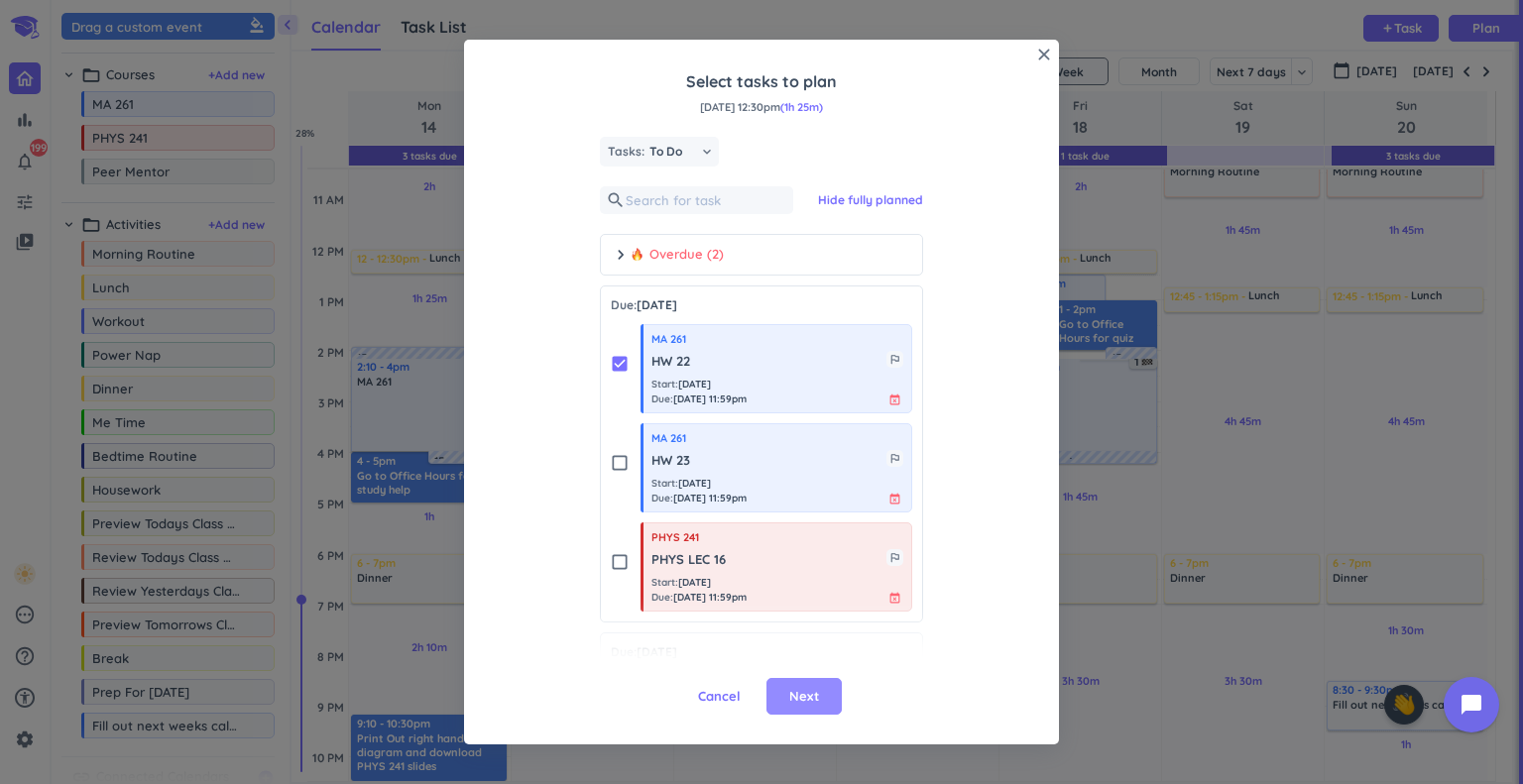 drag, startPoint x: 801, startPoint y: 682, endPoint x: 780, endPoint y: 493, distance: 190.16309 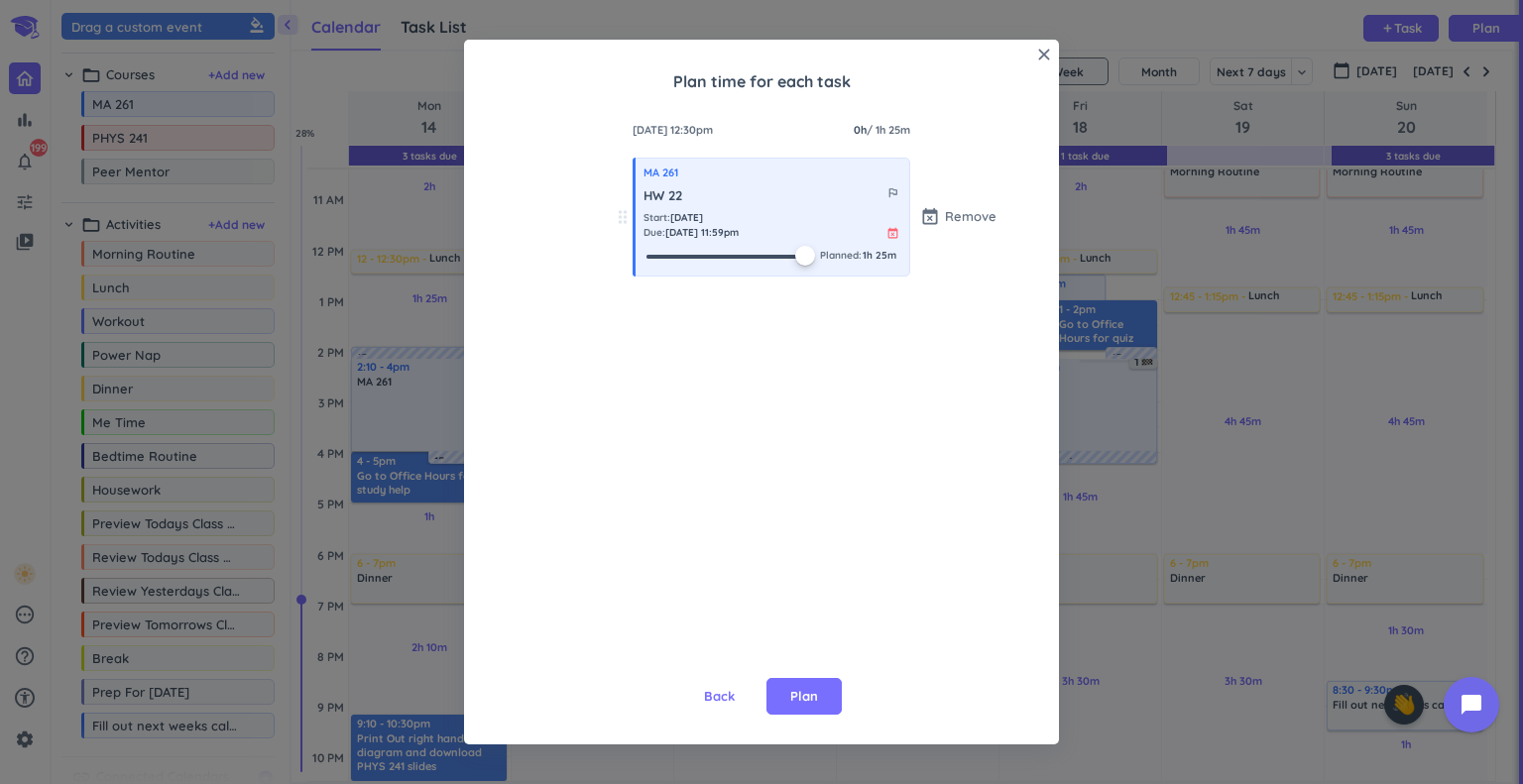 drag, startPoint x: 645, startPoint y: 255, endPoint x: 833, endPoint y: 277, distance: 189.28286 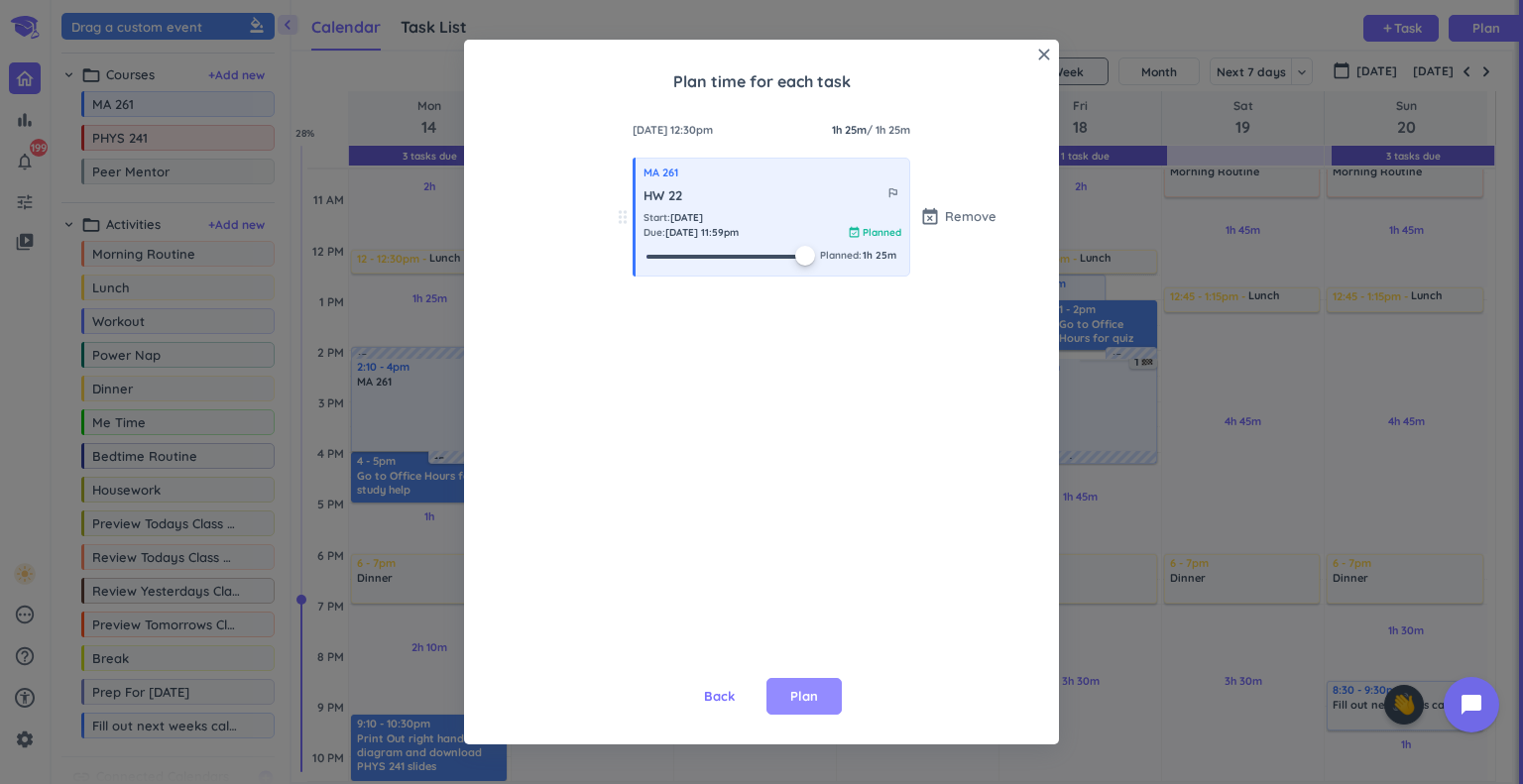 click on "Plan" at bounding box center (804, 697) 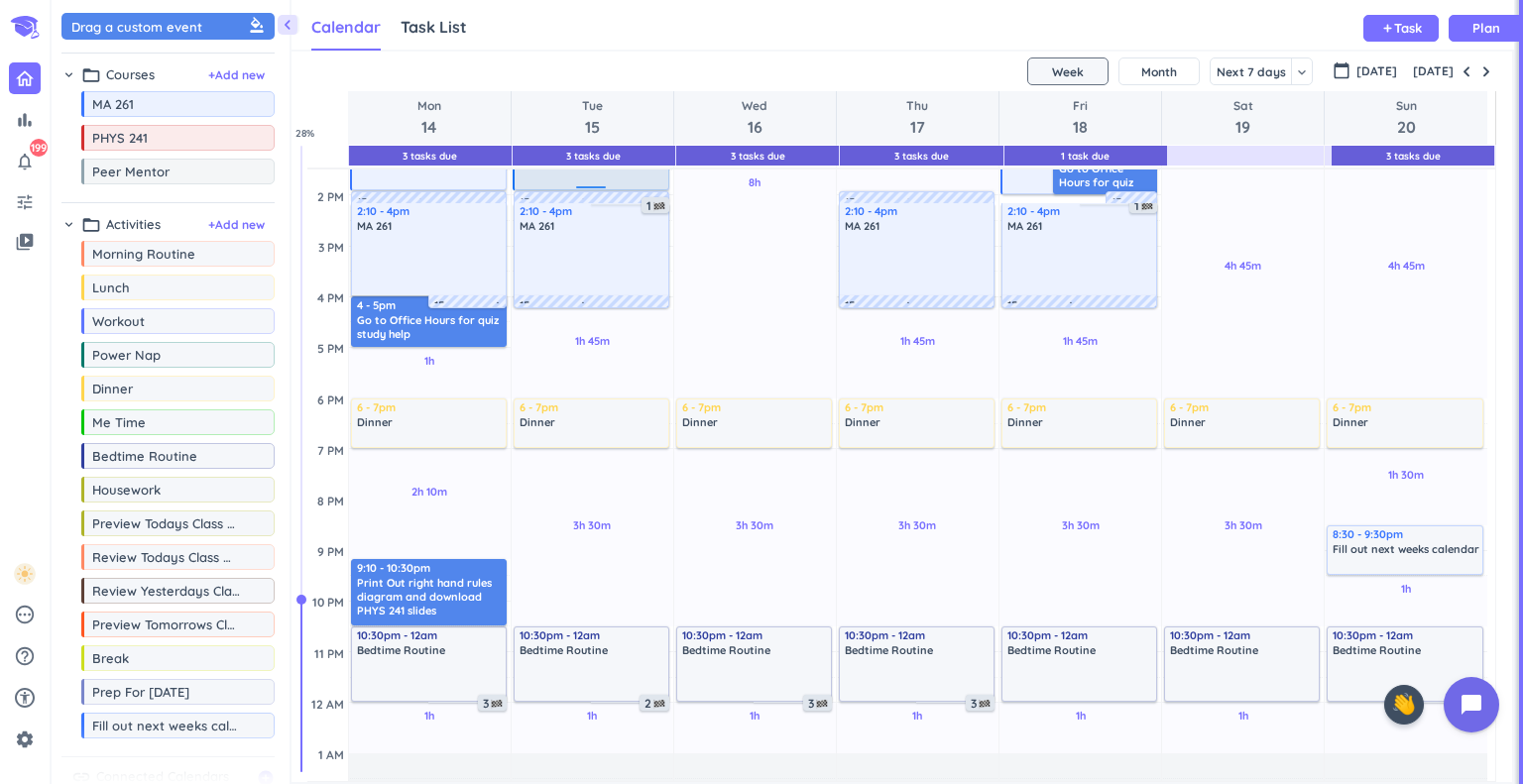 scroll, scrollTop: 407, scrollLeft: 0, axis: vertical 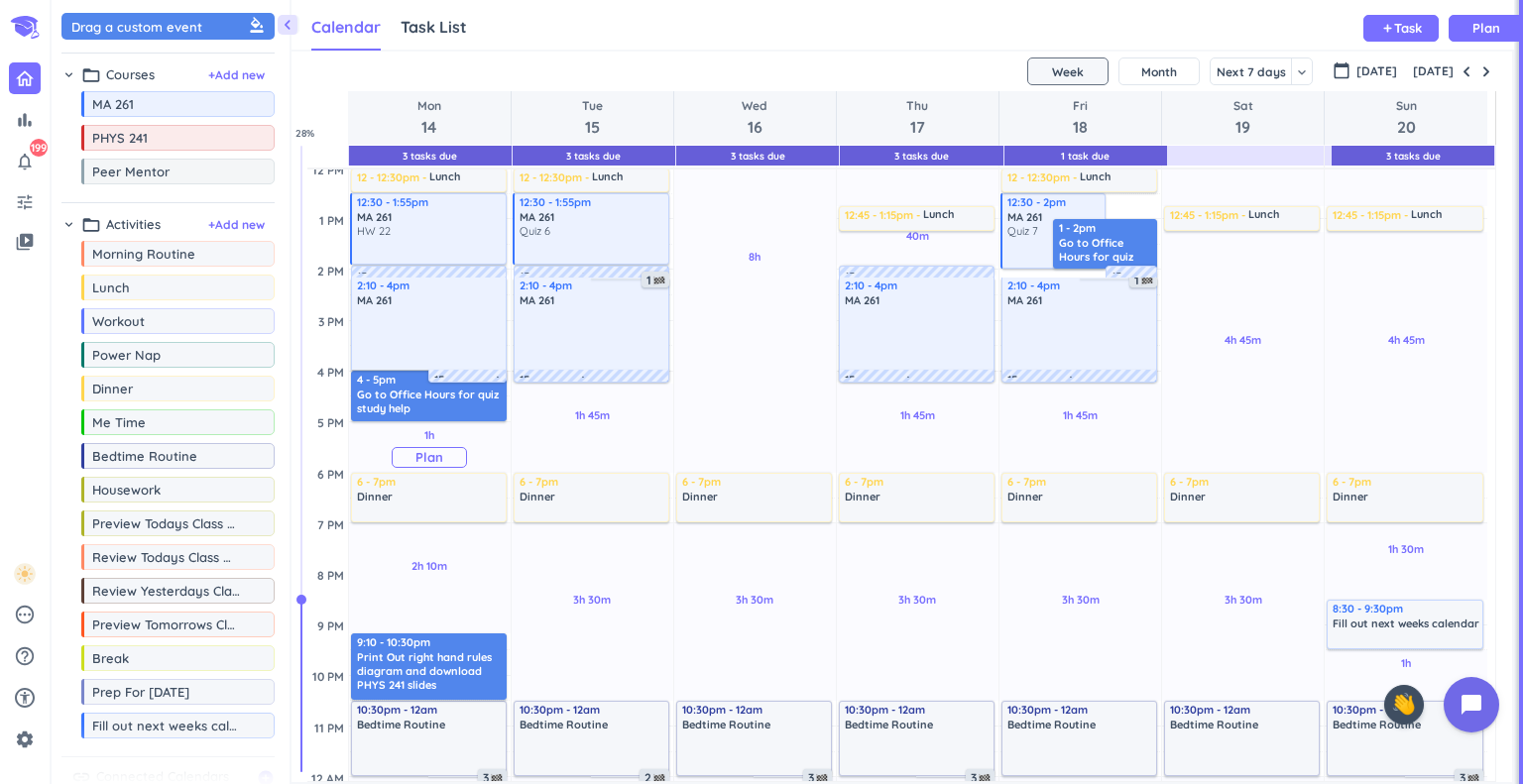 click on "Plan" at bounding box center (429, 457) 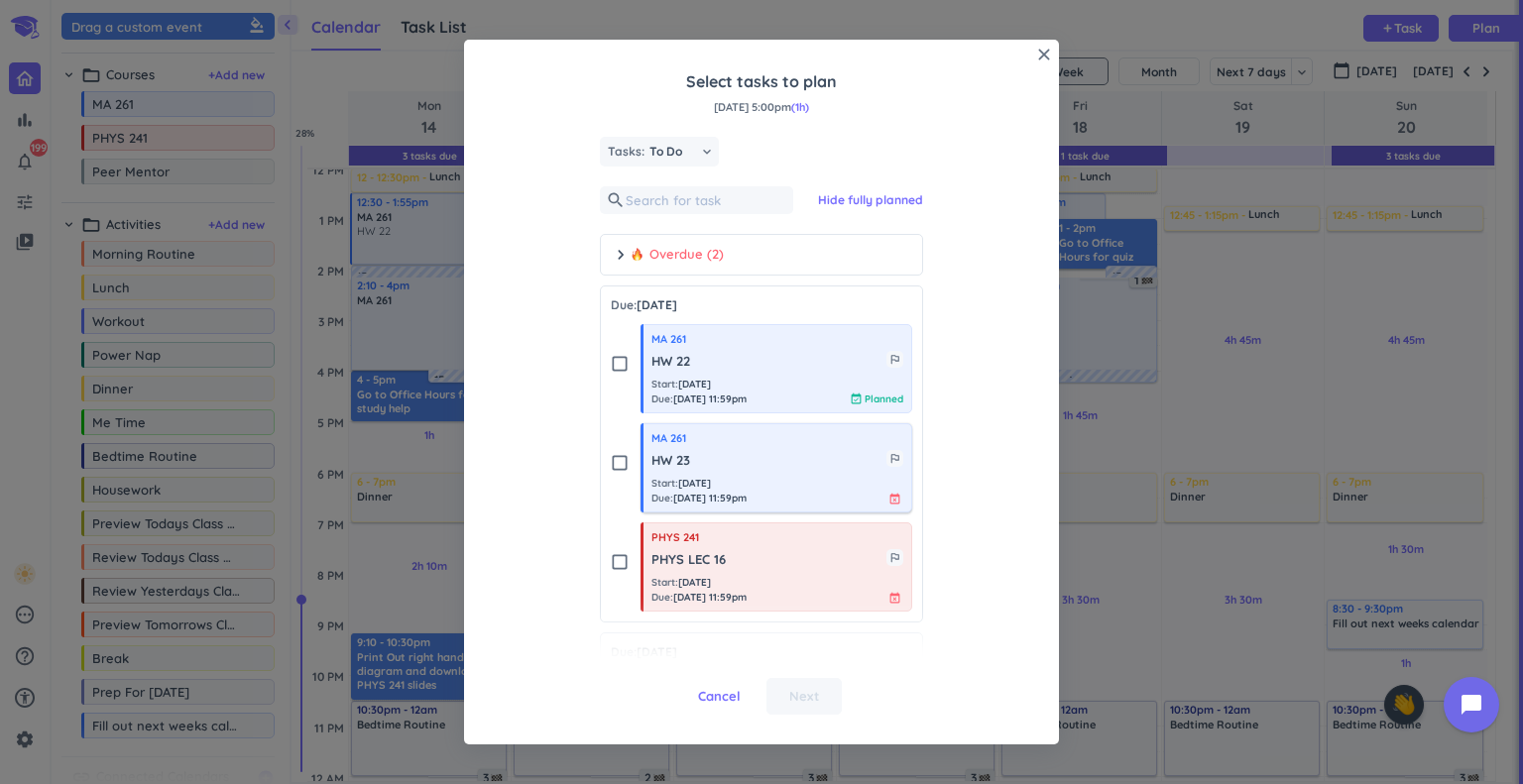 click on "HW 23" at bounding box center (768, 461) 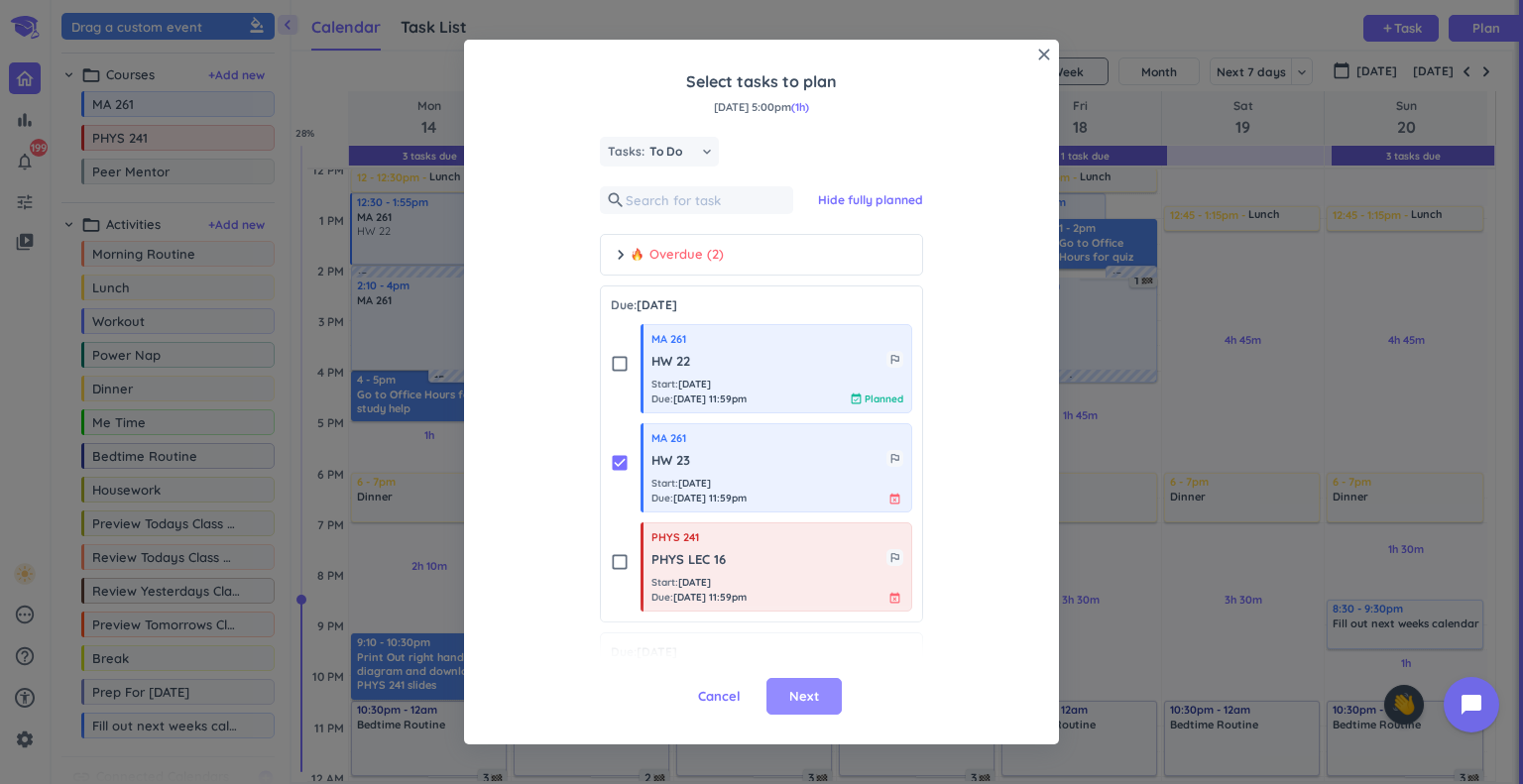 click on "Next" at bounding box center [804, 697] 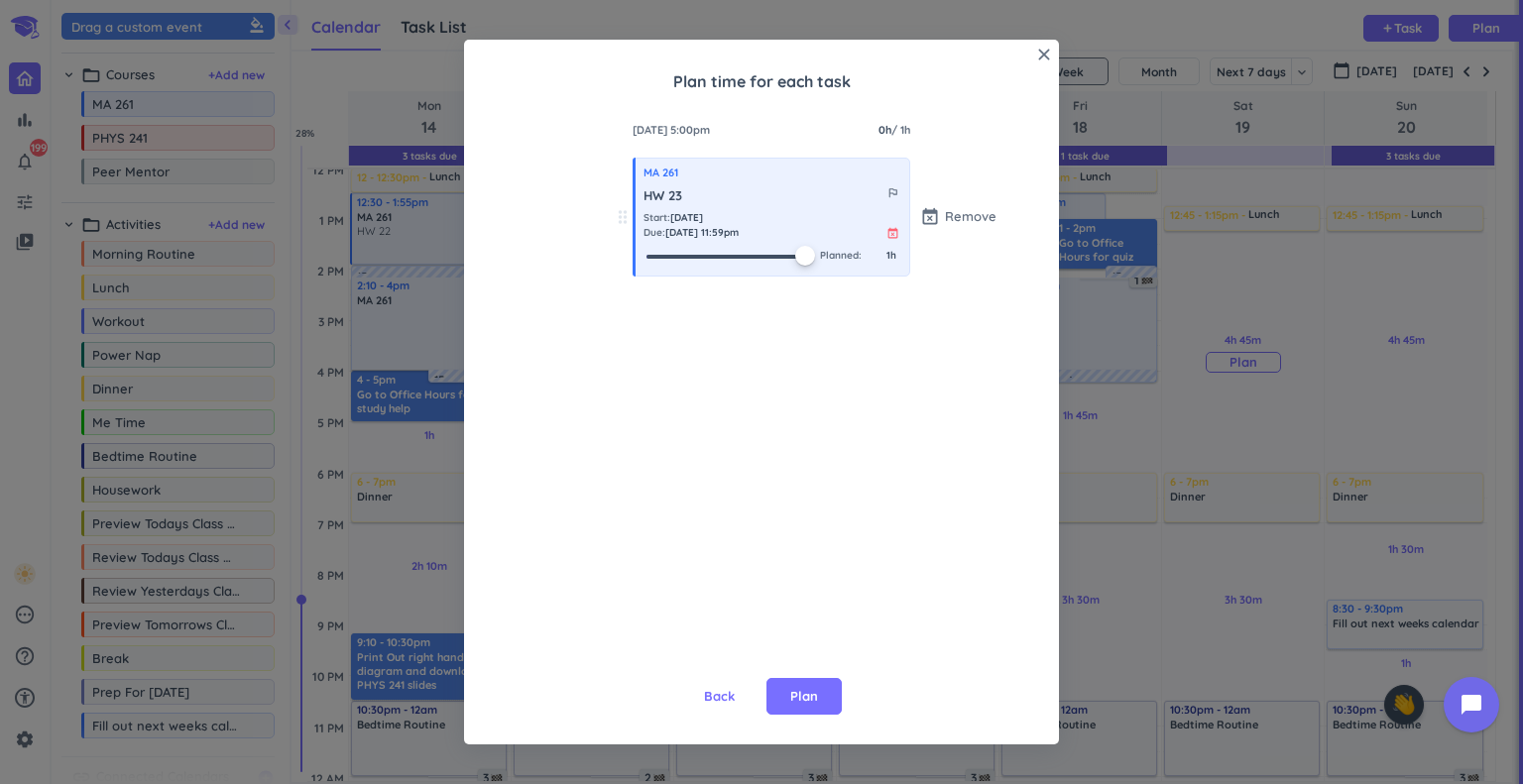 drag, startPoint x: 638, startPoint y: 249, endPoint x: 1298, endPoint y: 352, distance: 667.9888 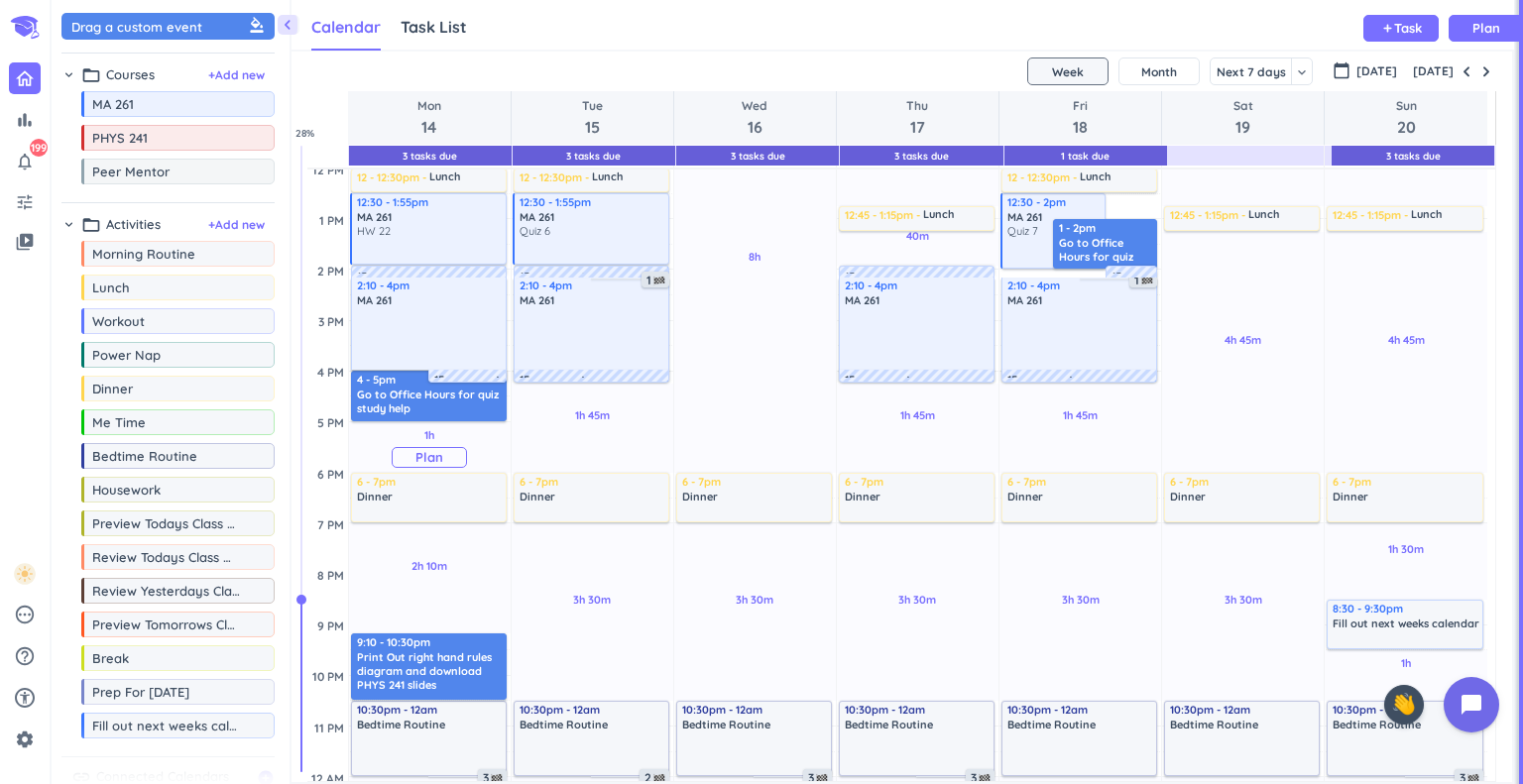 click on "Plan" at bounding box center [429, 457] 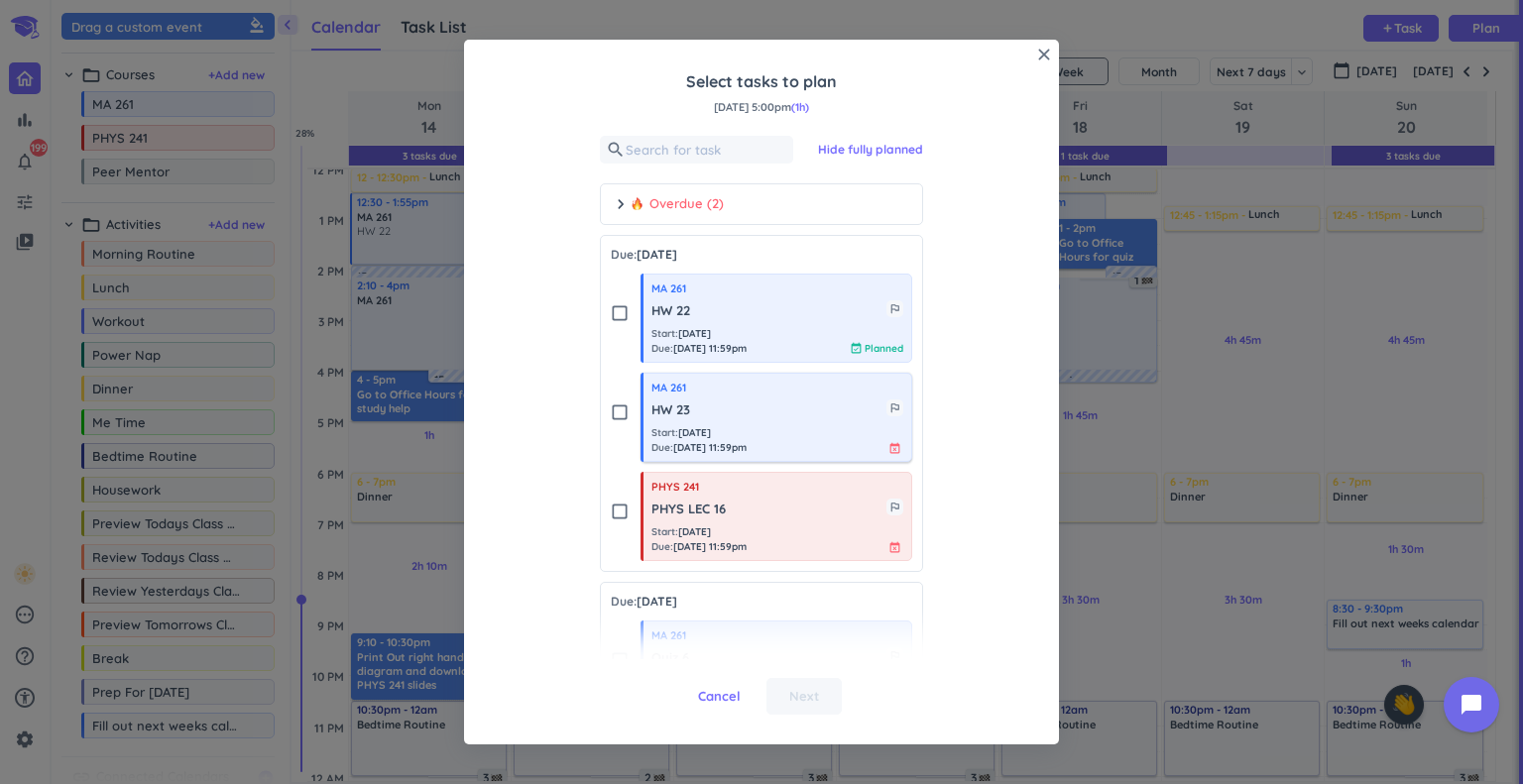 scroll, scrollTop: 0, scrollLeft: 0, axis: both 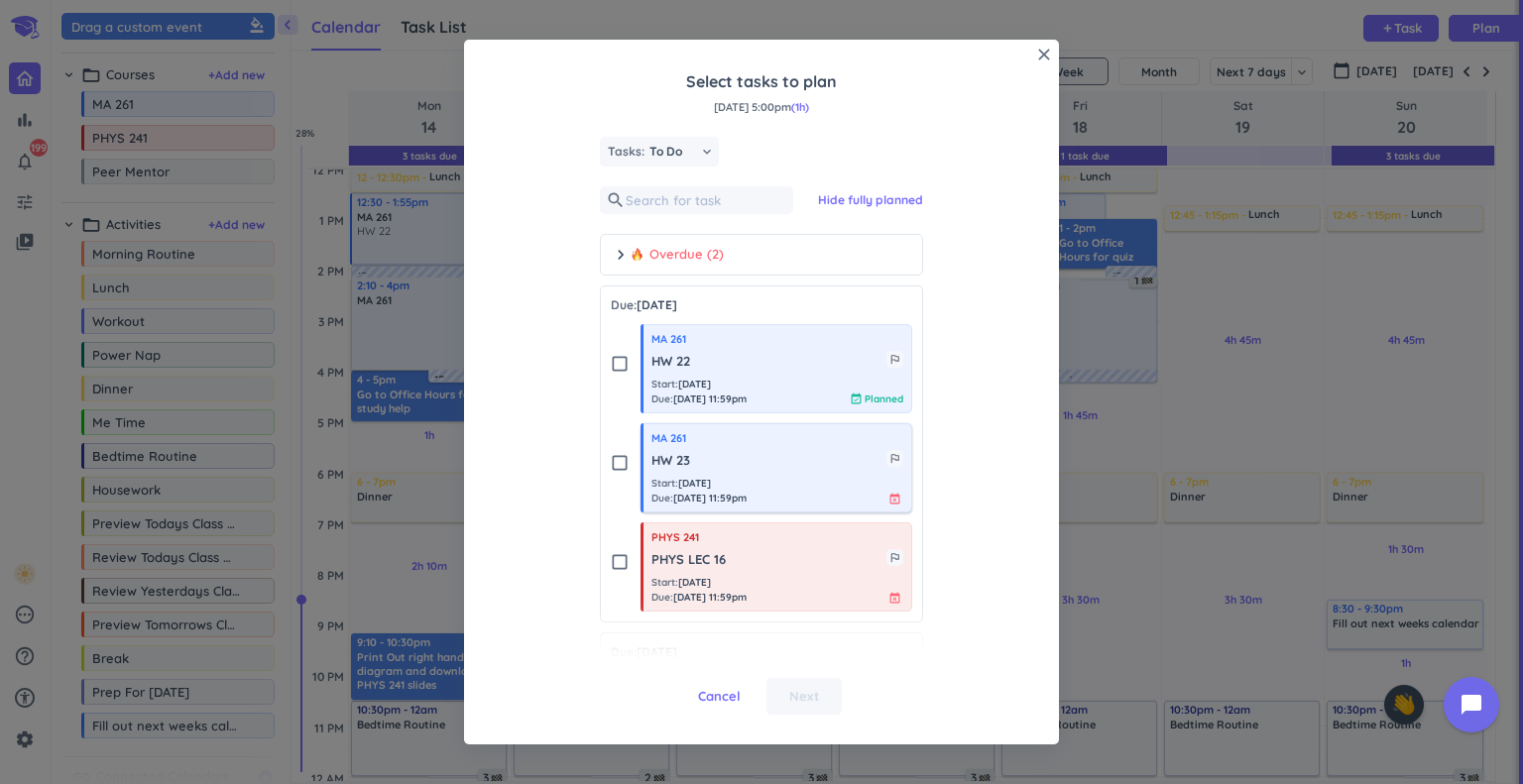 click on "MA 261" at bounding box center [777, 438] 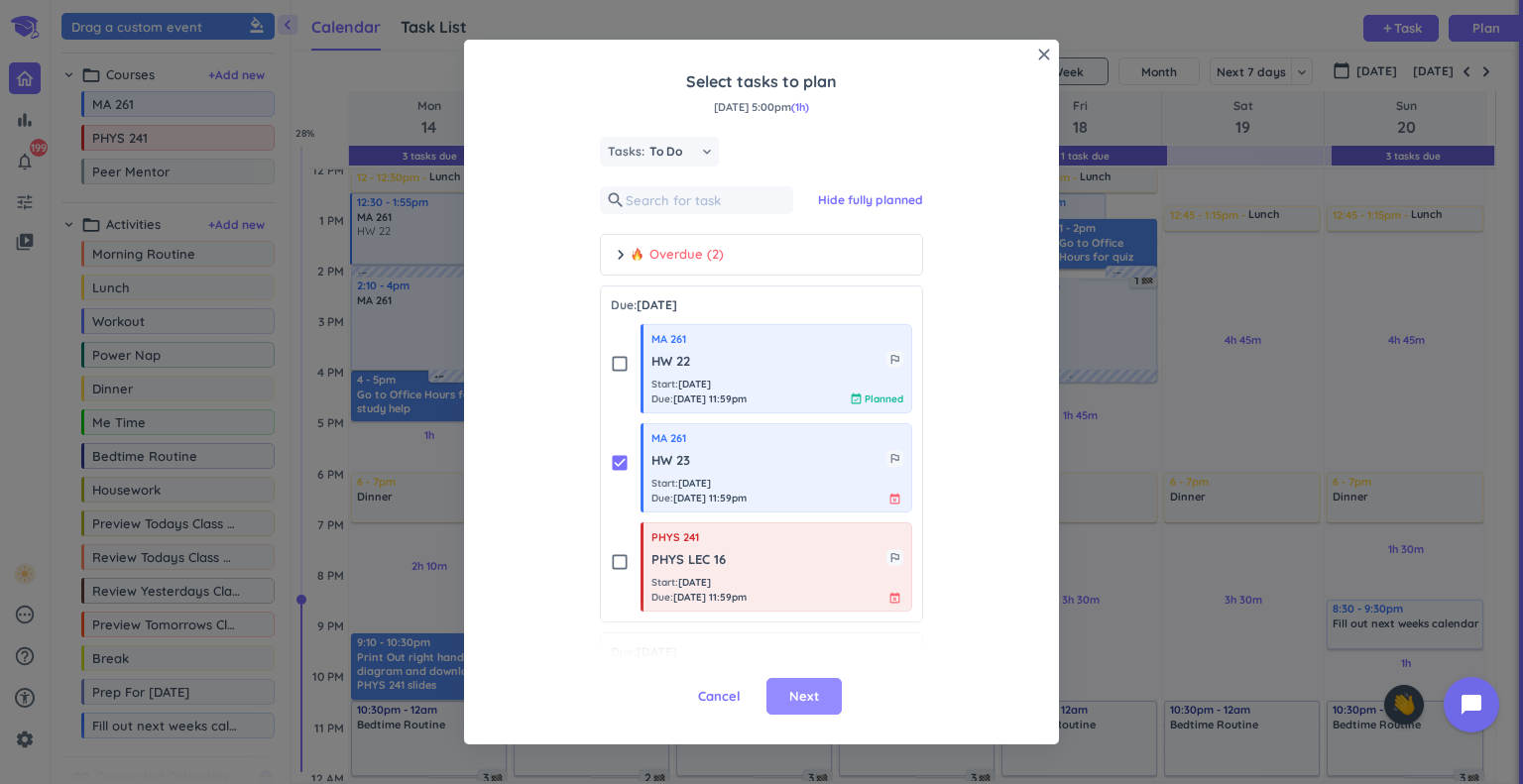 click on "Next" at bounding box center (804, 697) 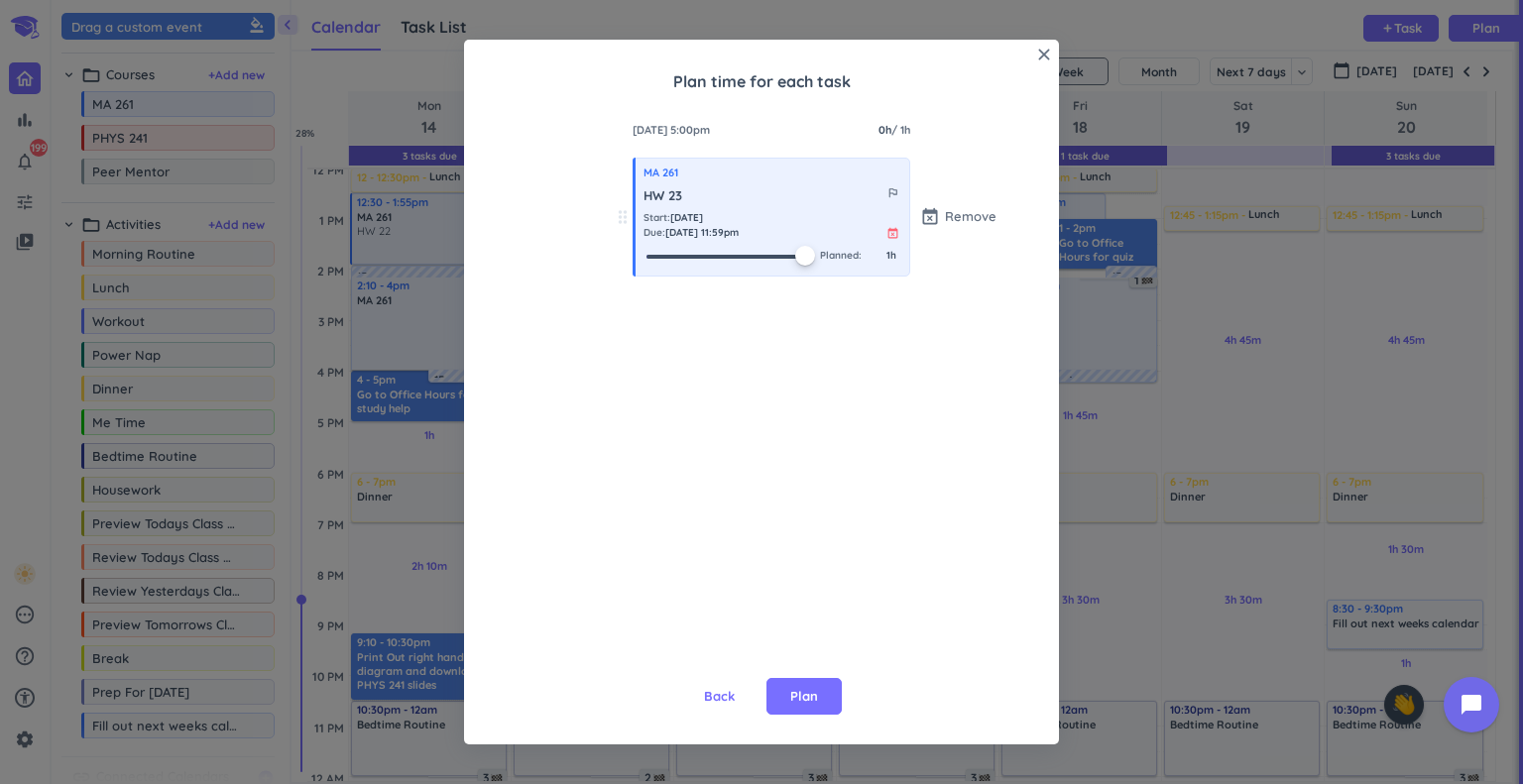 drag, startPoint x: 643, startPoint y: 255, endPoint x: 833, endPoint y: 277, distance: 191.2694 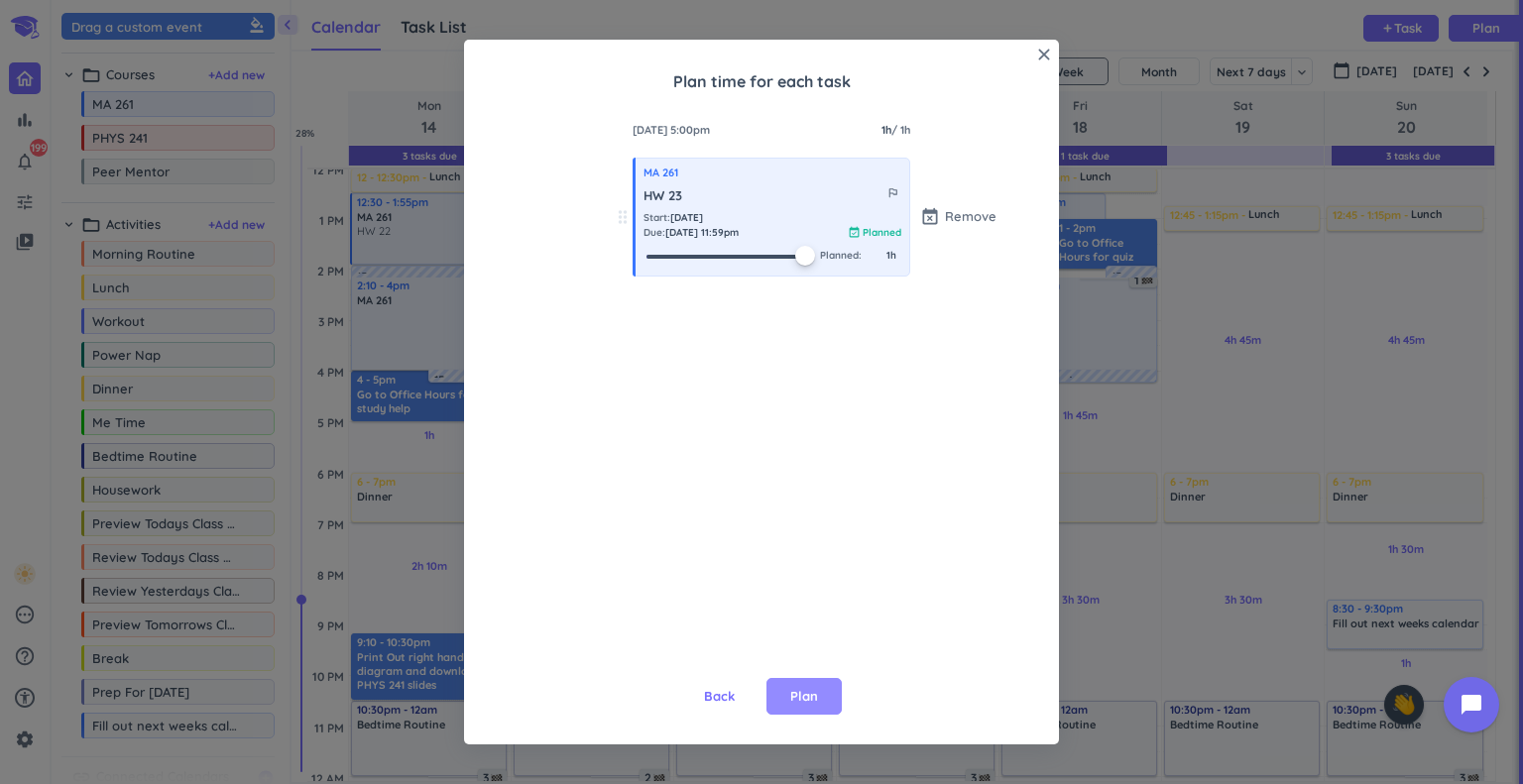 click on "Plan" at bounding box center (804, 697) 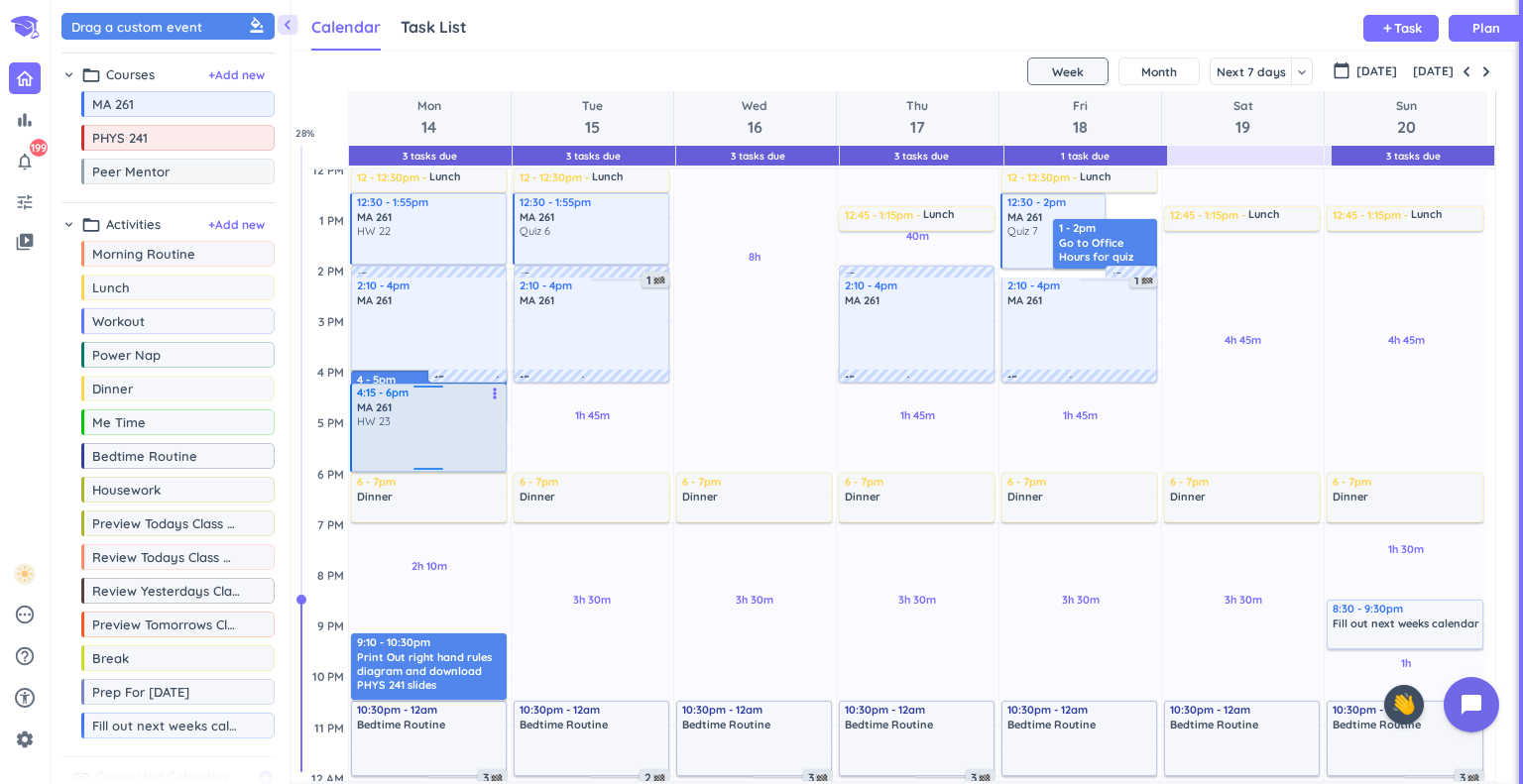 drag, startPoint x: 426, startPoint y: 427, endPoint x: 448, endPoint y: 390, distance: 43.046487 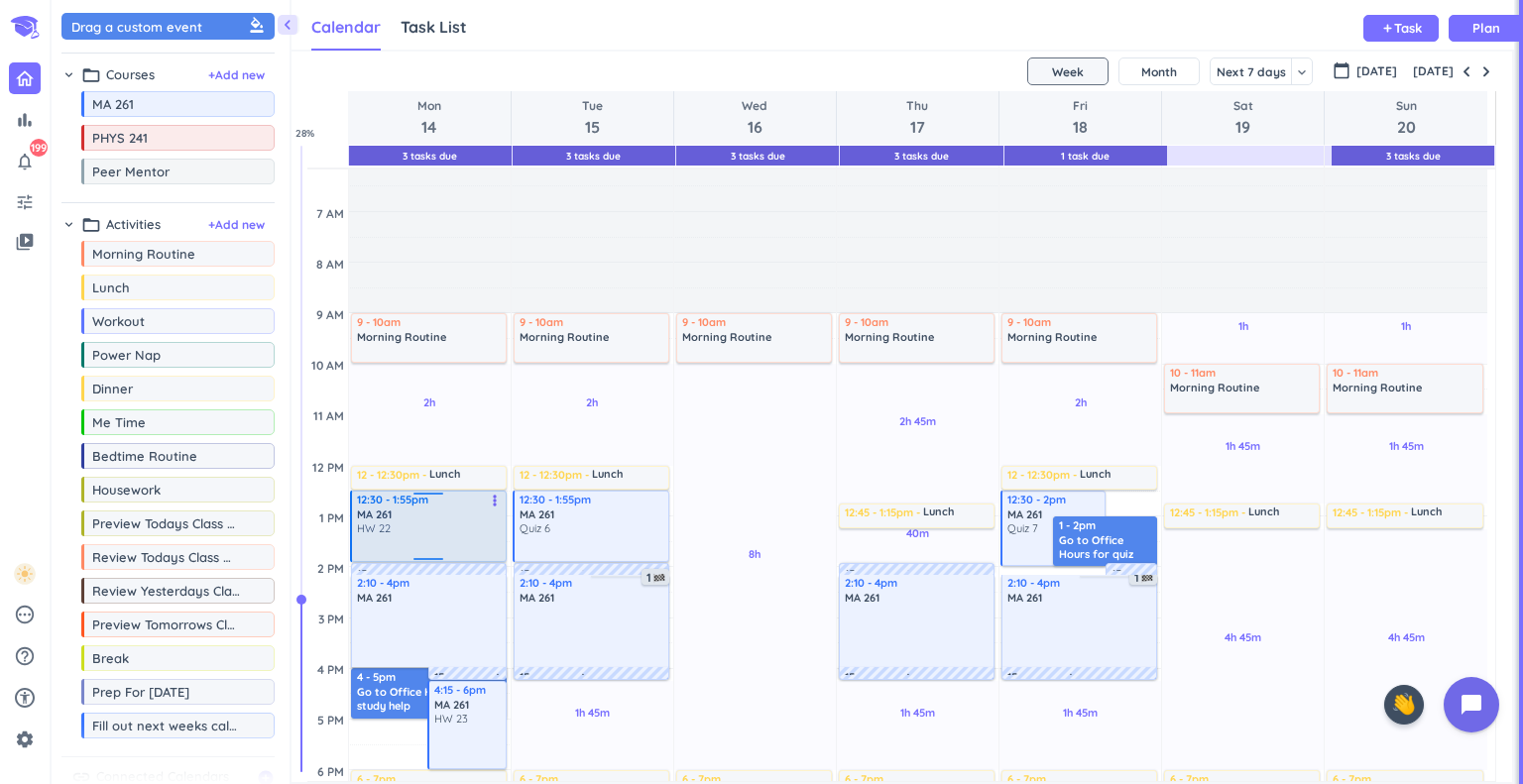 scroll, scrollTop: 110, scrollLeft: 0, axis: vertical 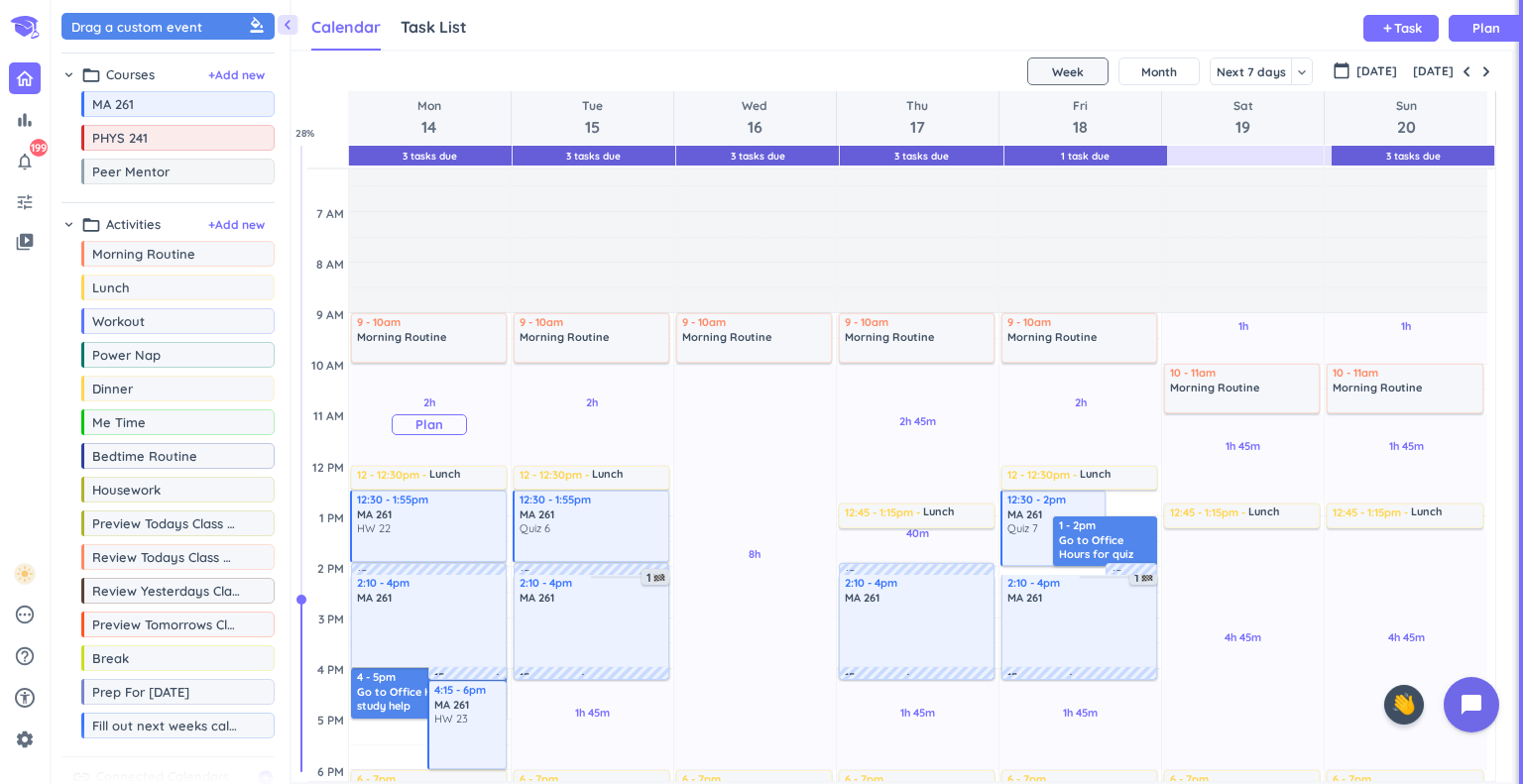click on "Plan" at bounding box center (429, 424) 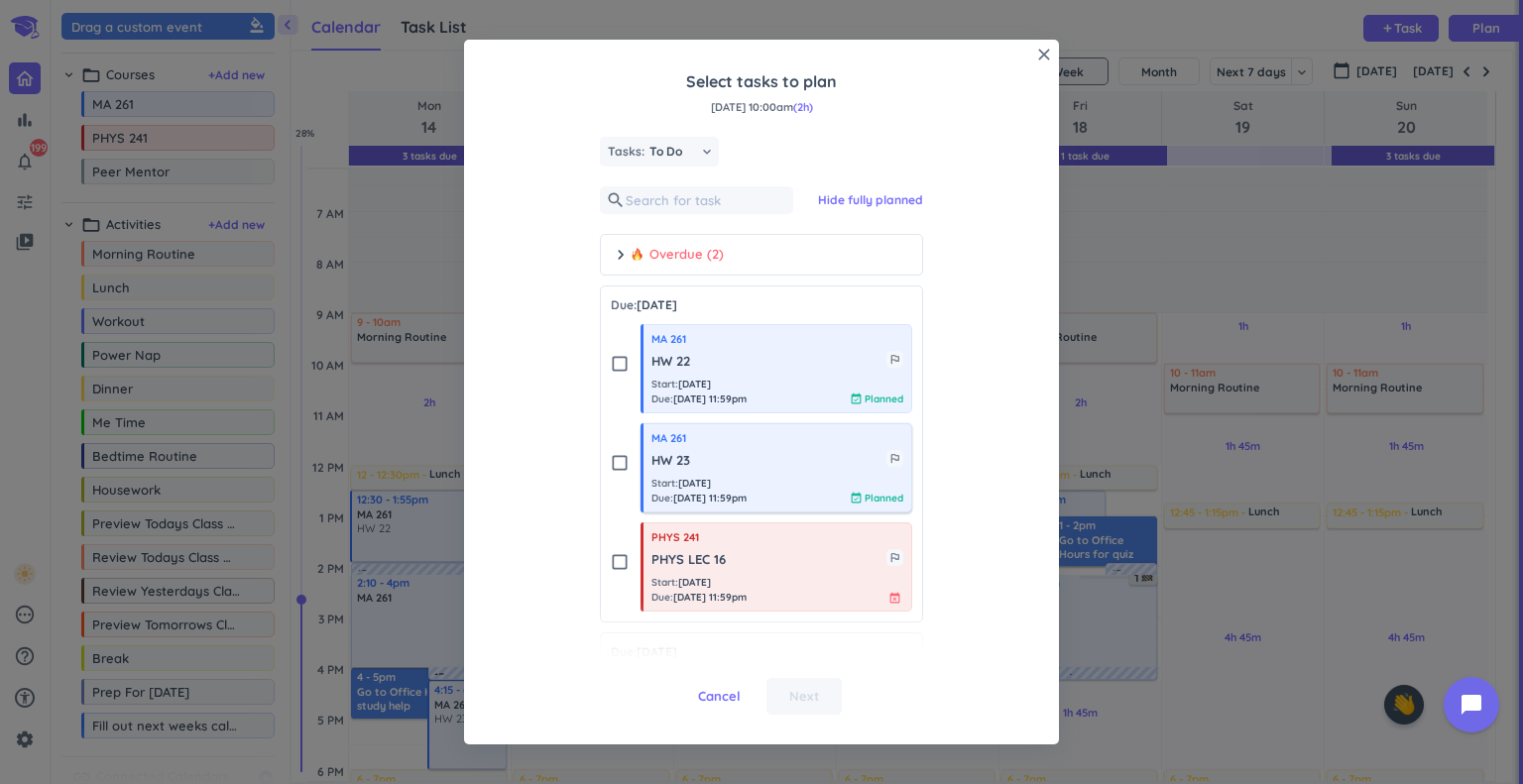 scroll, scrollTop: 99, scrollLeft: 0, axis: vertical 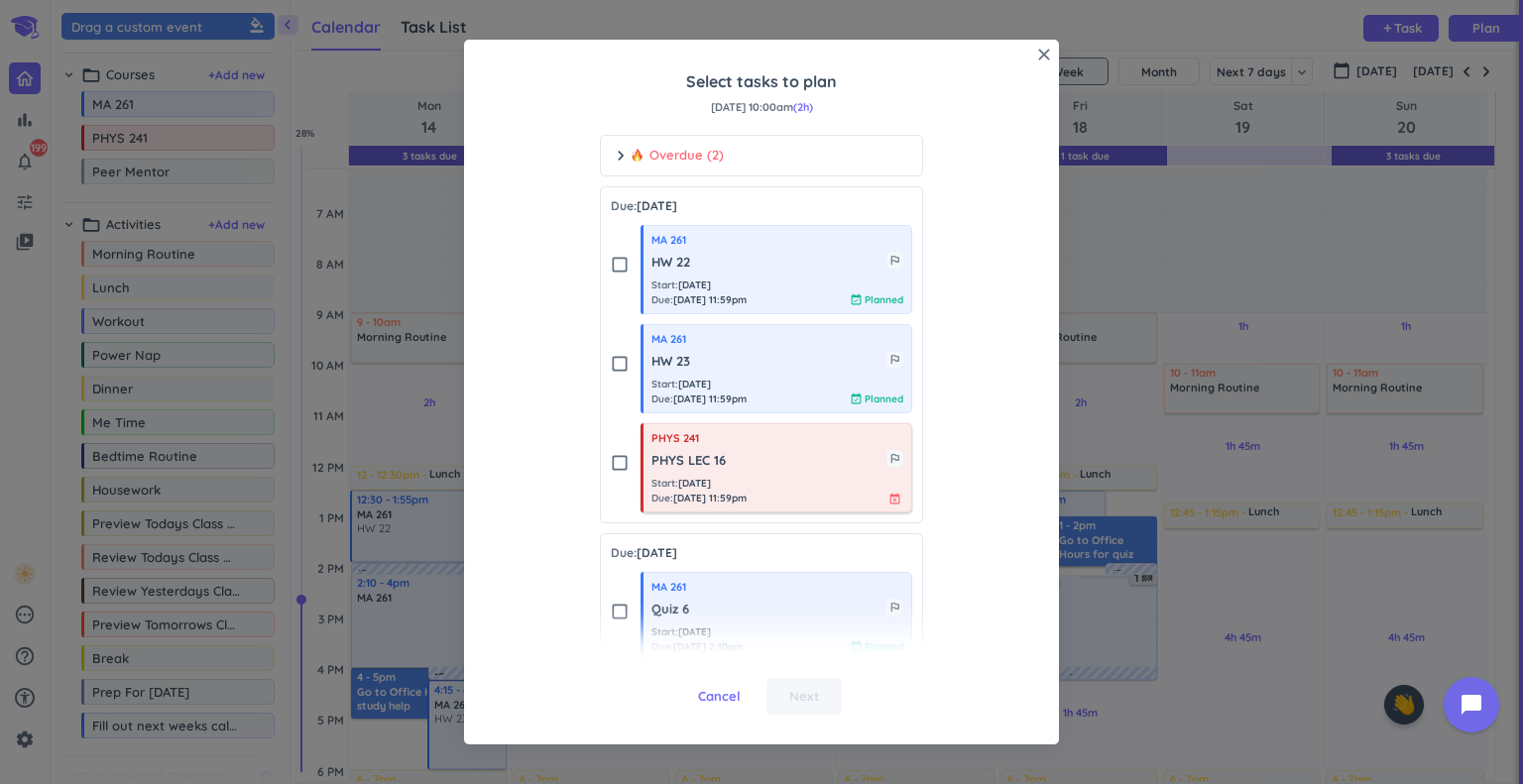 click on "Start :  [DATE]" at bounding box center (699, 483) 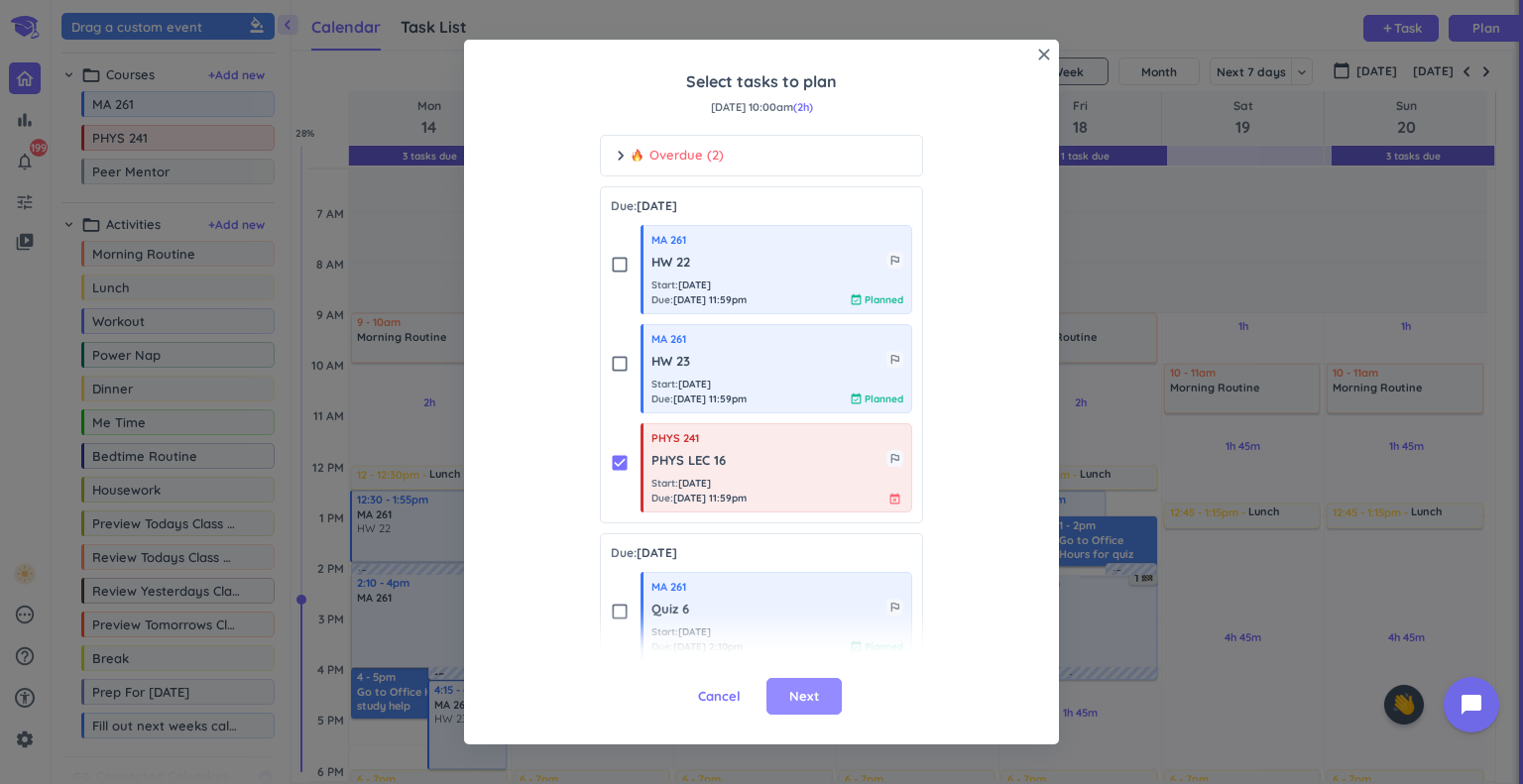 click on "Next" at bounding box center (804, 697) 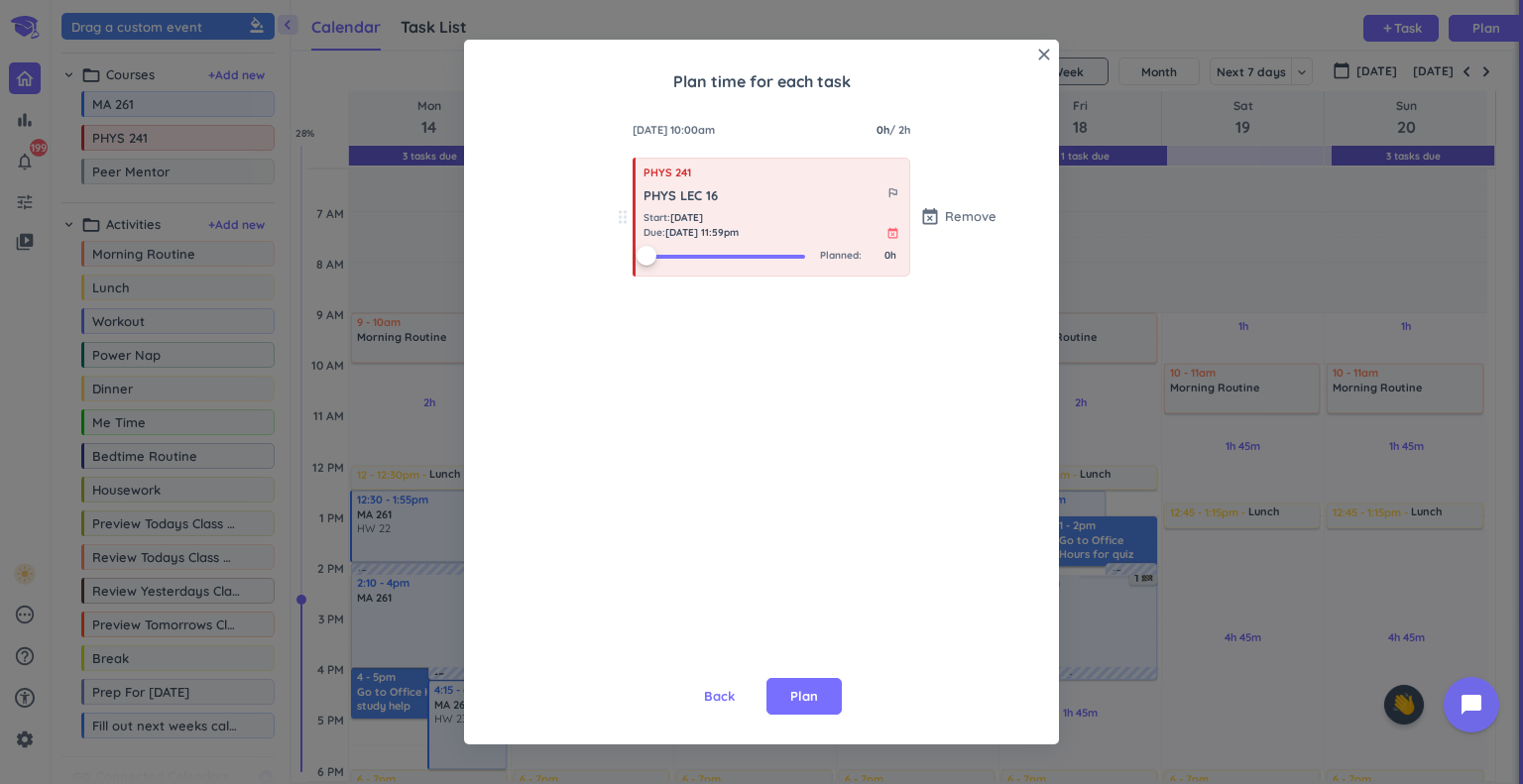 scroll, scrollTop: 0, scrollLeft: 0, axis: both 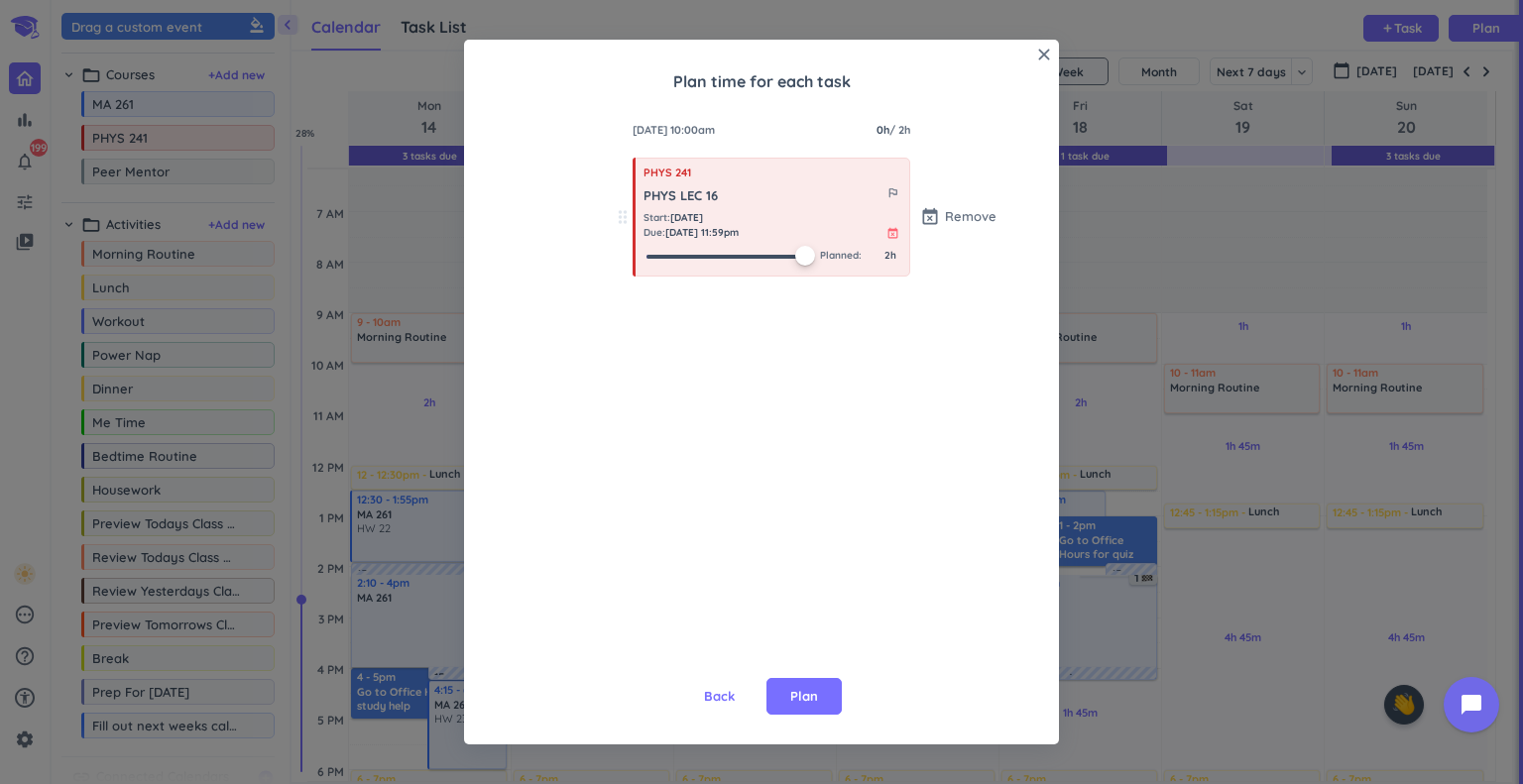 drag, startPoint x: 645, startPoint y: 255, endPoint x: 872, endPoint y: 278, distance: 228.16222 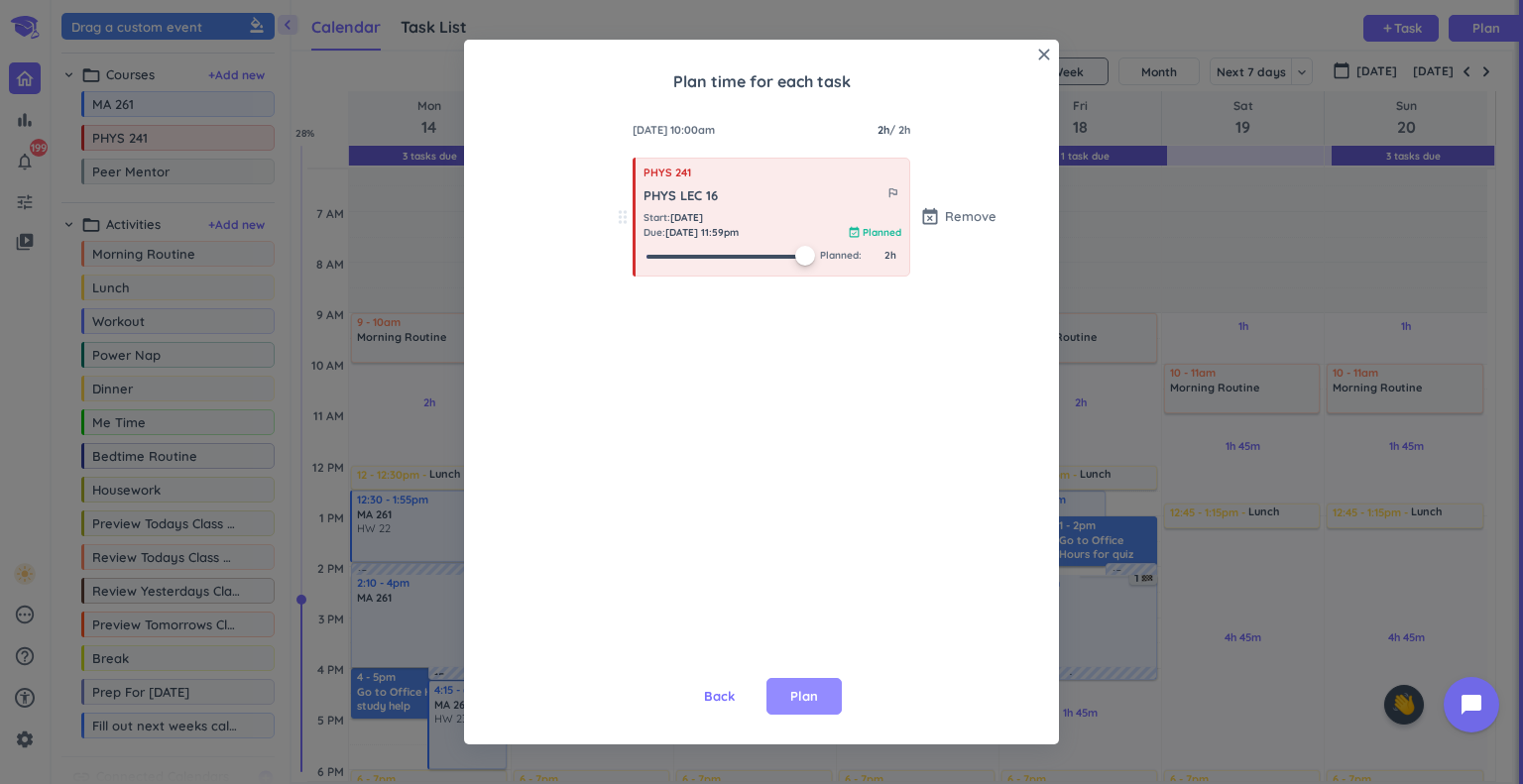 click on "Plan" at bounding box center [804, 697] 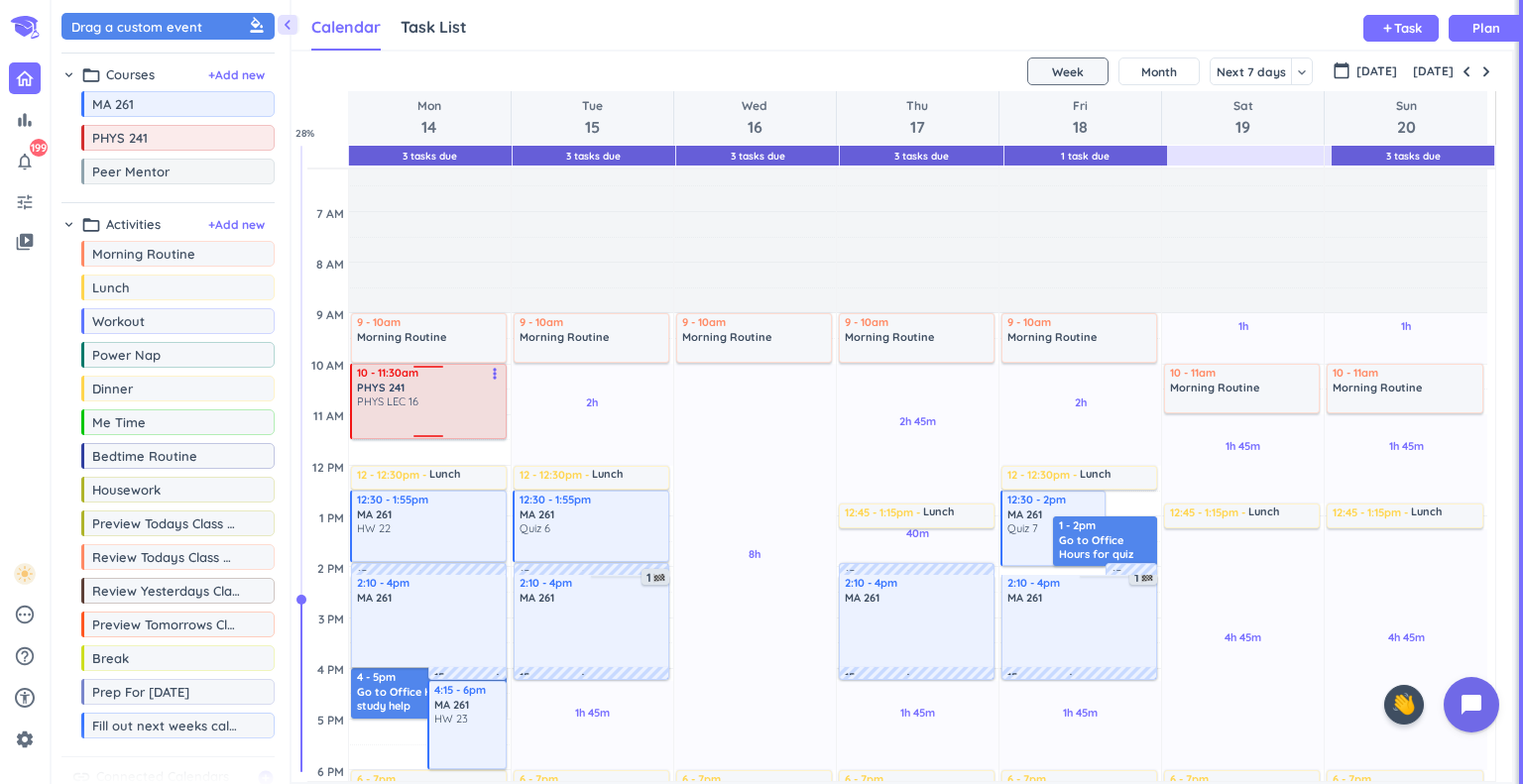 drag, startPoint x: 429, startPoint y: 461, endPoint x: 453, endPoint y: 437, distance: 33.941125 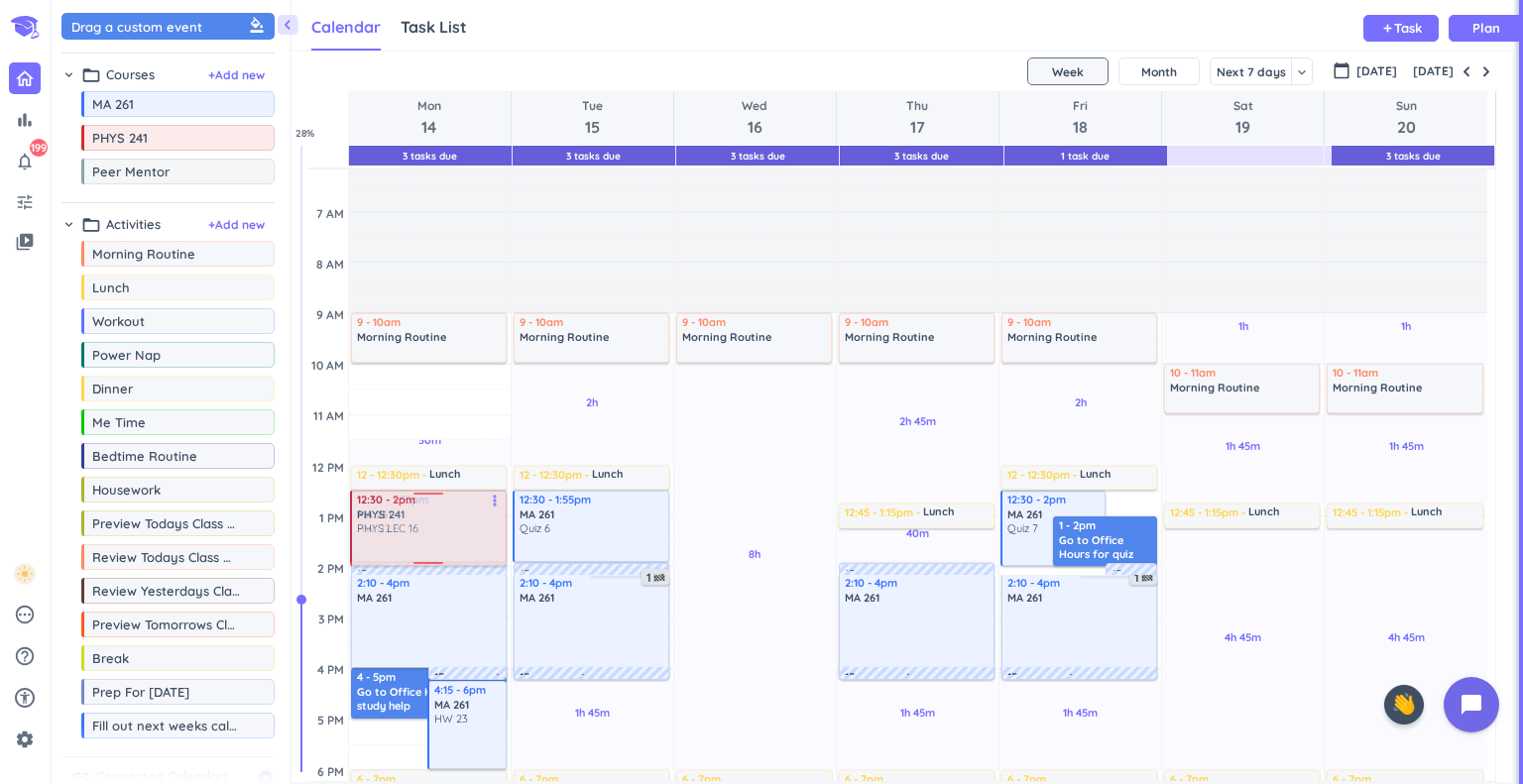 drag, startPoint x: 401, startPoint y: 403, endPoint x: 410, endPoint y: 532, distance: 129.31357 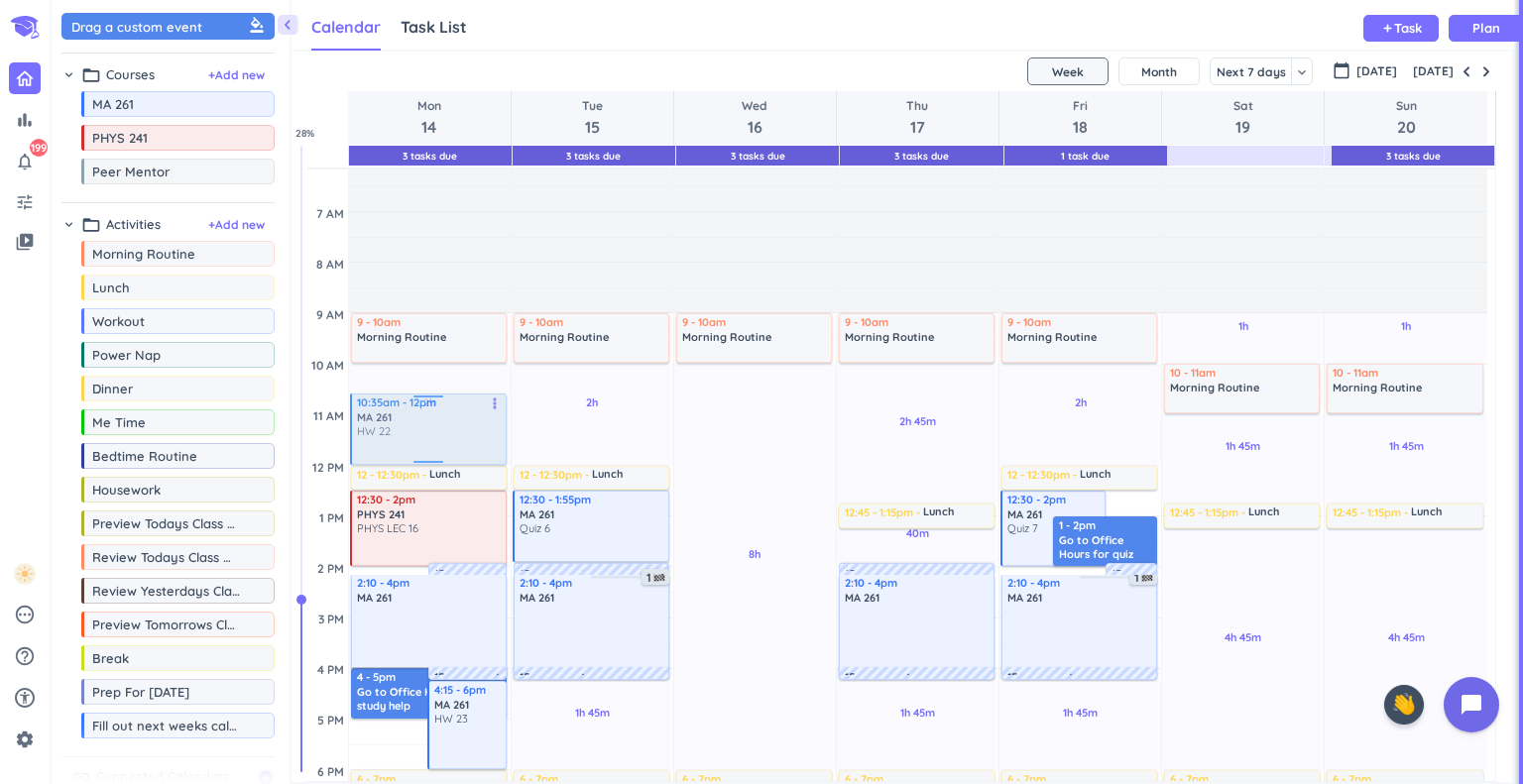 drag, startPoint x: 471, startPoint y: 520, endPoint x: 454, endPoint y: 415, distance: 106.36729 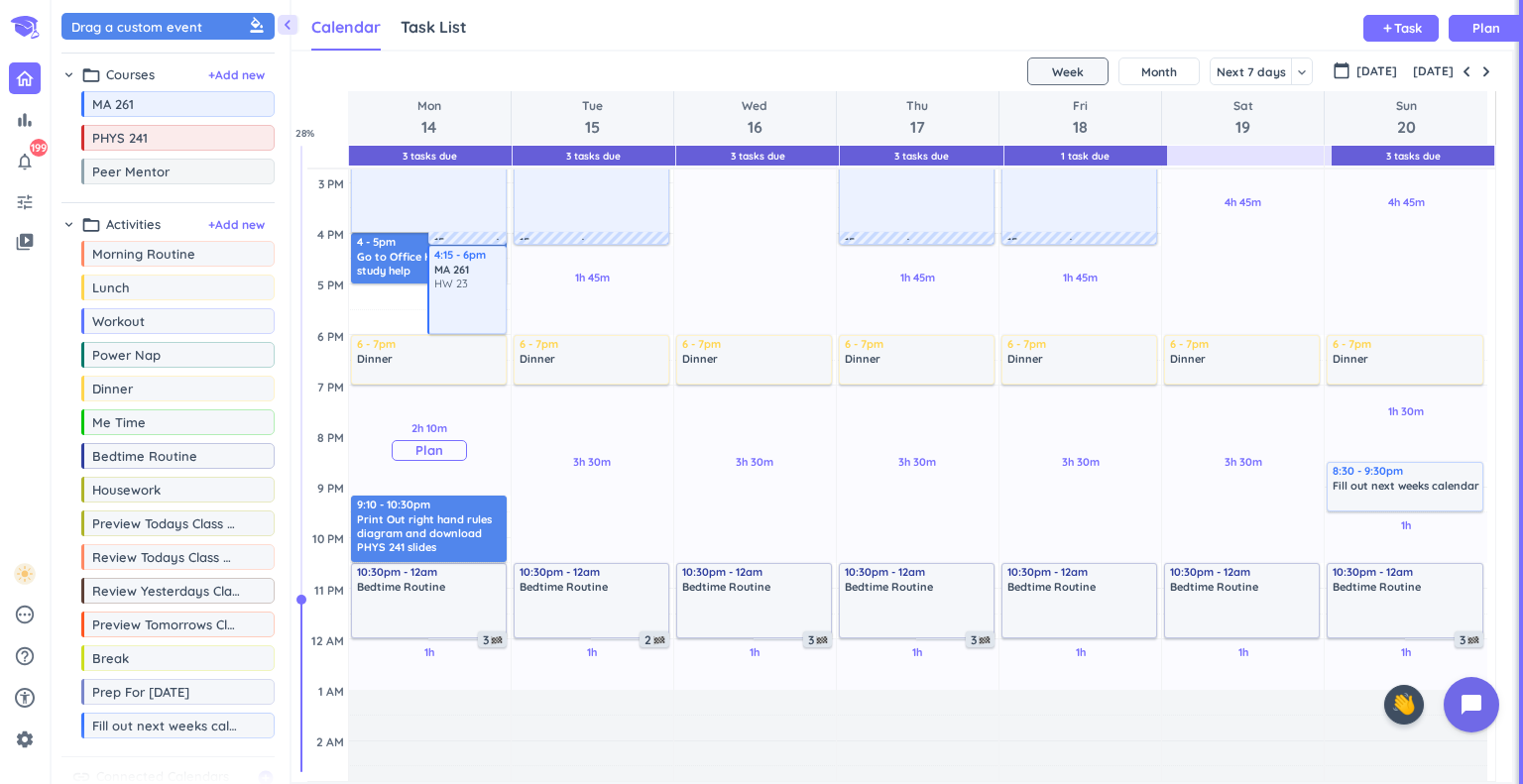 scroll, scrollTop: 606, scrollLeft: 0, axis: vertical 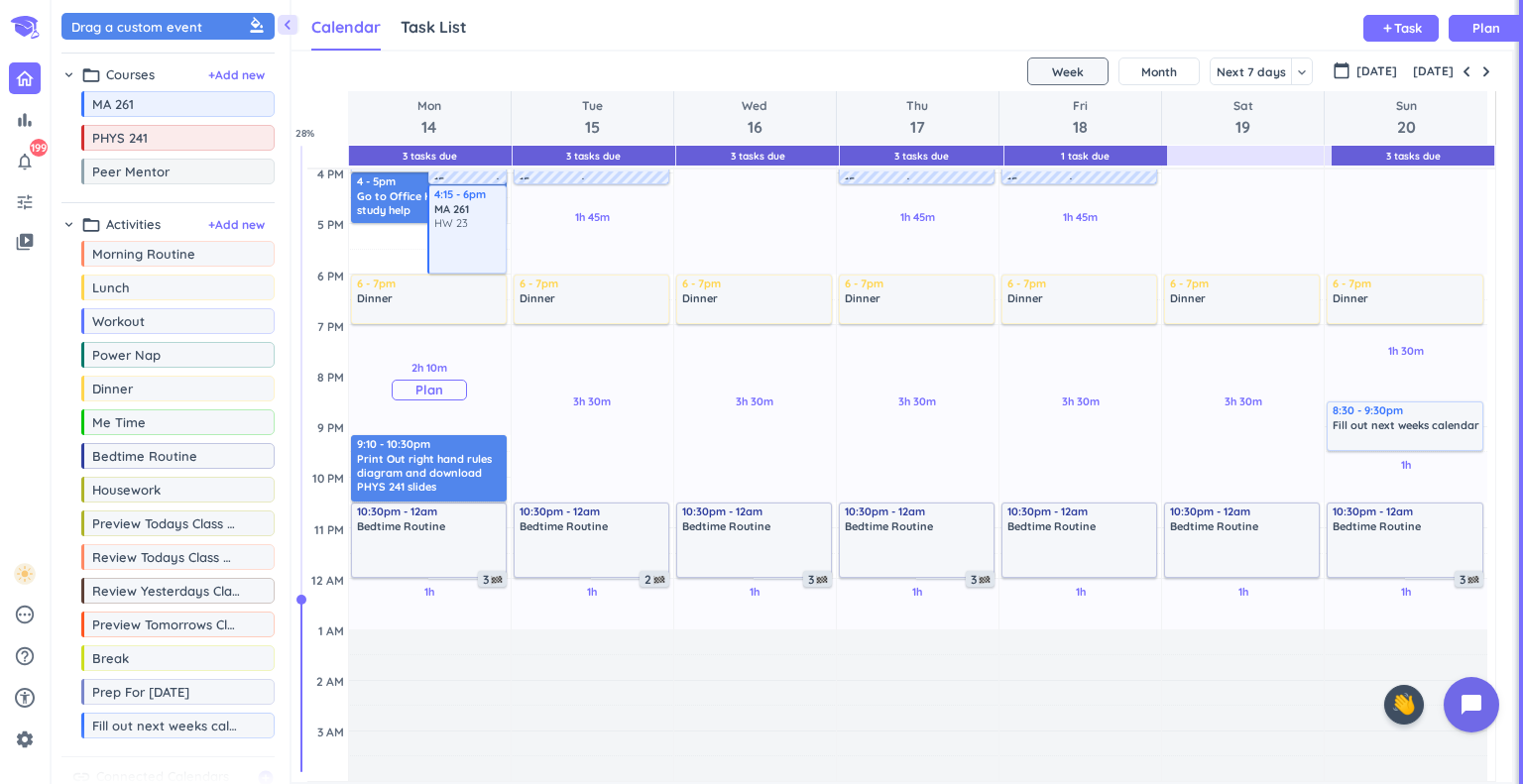 click on "Plan" at bounding box center (429, 390) 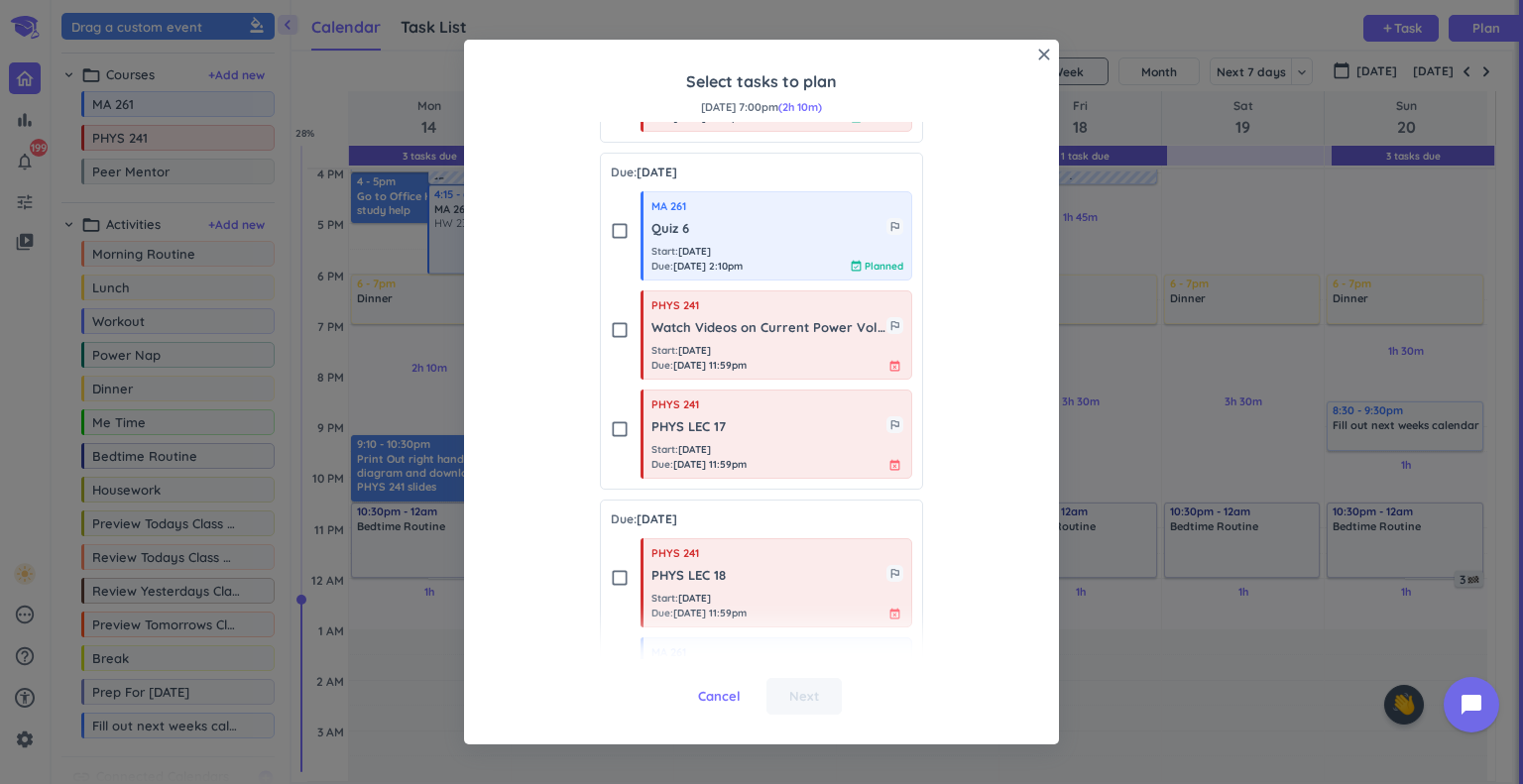 scroll, scrollTop: 496, scrollLeft: 0, axis: vertical 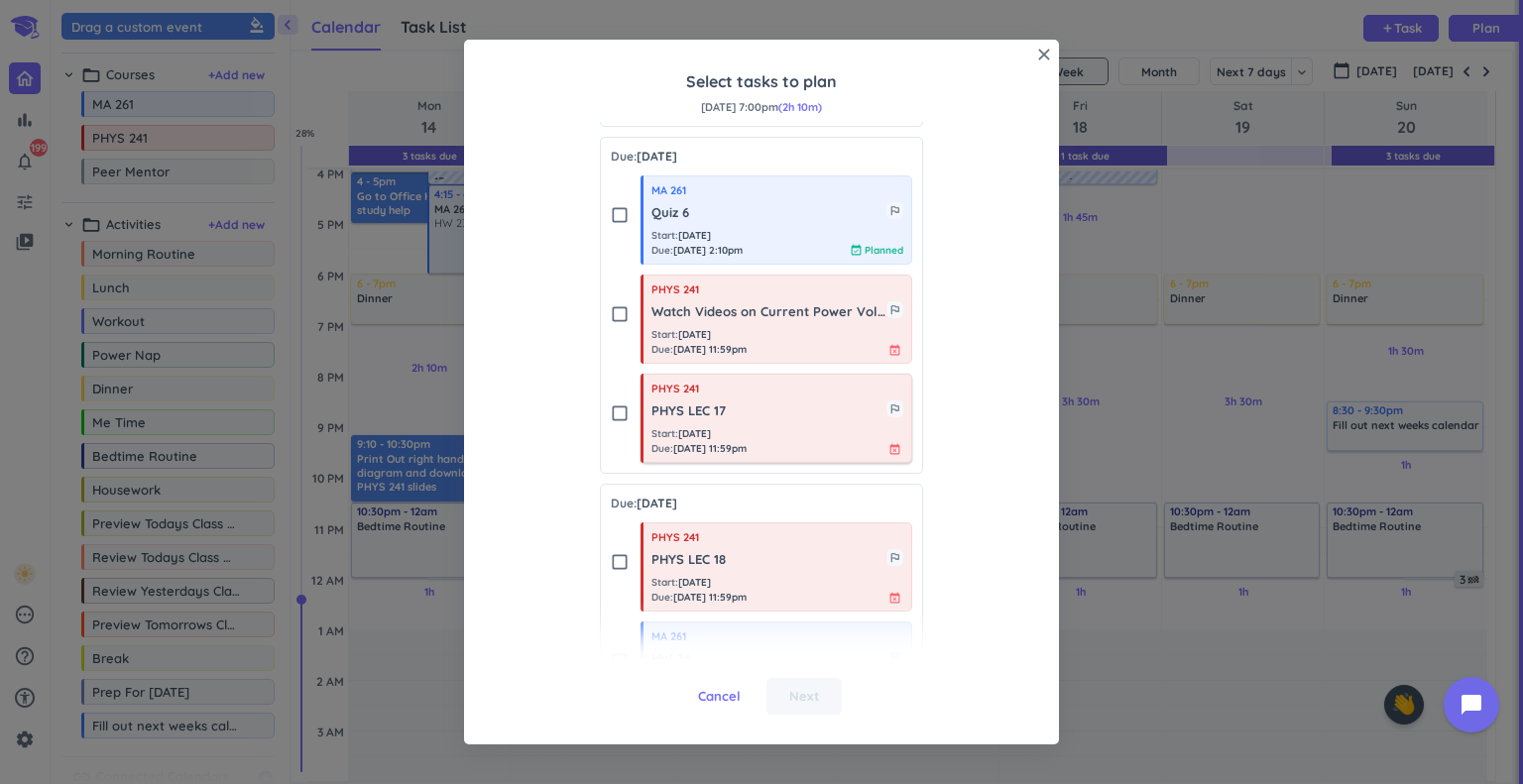 click on "PHYS 241 PHYS LEC 17 outlined_flag Start :  [DATE] Due :  [DATE] 11:59pm event_busy" at bounding box center (776, 418) 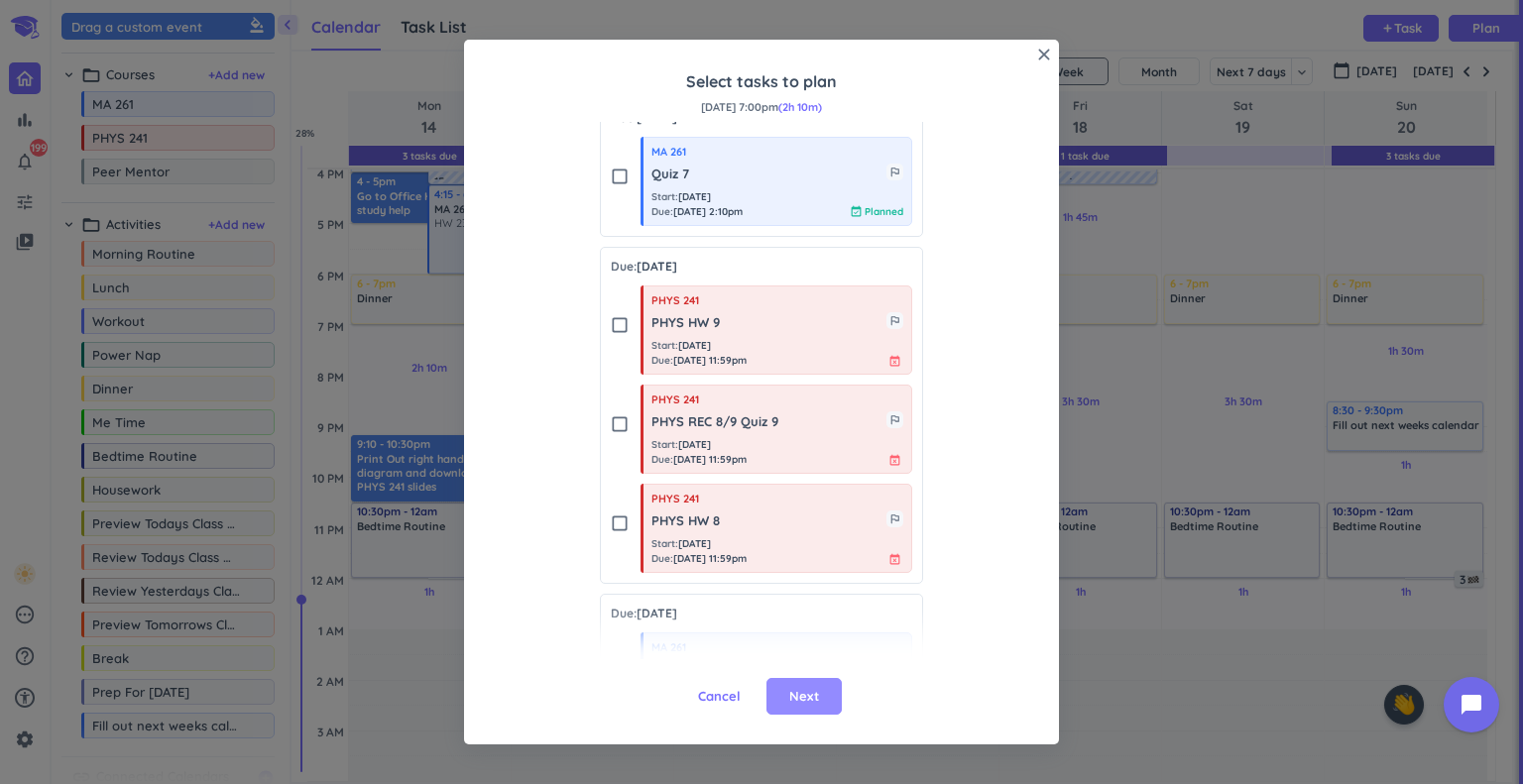 scroll, scrollTop: 1654, scrollLeft: 0, axis: vertical 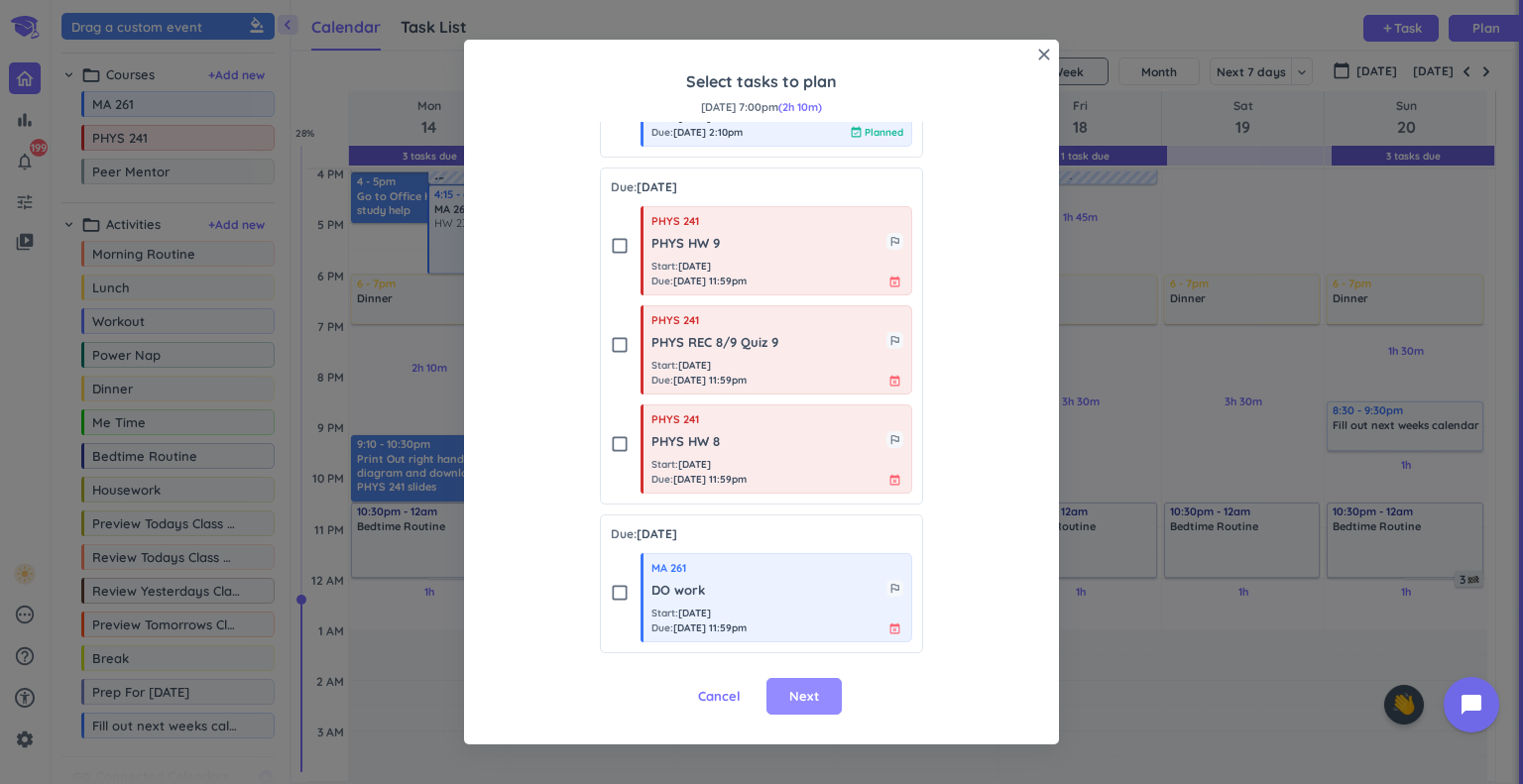 click on "Next" at bounding box center [804, 697] 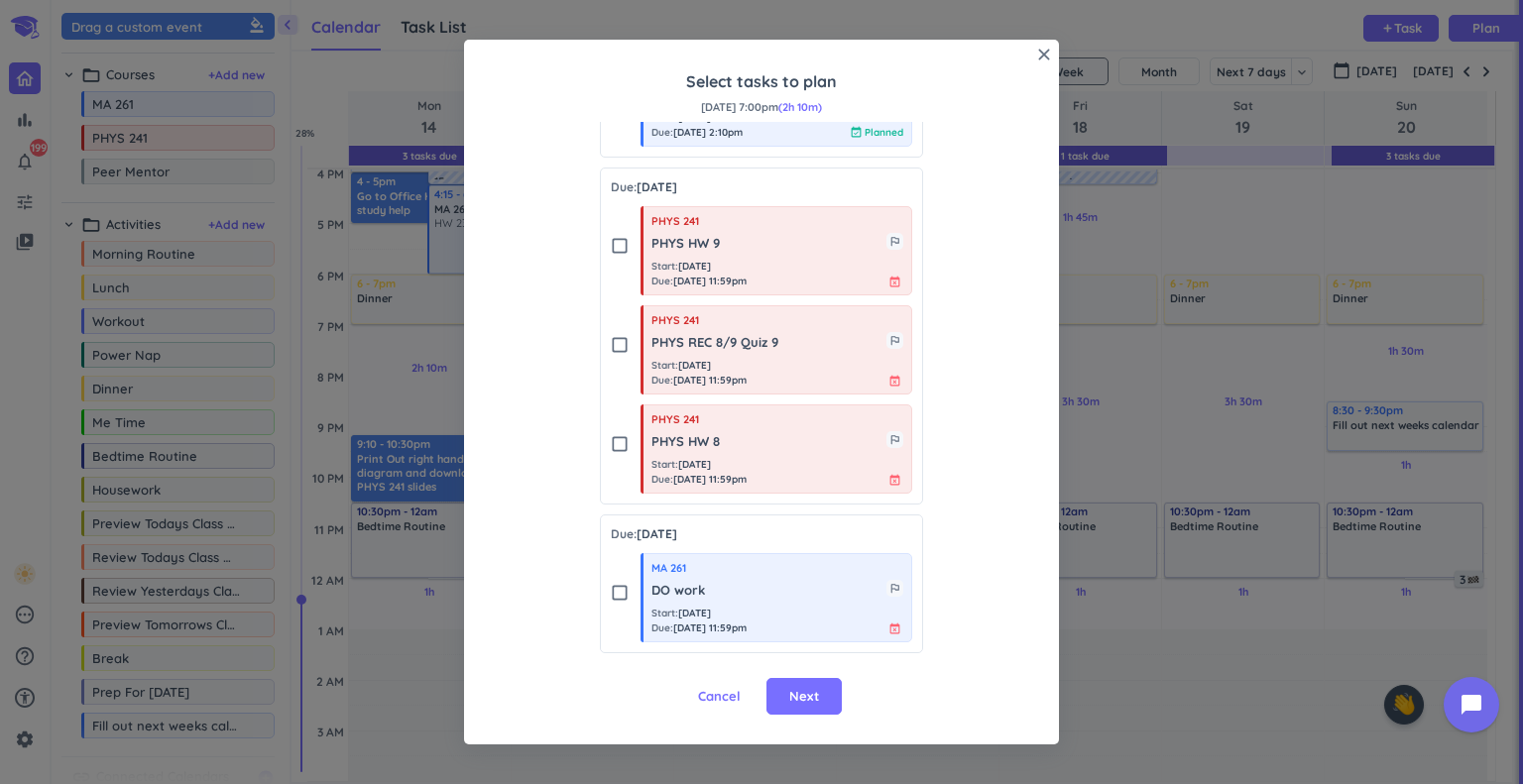 scroll, scrollTop: 0, scrollLeft: 0, axis: both 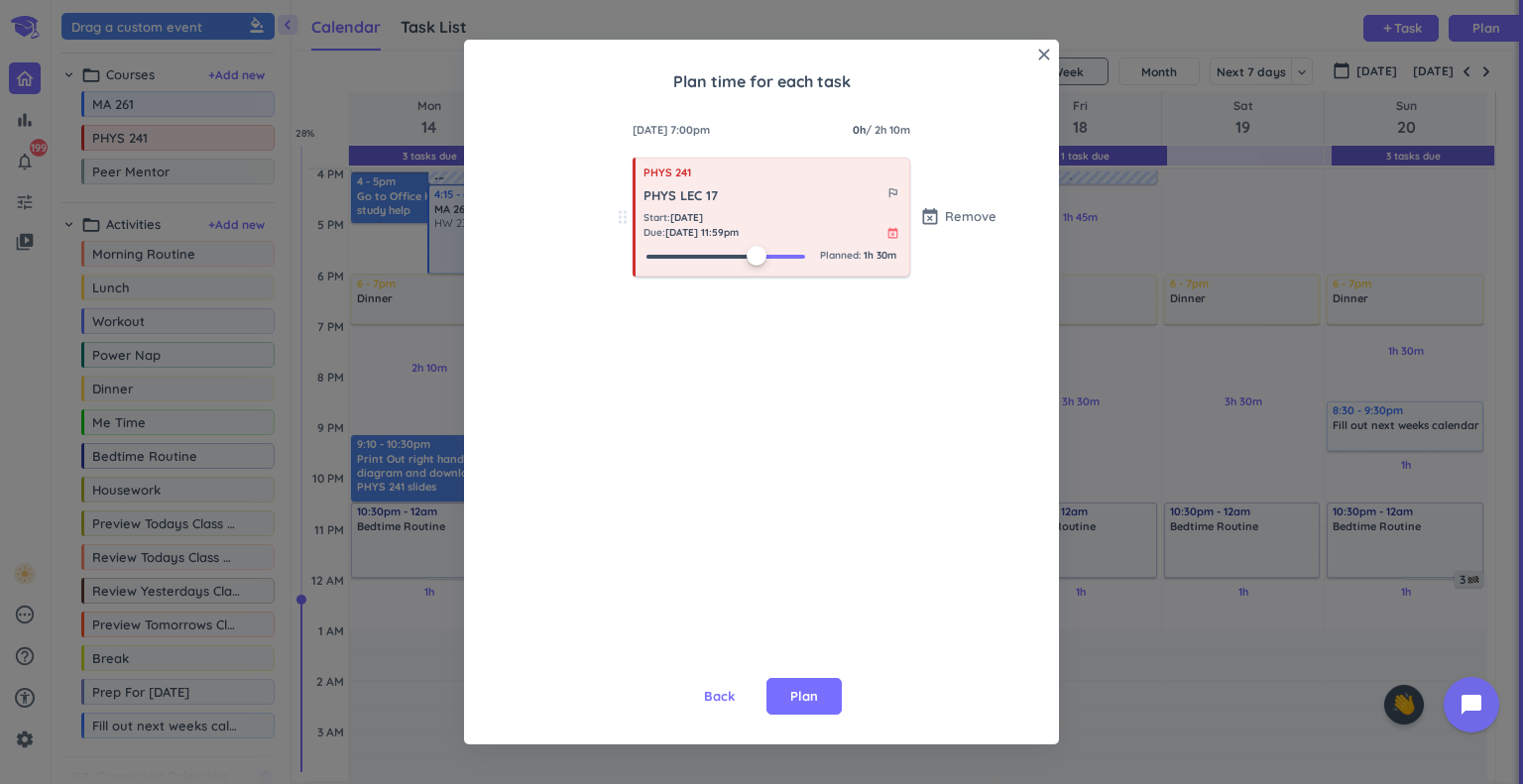 drag, startPoint x: 641, startPoint y: 253, endPoint x: 750, endPoint y: 269, distance: 110.16805 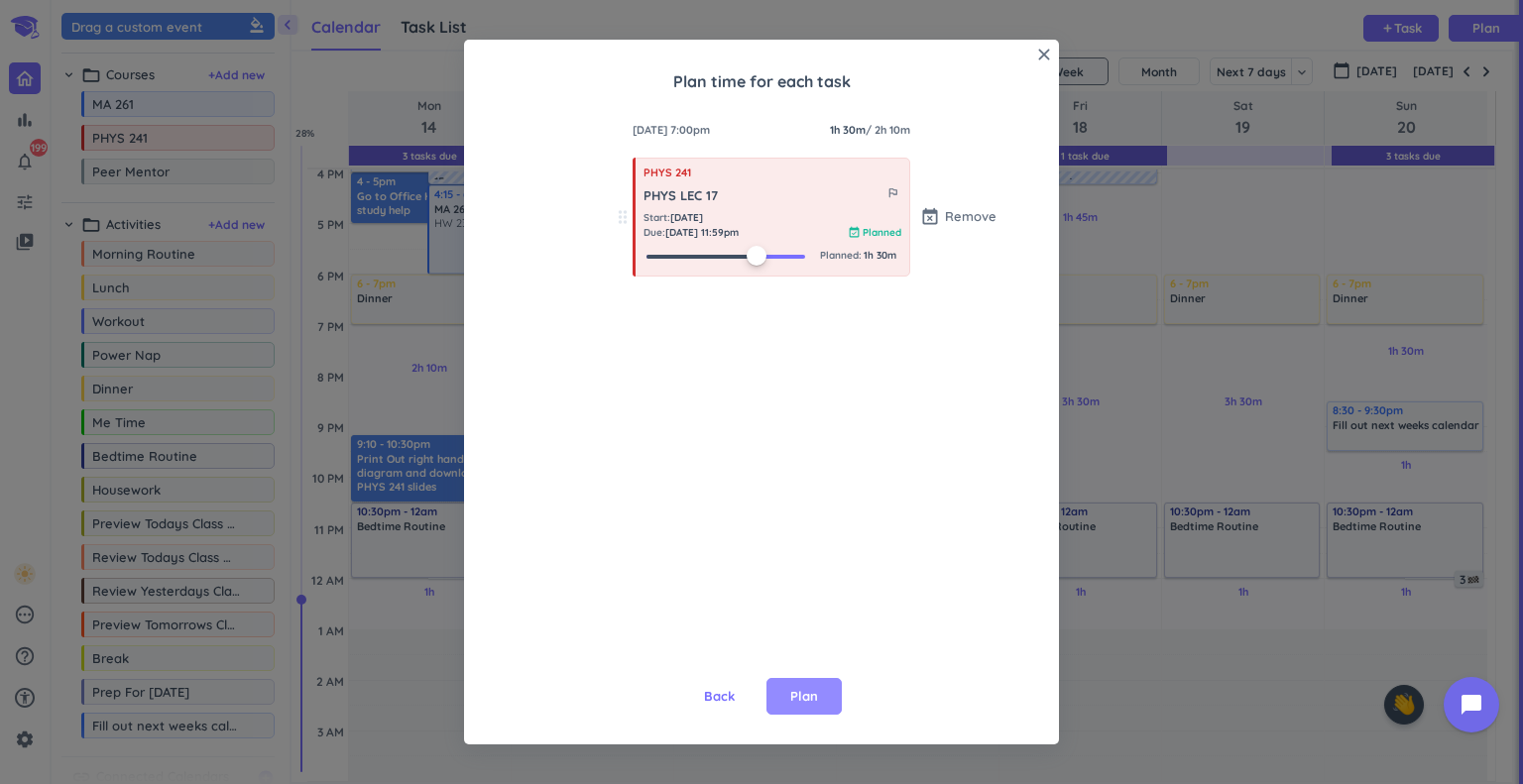 click on "Plan" at bounding box center [804, 697] 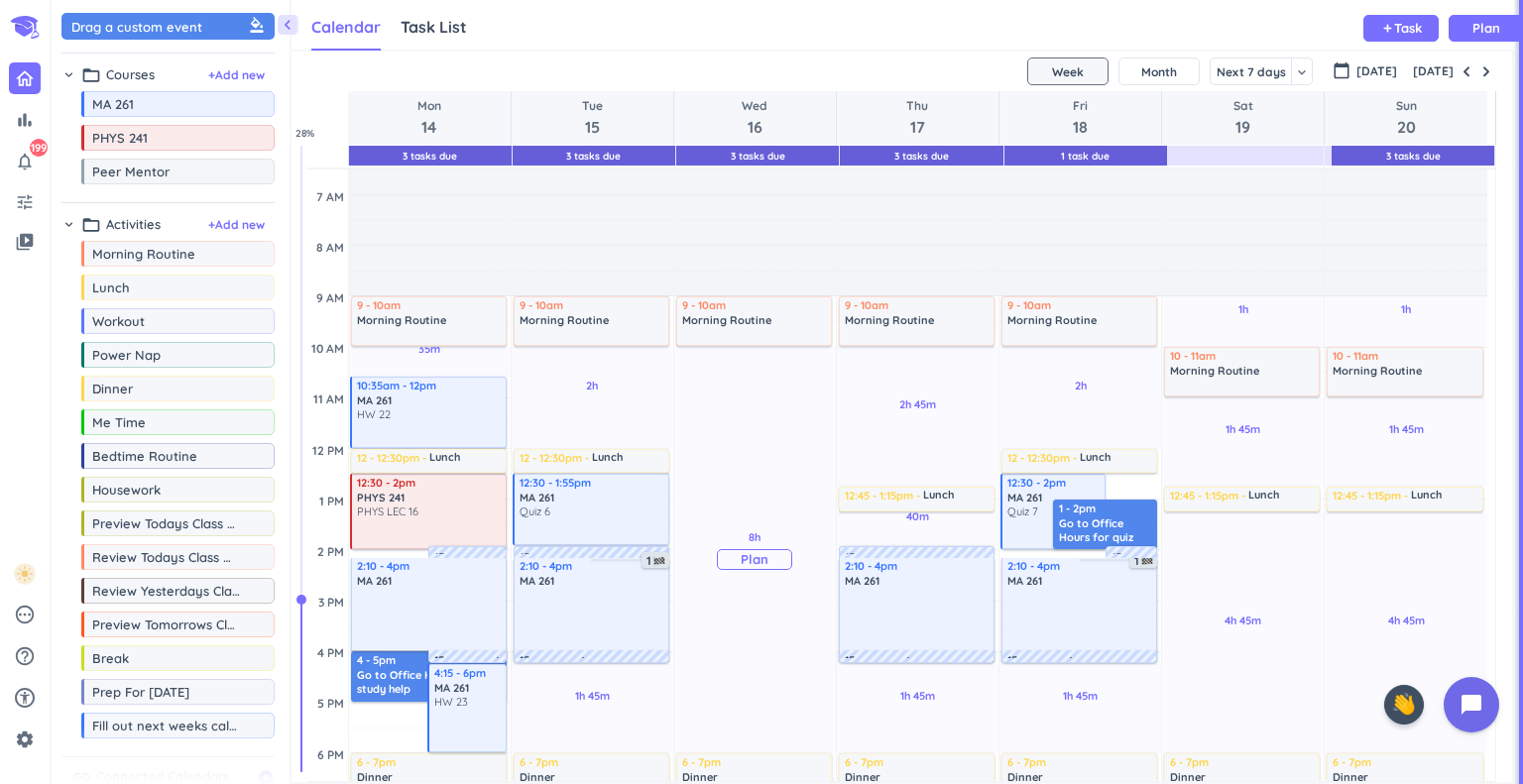 scroll, scrollTop: 110, scrollLeft: 0, axis: vertical 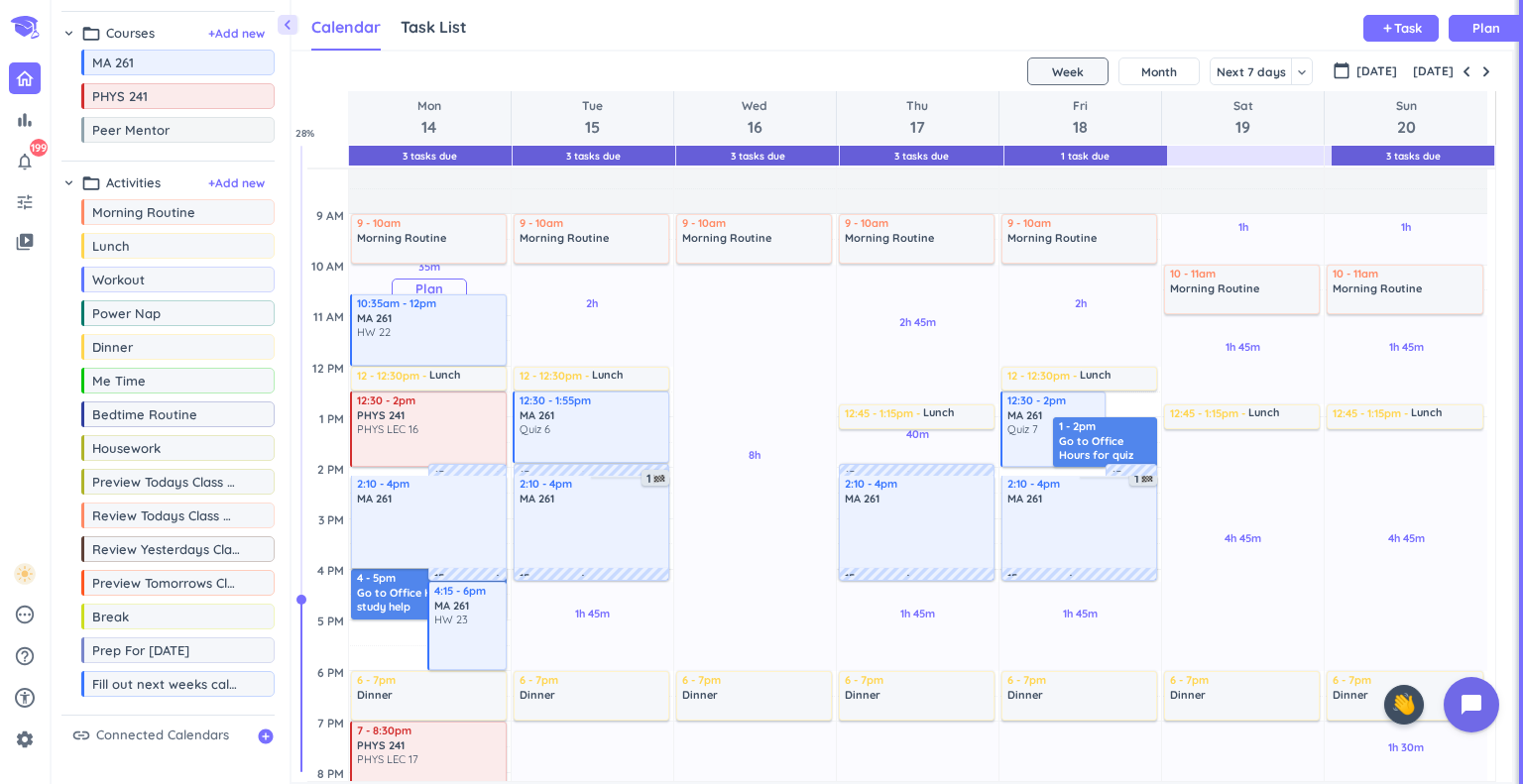 click on "Plan" at bounding box center [429, 288] 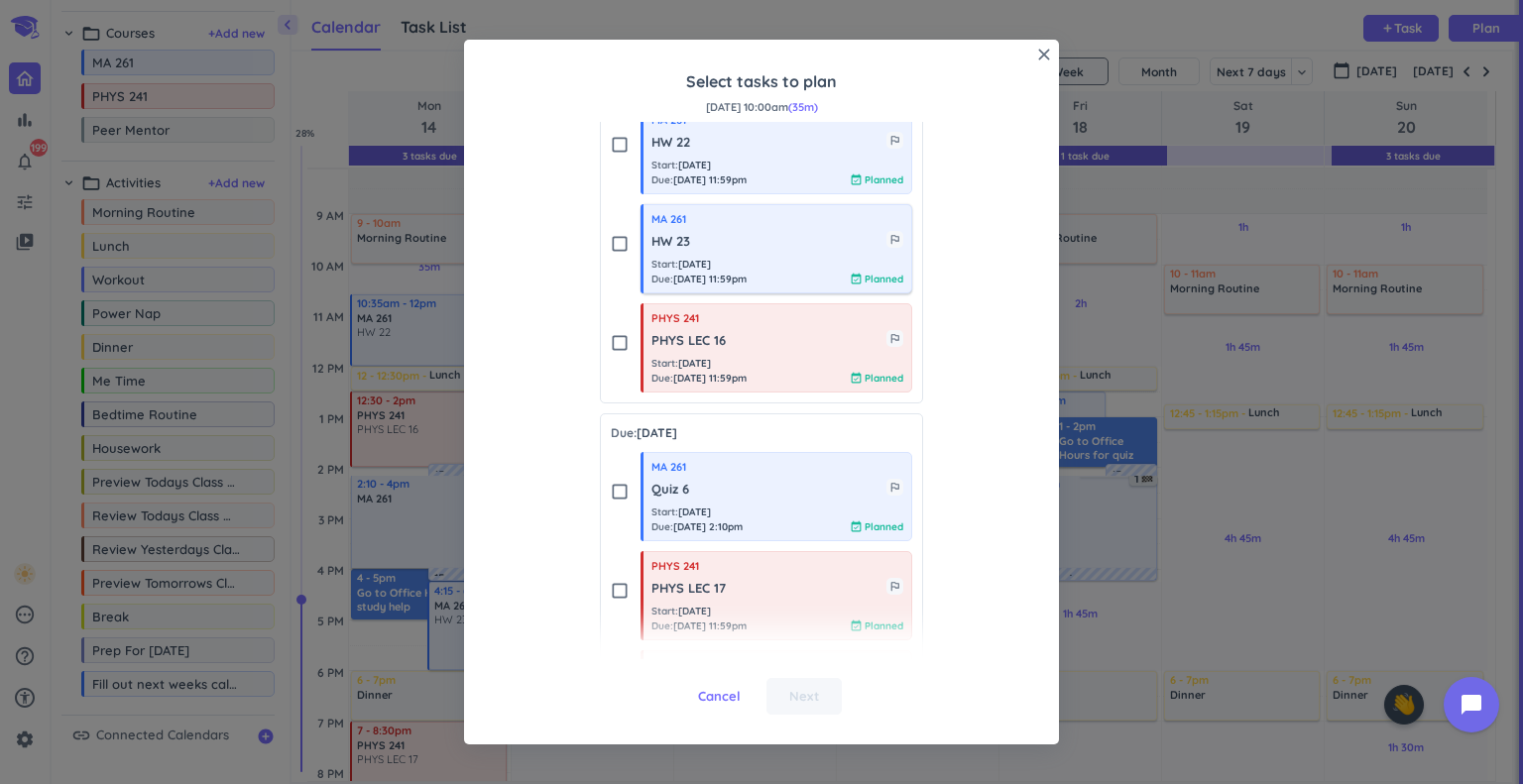 scroll, scrollTop: 0, scrollLeft: 0, axis: both 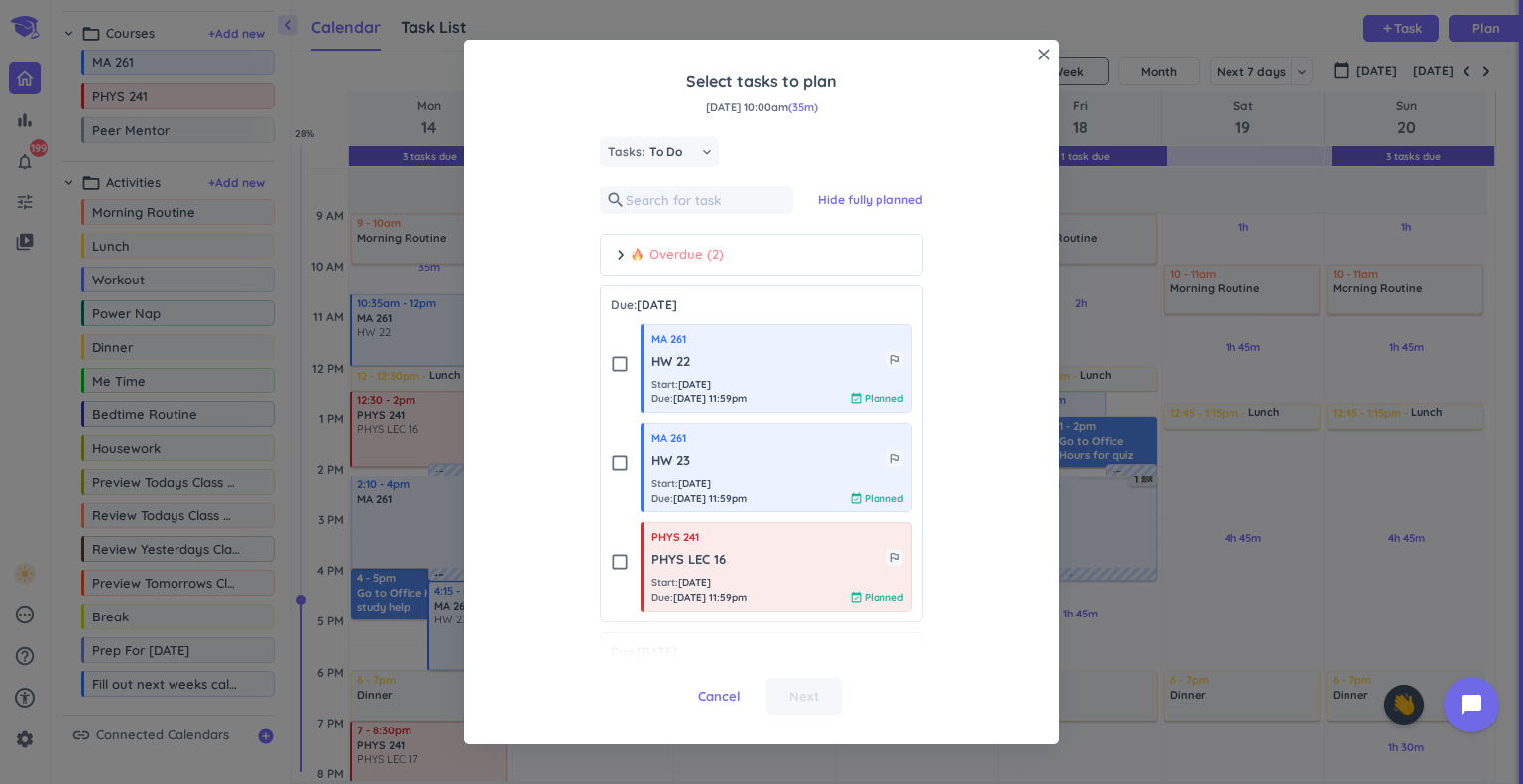 click on "chevron_right Overdue (2)" at bounding box center [762, 255] 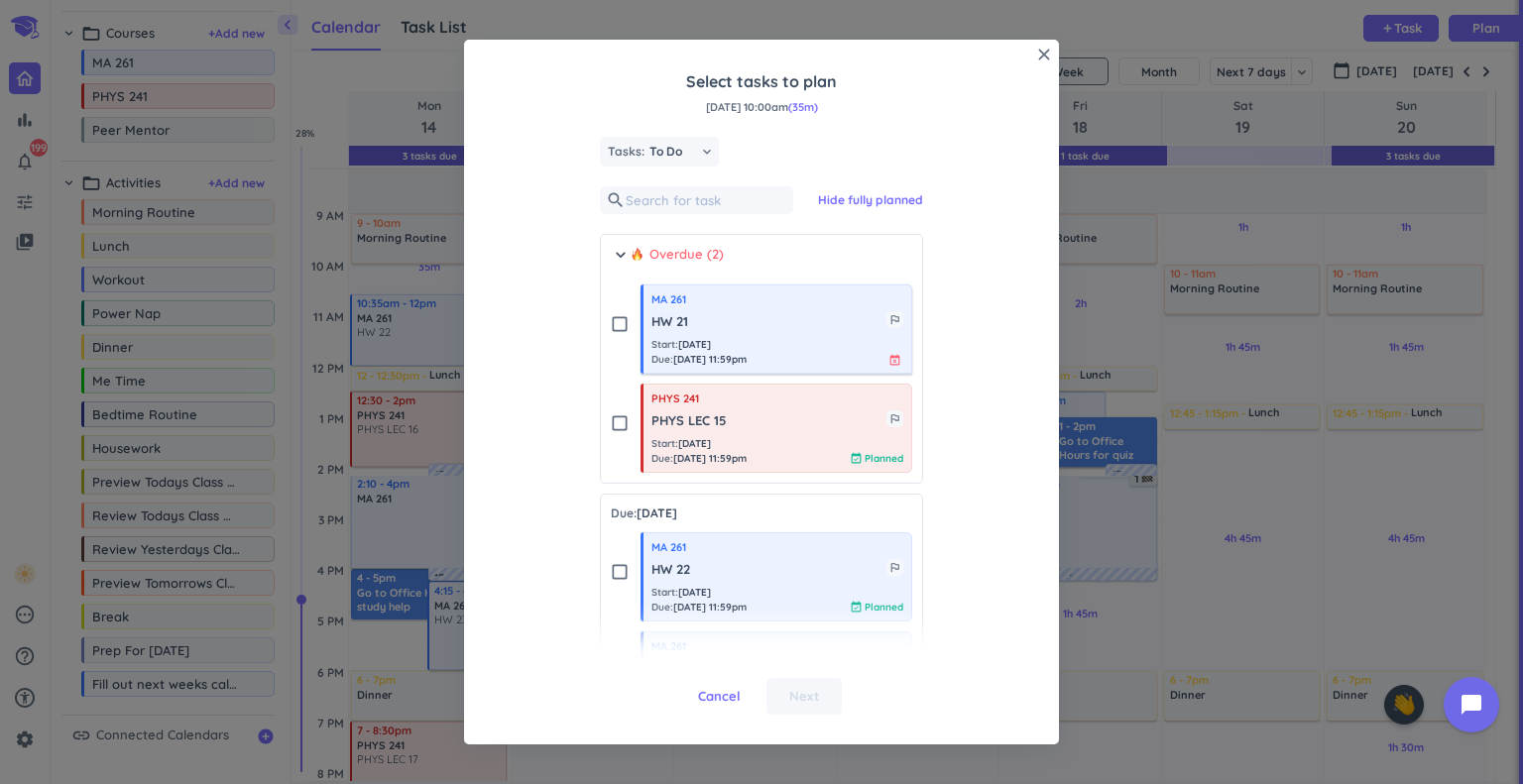 click on "HW 21" at bounding box center [768, 322] 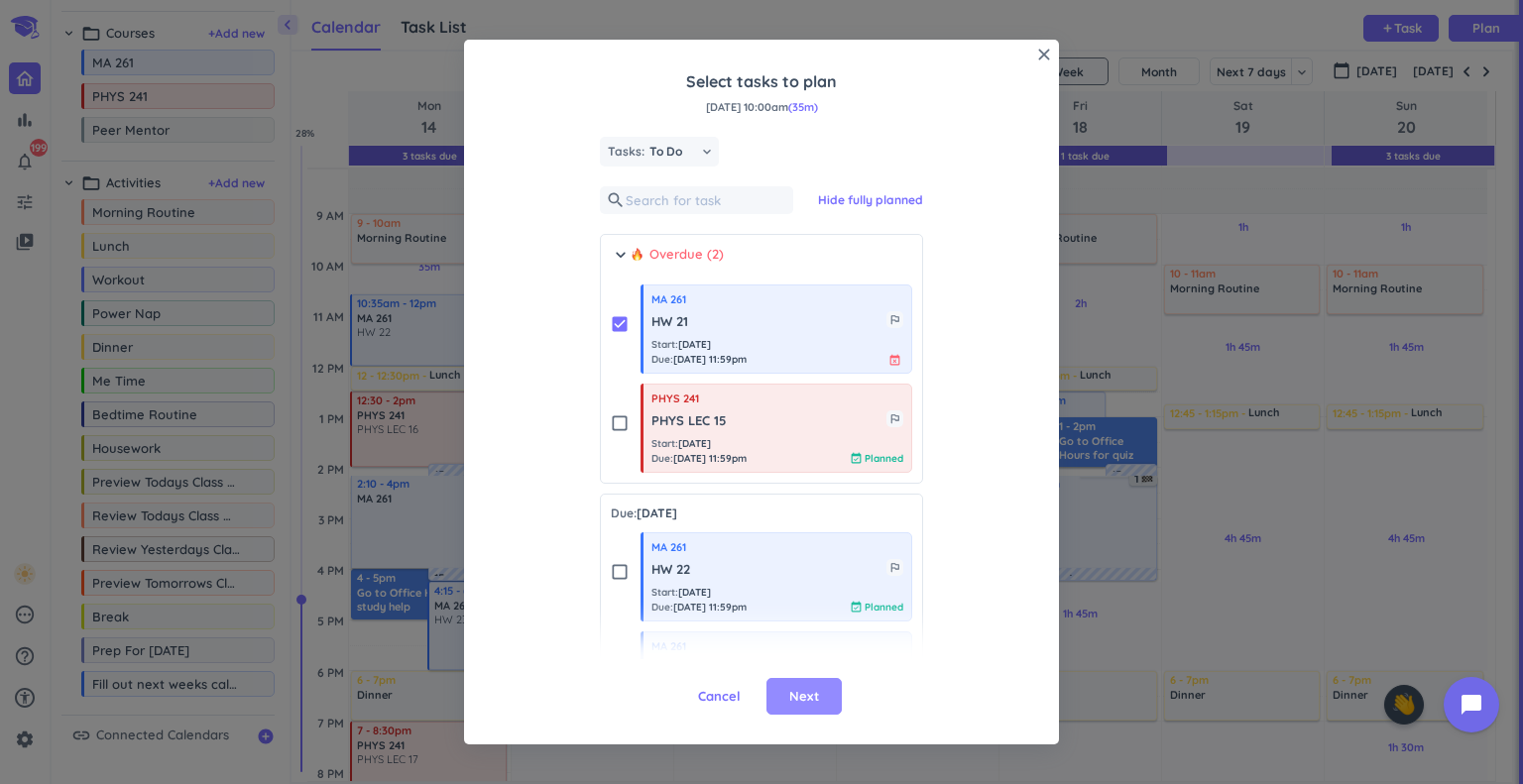 click on "Next" at bounding box center (804, 697) 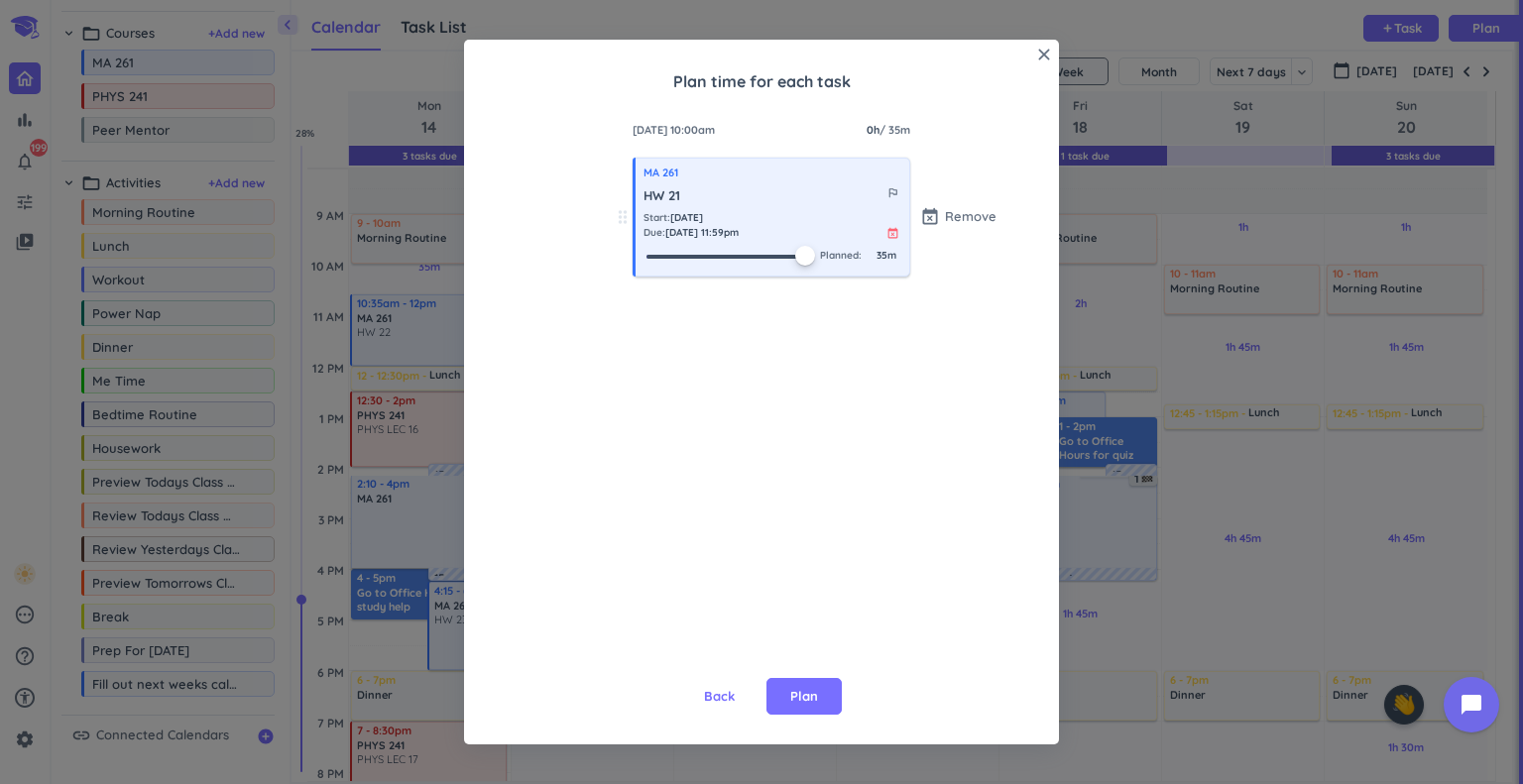 drag, startPoint x: 643, startPoint y: 256, endPoint x: 809, endPoint y: 272, distance: 166.7693 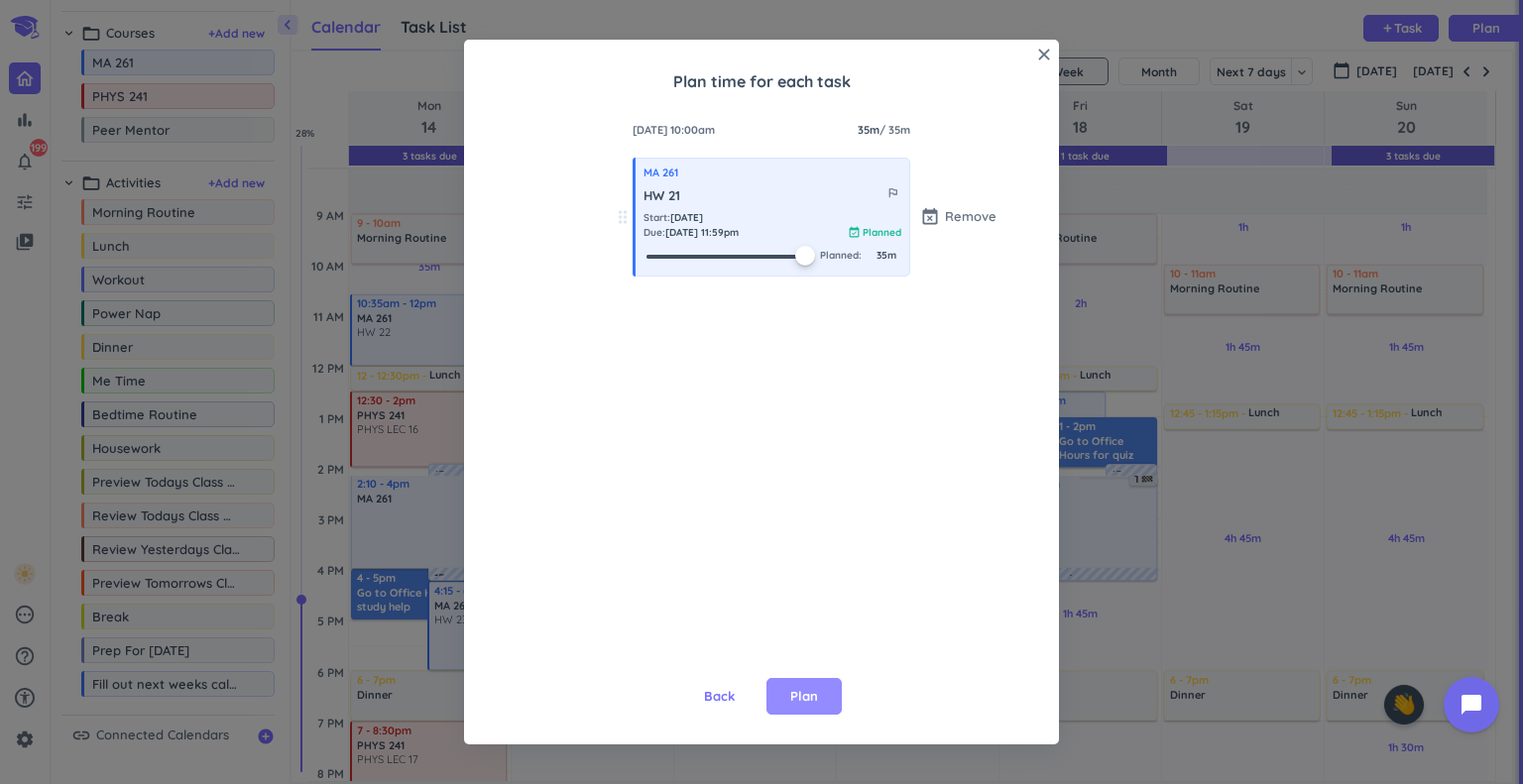 click on "Plan" at bounding box center [804, 697] 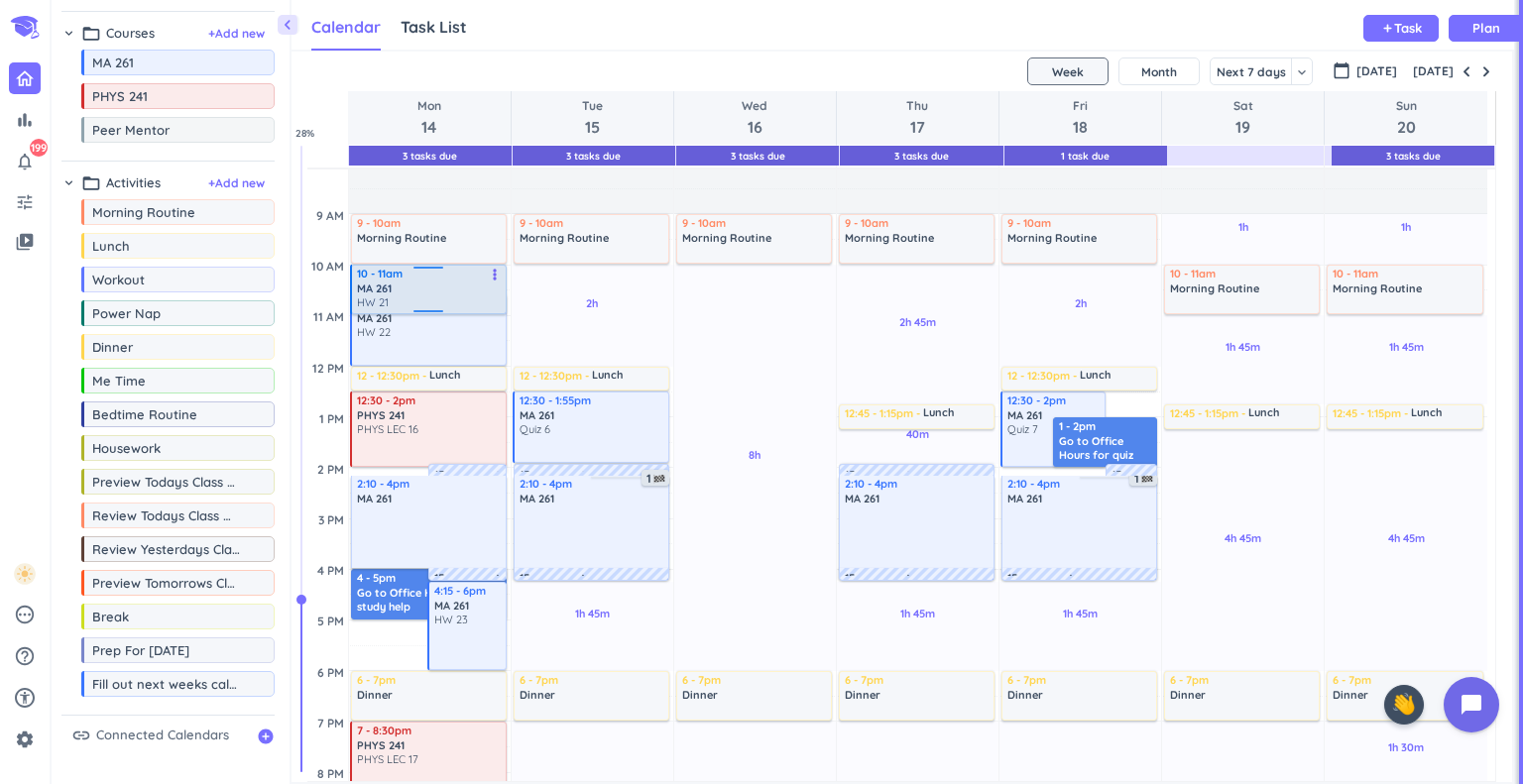 drag, startPoint x: 424, startPoint y: 289, endPoint x: 431, endPoint y: 314, distance: 25.96151 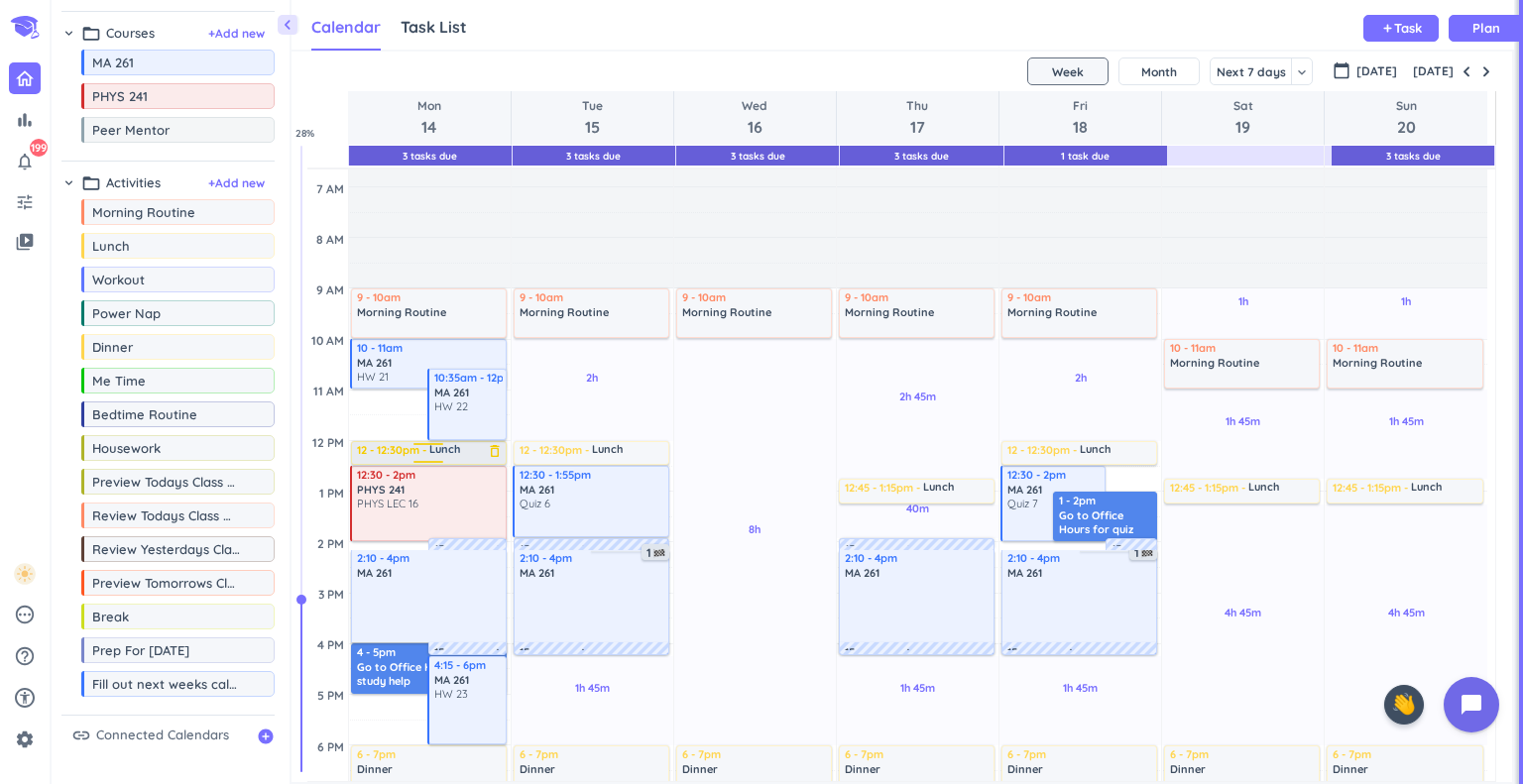 scroll, scrollTop: 110, scrollLeft: 0, axis: vertical 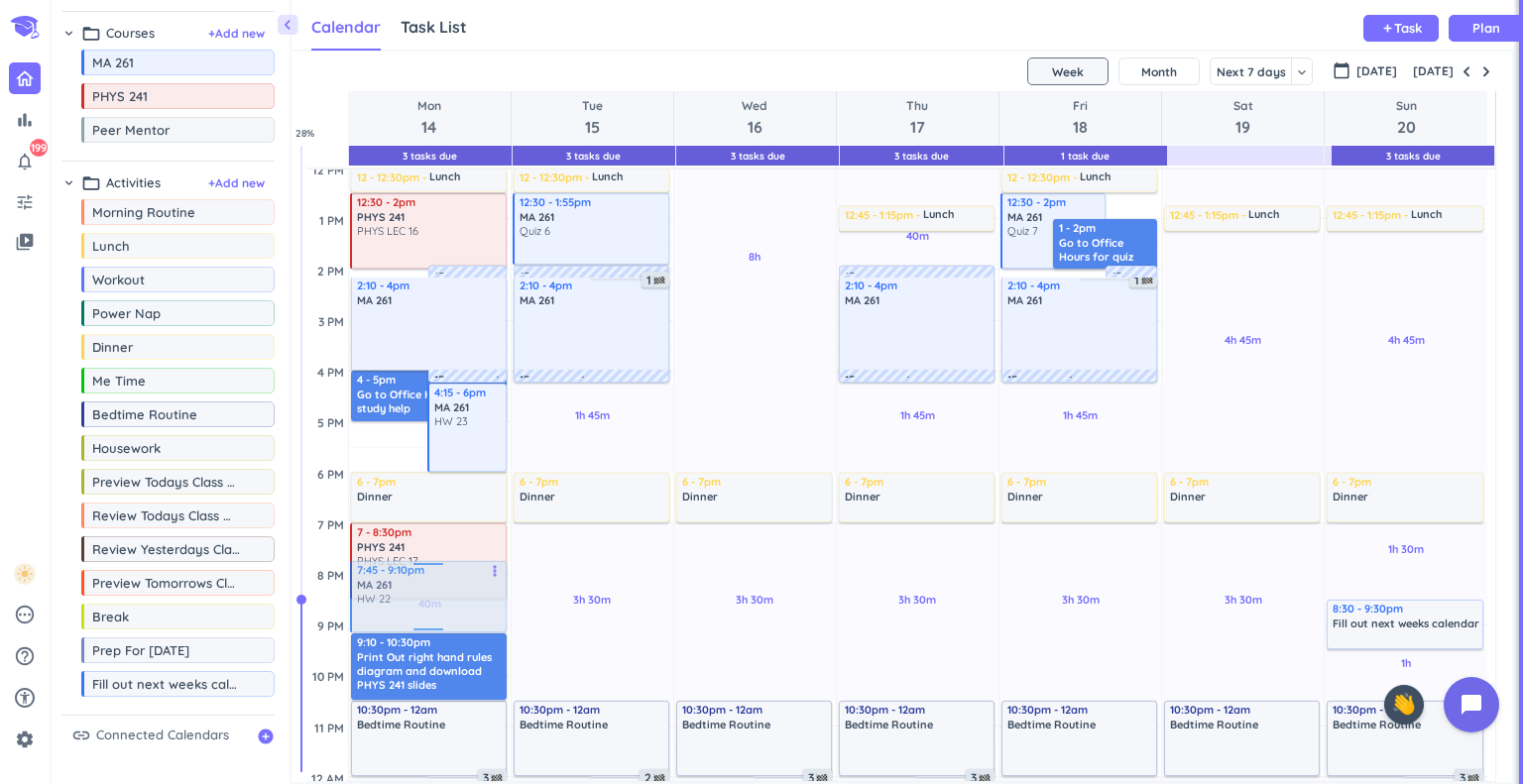 drag, startPoint x: 456, startPoint y: 426, endPoint x: 466, endPoint y: 591, distance: 165.30275 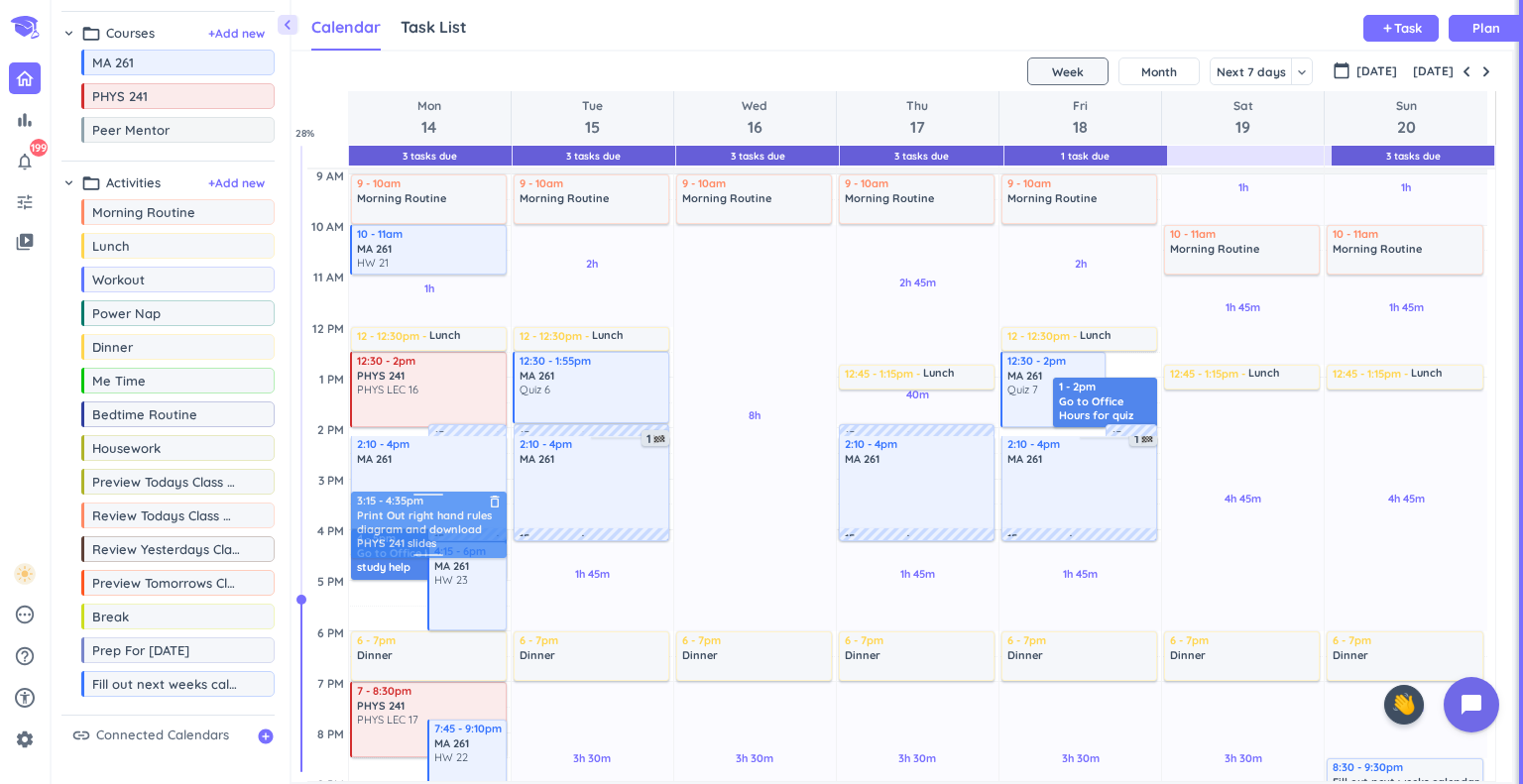 scroll, scrollTop: 110, scrollLeft: 0, axis: vertical 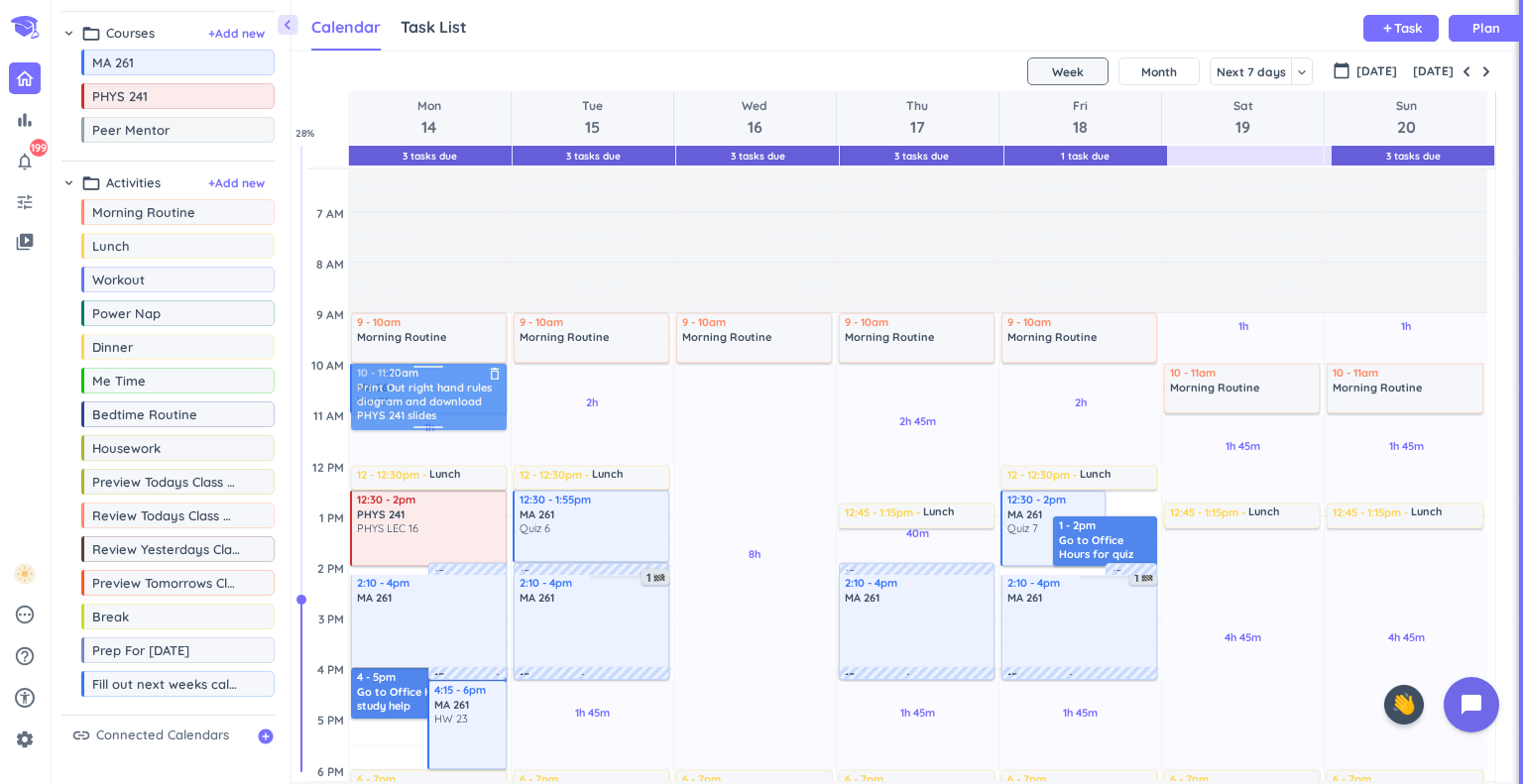 drag, startPoint x: 425, startPoint y: 670, endPoint x: 424, endPoint y: 405, distance: 265.00189 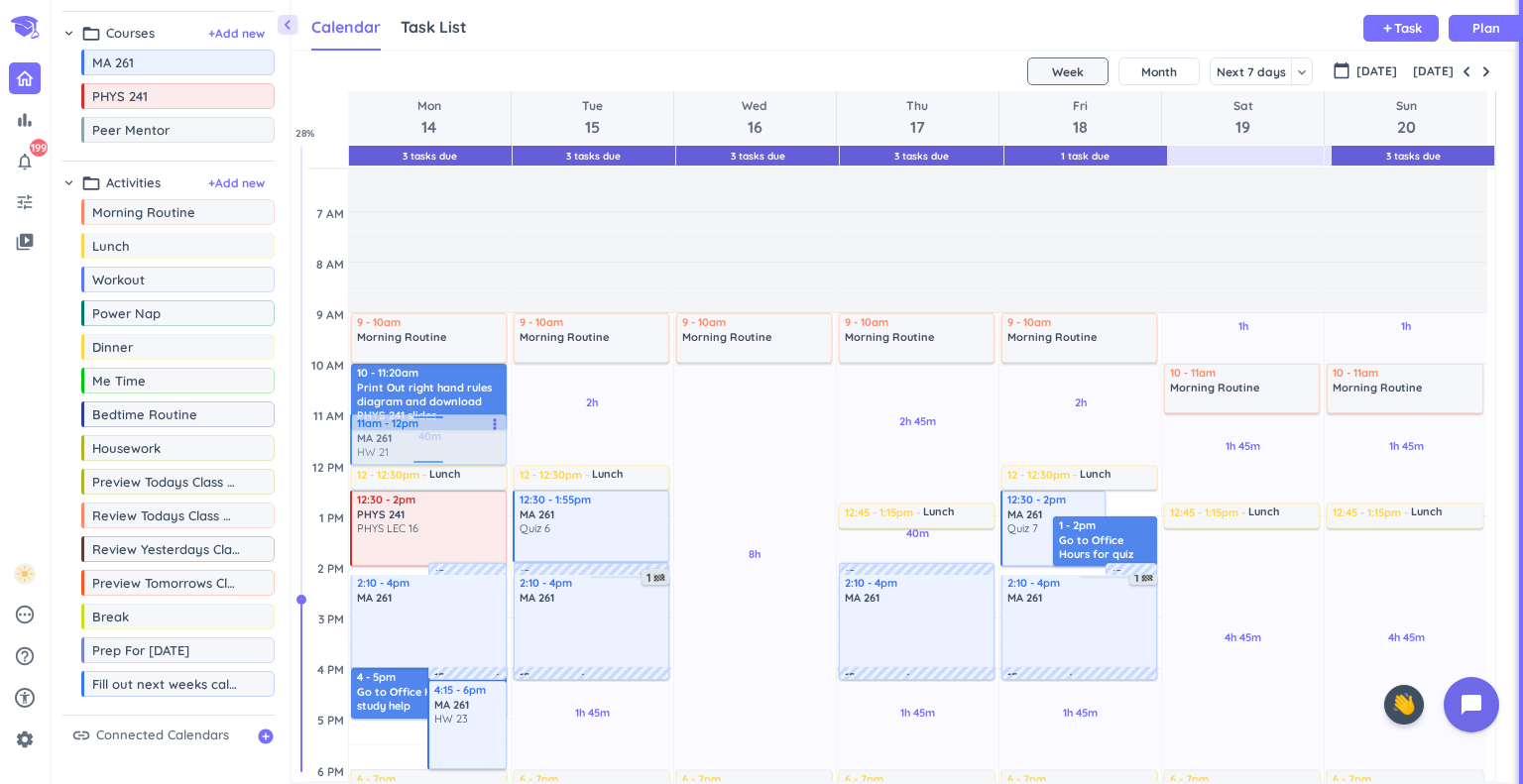drag, startPoint x: 460, startPoint y: 384, endPoint x: 440, endPoint y: 440, distance: 59.46427 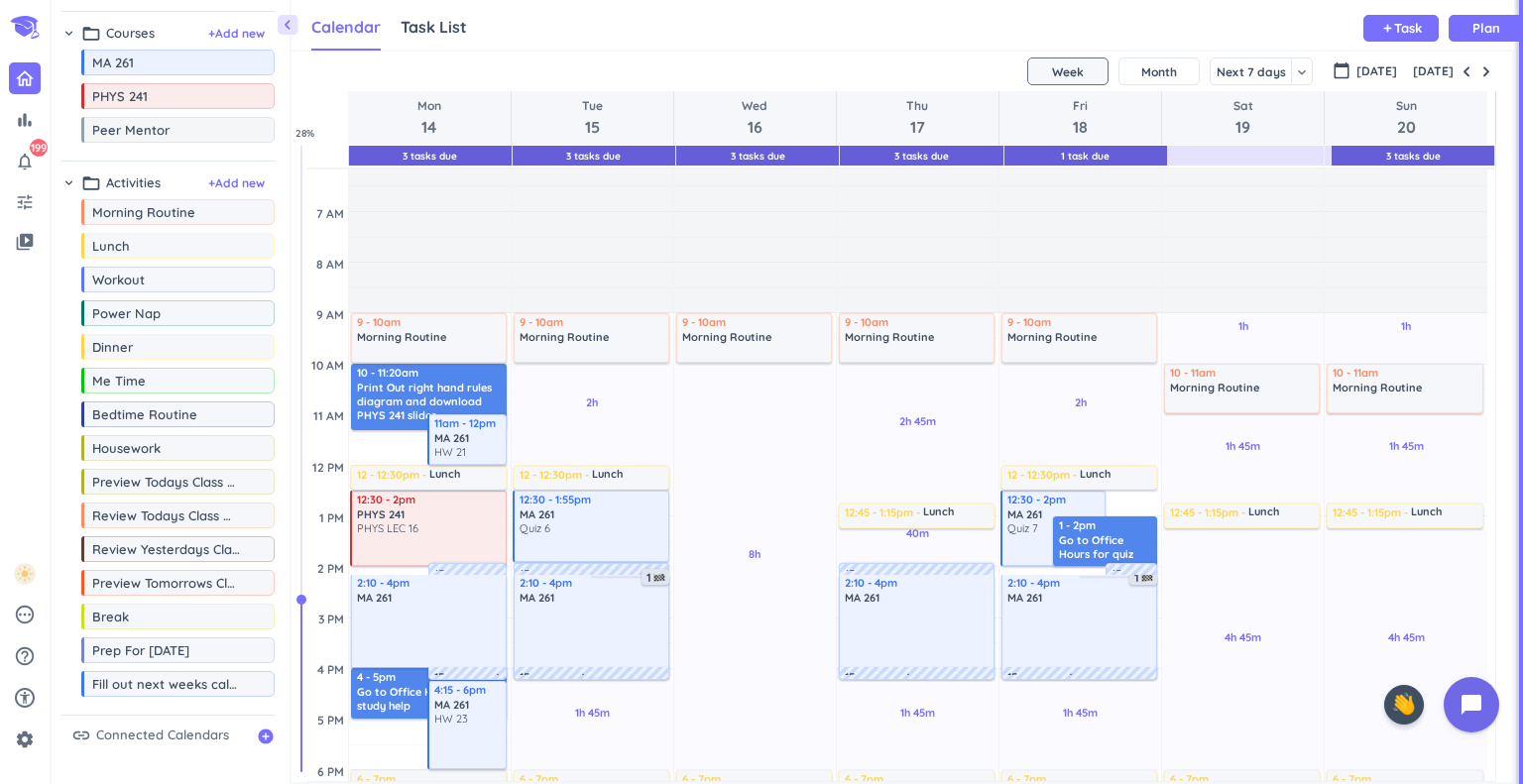 scroll, scrollTop: 606, scrollLeft: 0, axis: vertical 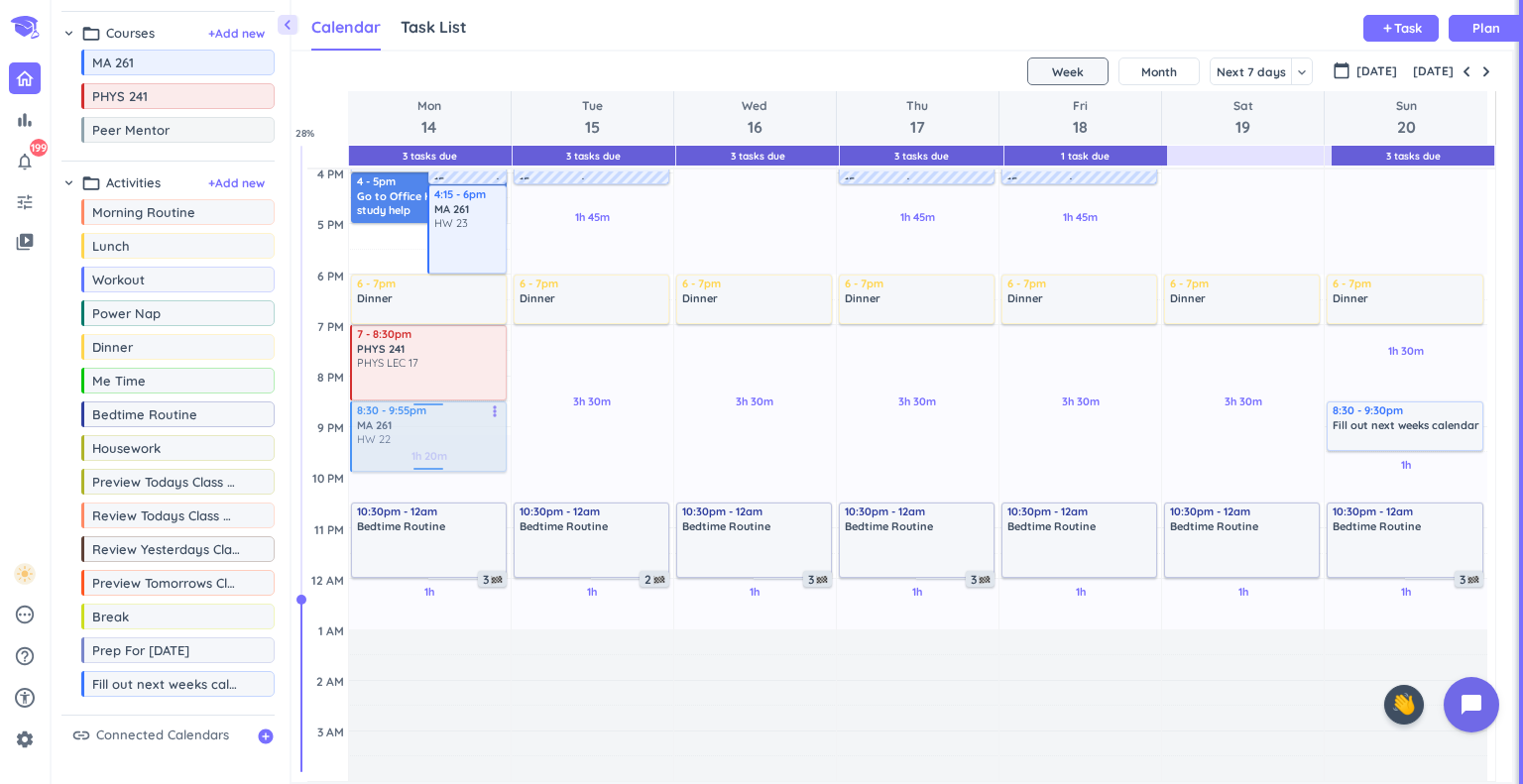 drag, startPoint x: 448, startPoint y: 410, endPoint x: 450, endPoint y: 430, distance: 20.09975 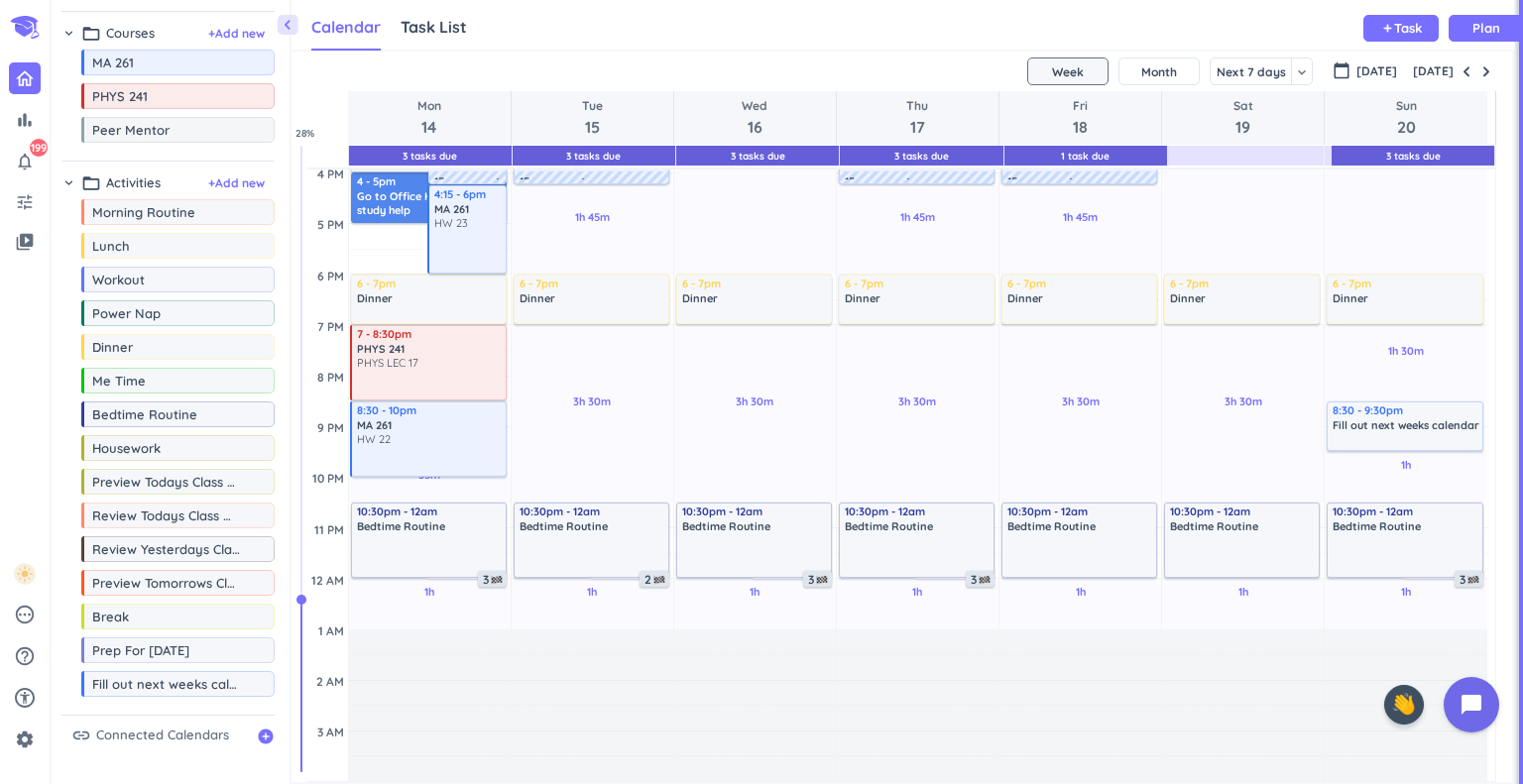 click on "35m Past due Plan 1h  Past due Plan Adjust Awake Time Adjust Awake Time 10 - 11:20am Print Out right hand rules diagram and download PHYS 241 slides delete_outline 11am - 12pm MA 261 HW 21 more_vert 12:30 - 2pm PHYS 241 PHYS LEC 16 more_vert 15m commute 4 - 5pm Go to Office Hours for quiz study help delete_outline 15m commute 4:15 - 6pm MA 261 HW 23 more_vert 10:30pm - 12am Bedtime Routine delete_outline 3  9 - 10am Morning Routine delete_outline 12 - 12:30pm Lunch delete_outline 2:10 - 4pm MA 261 delete_outline 6 - 7pm Dinner delete_outline 7 - 8:30pm PHYS 241 PHYS LEC 17 more_vert 8:30 - 9:55pm MA 261 HW 22 more_vert 8:30 - 10pm MA 261 HW 22 more_vert" at bounding box center [429, 172] 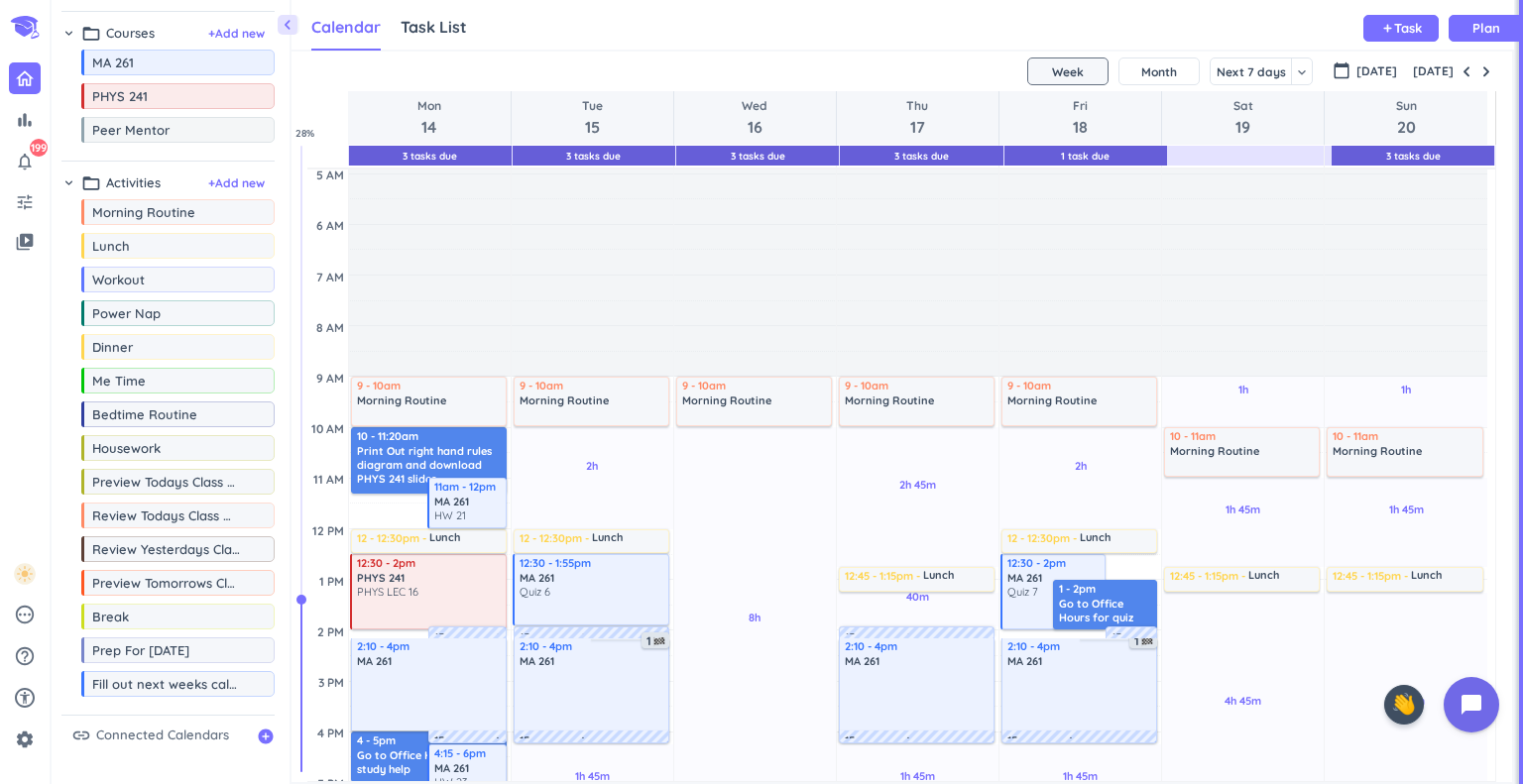 scroll, scrollTop: 0, scrollLeft: 0, axis: both 